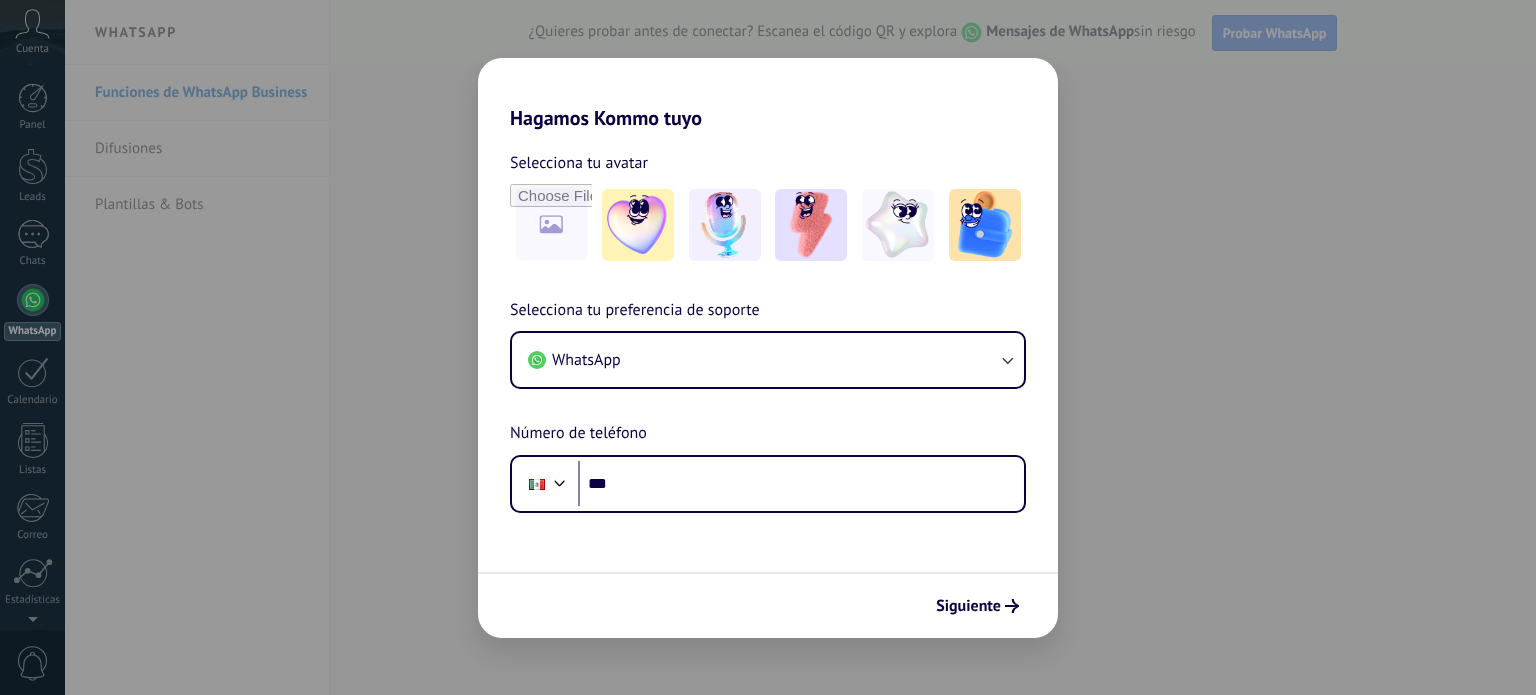 scroll, scrollTop: 0, scrollLeft: 0, axis: both 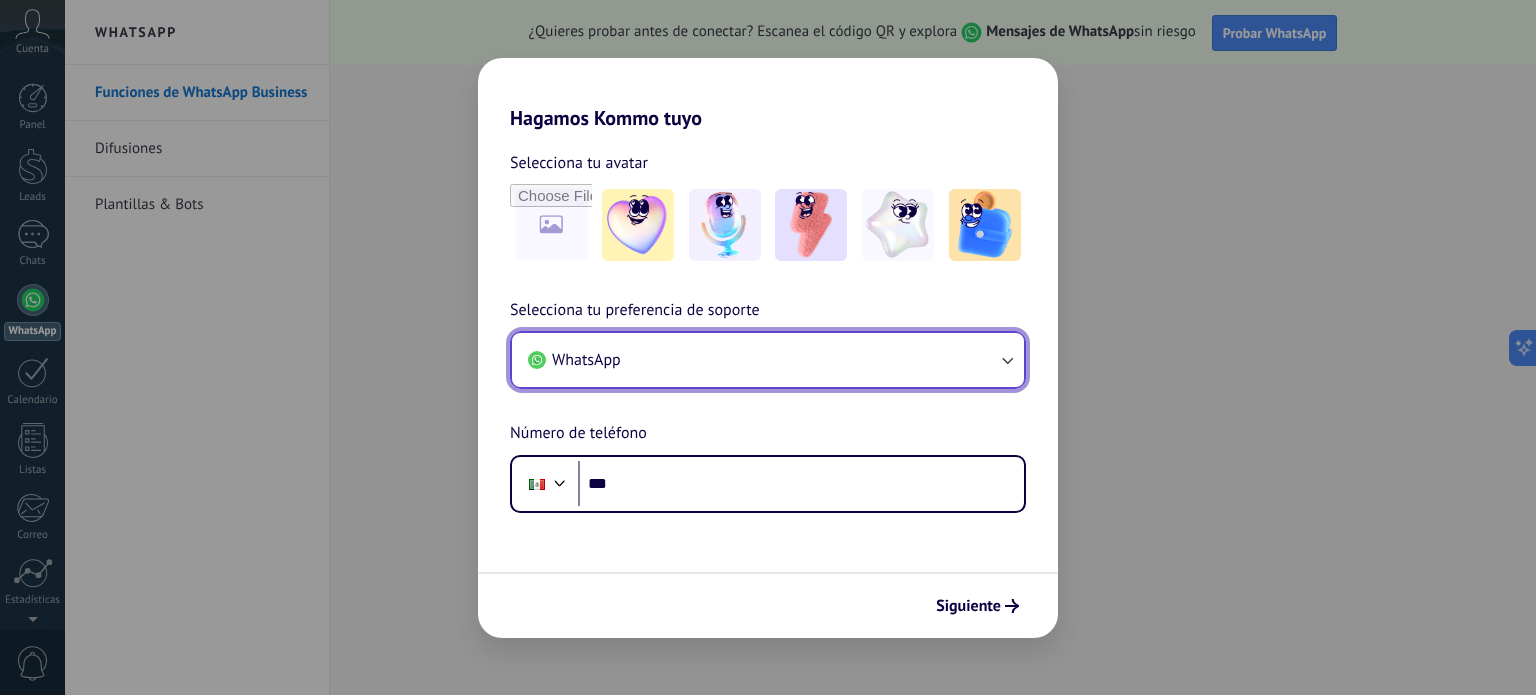 click on "WhatsApp" at bounding box center (768, 360) 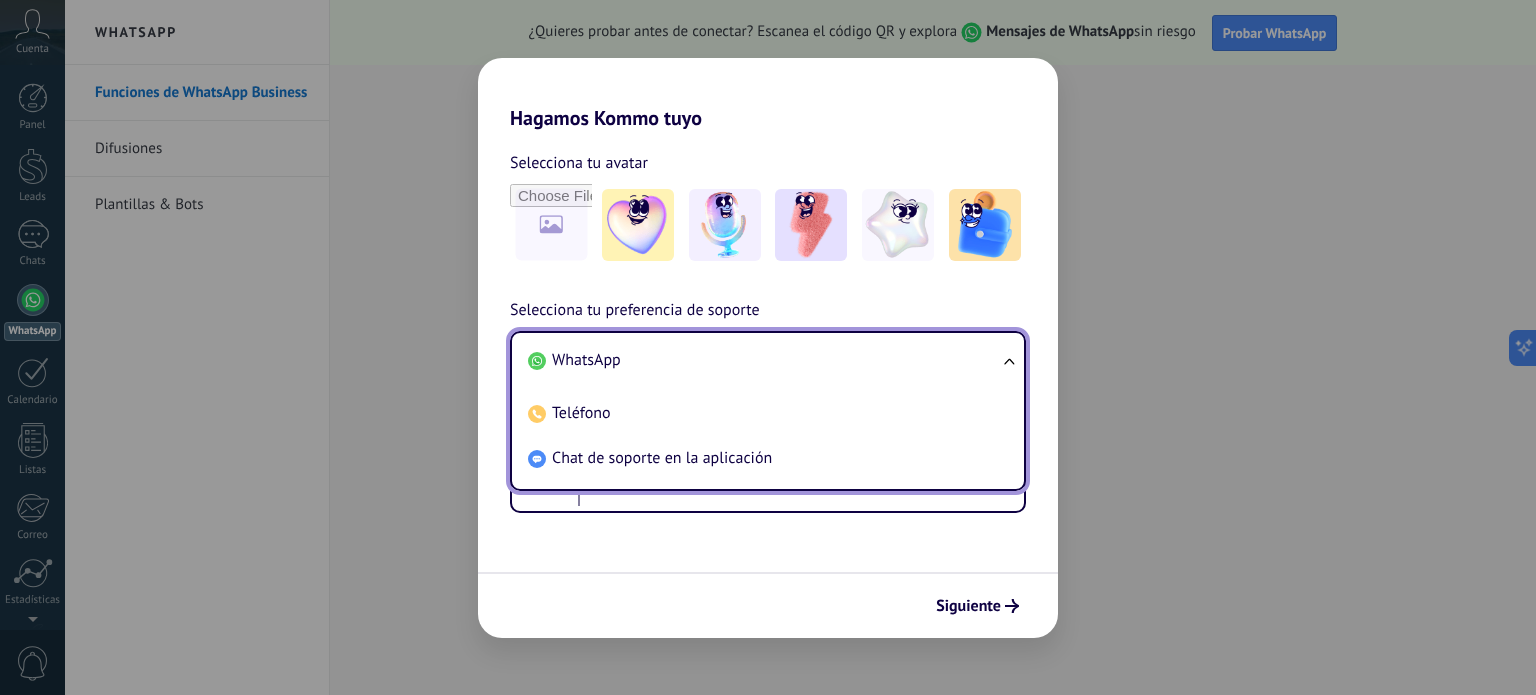 scroll, scrollTop: 0, scrollLeft: 0, axis: both 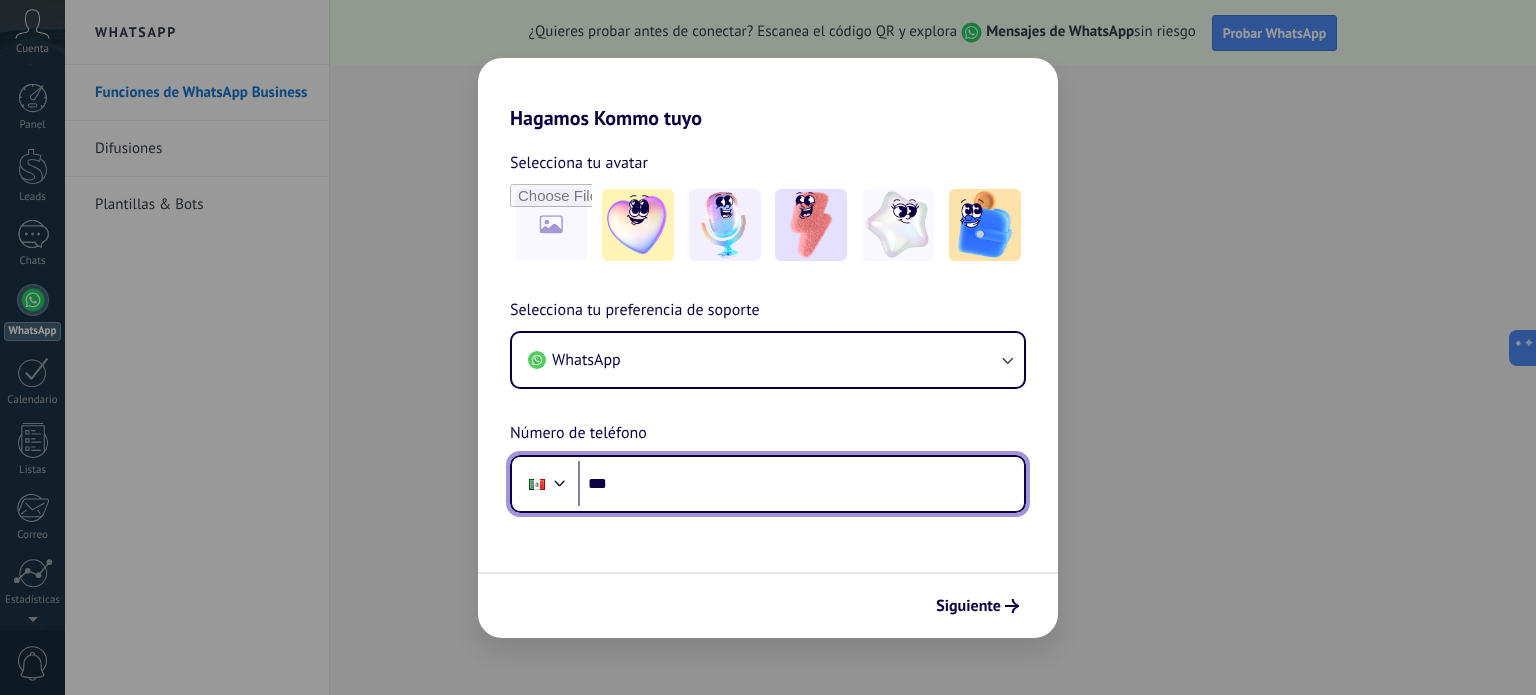 click on "***" at bounding box center [801, 484] 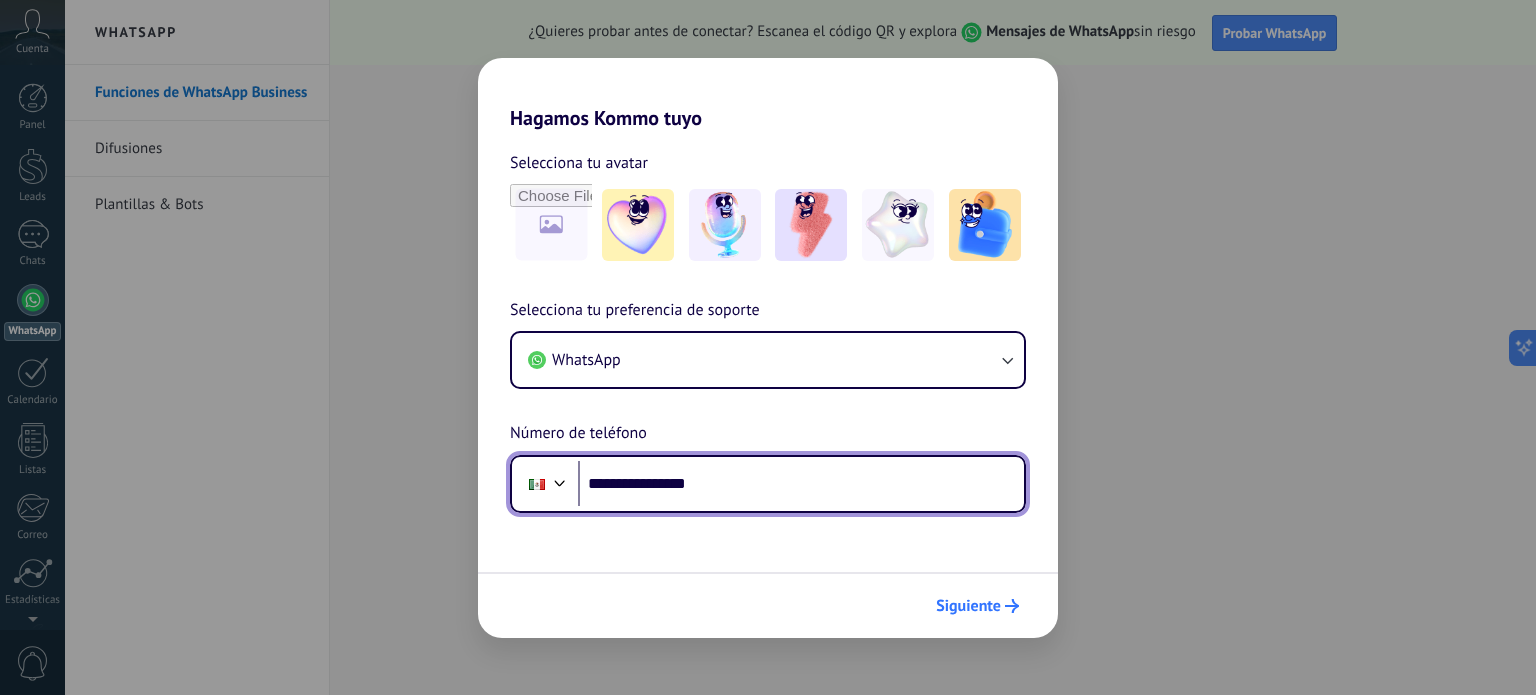 type on "**********" 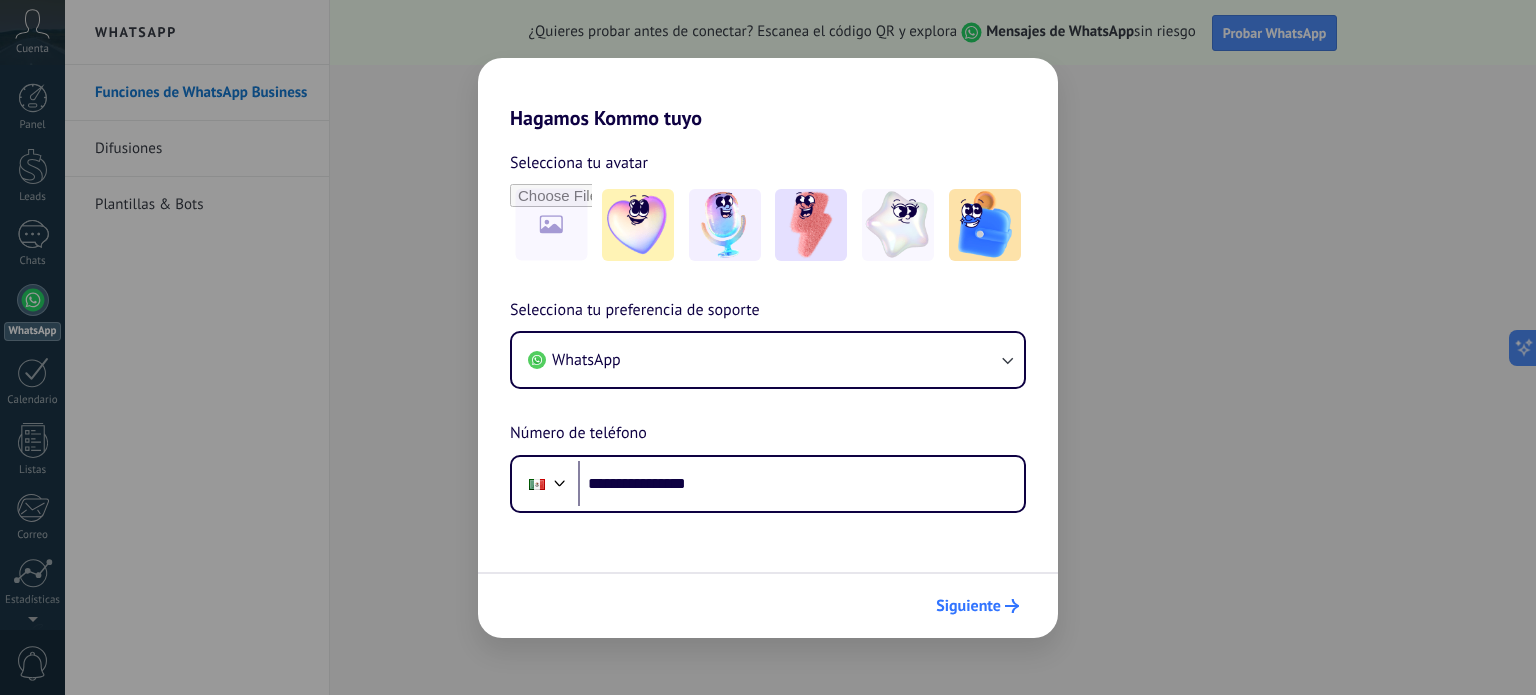 click on "Siguiente" at bounding box center [968, 606] 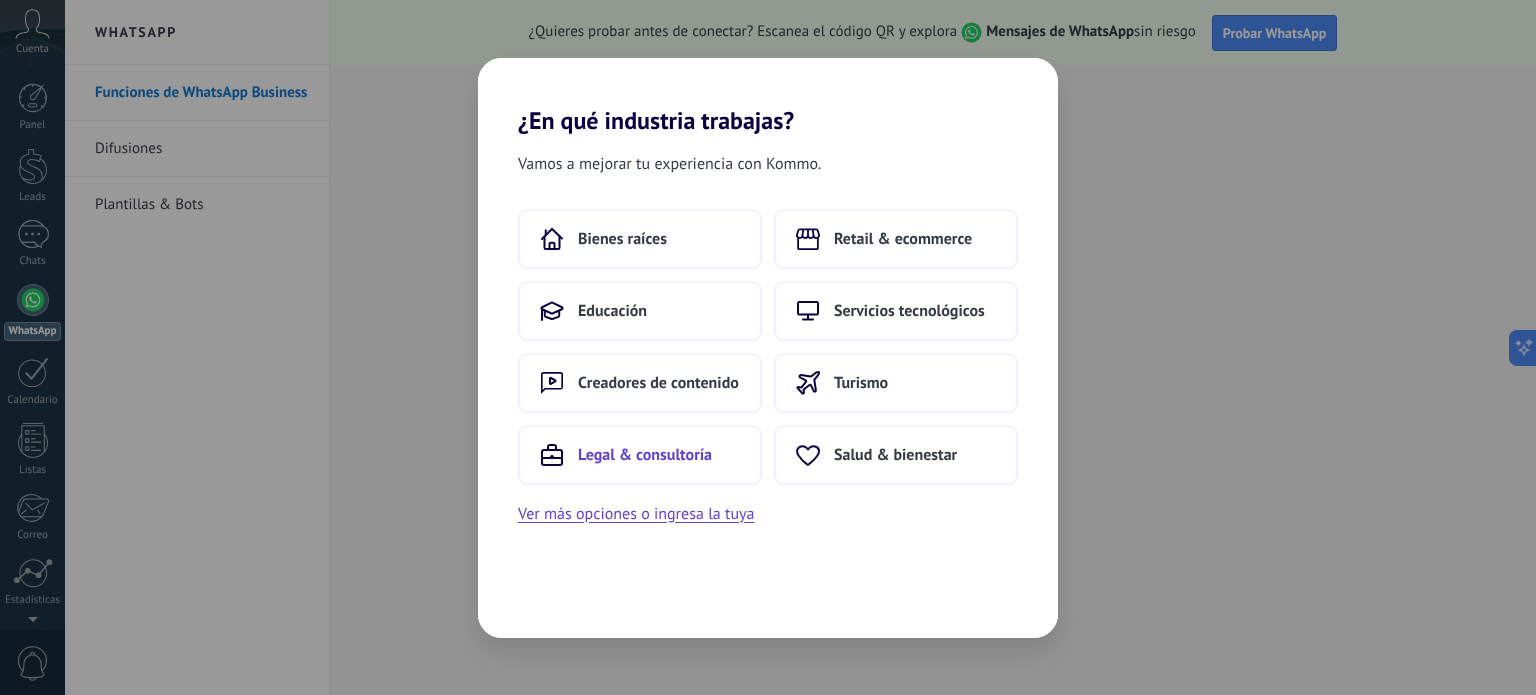 click on "Legal & consultoría" at bounding box center [645, 455] 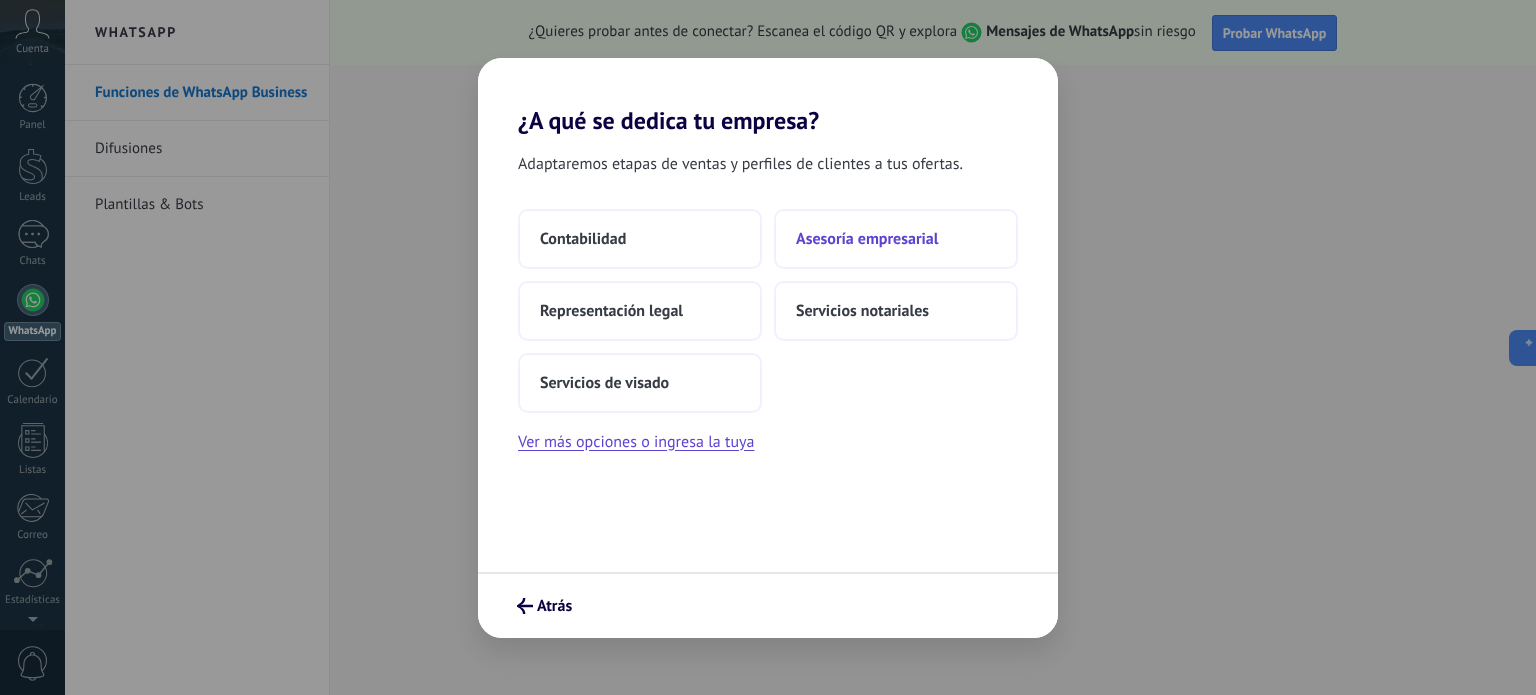 click on "Asesoría empresarial" at bounding box center [896, 239] 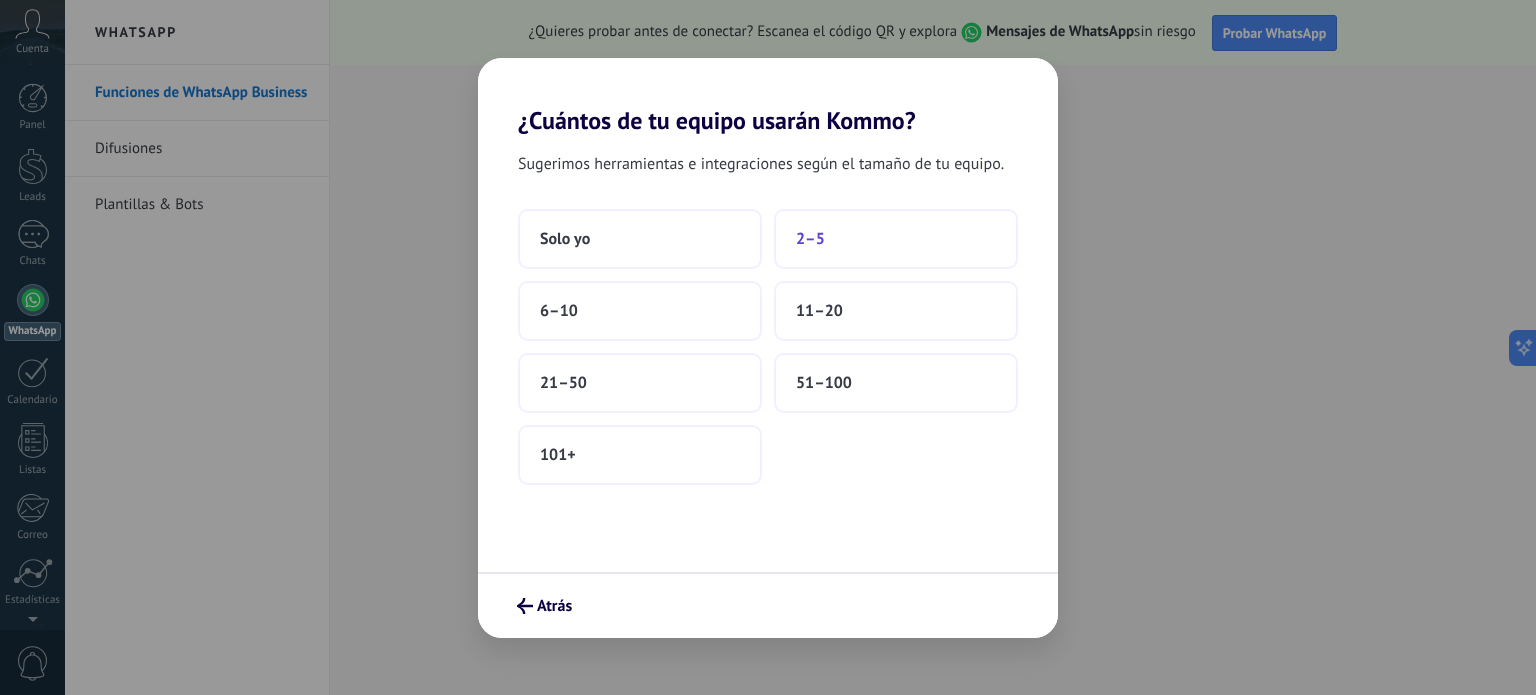 click on "2–5" at bounding box center [810, 239] 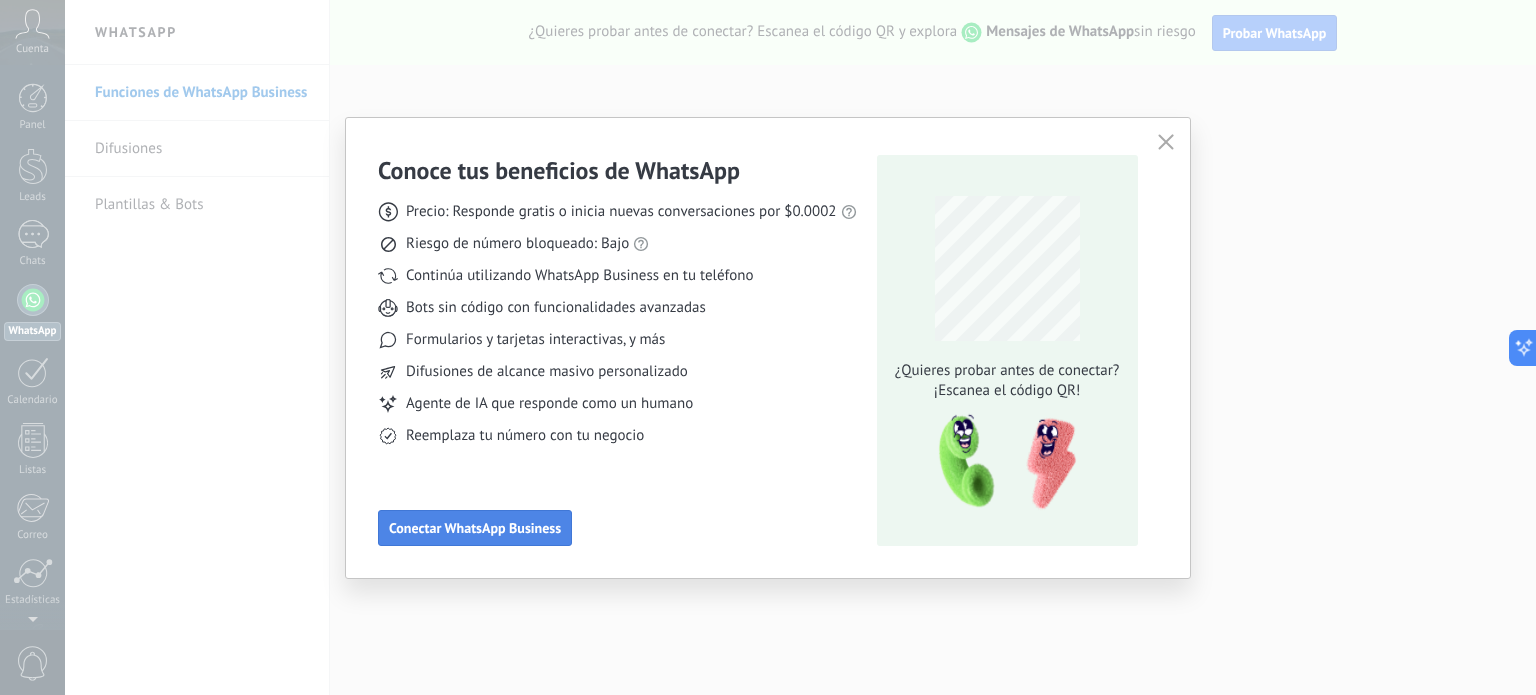click on "Conectar WhatsApp Business" at bounding box center [475, 528] 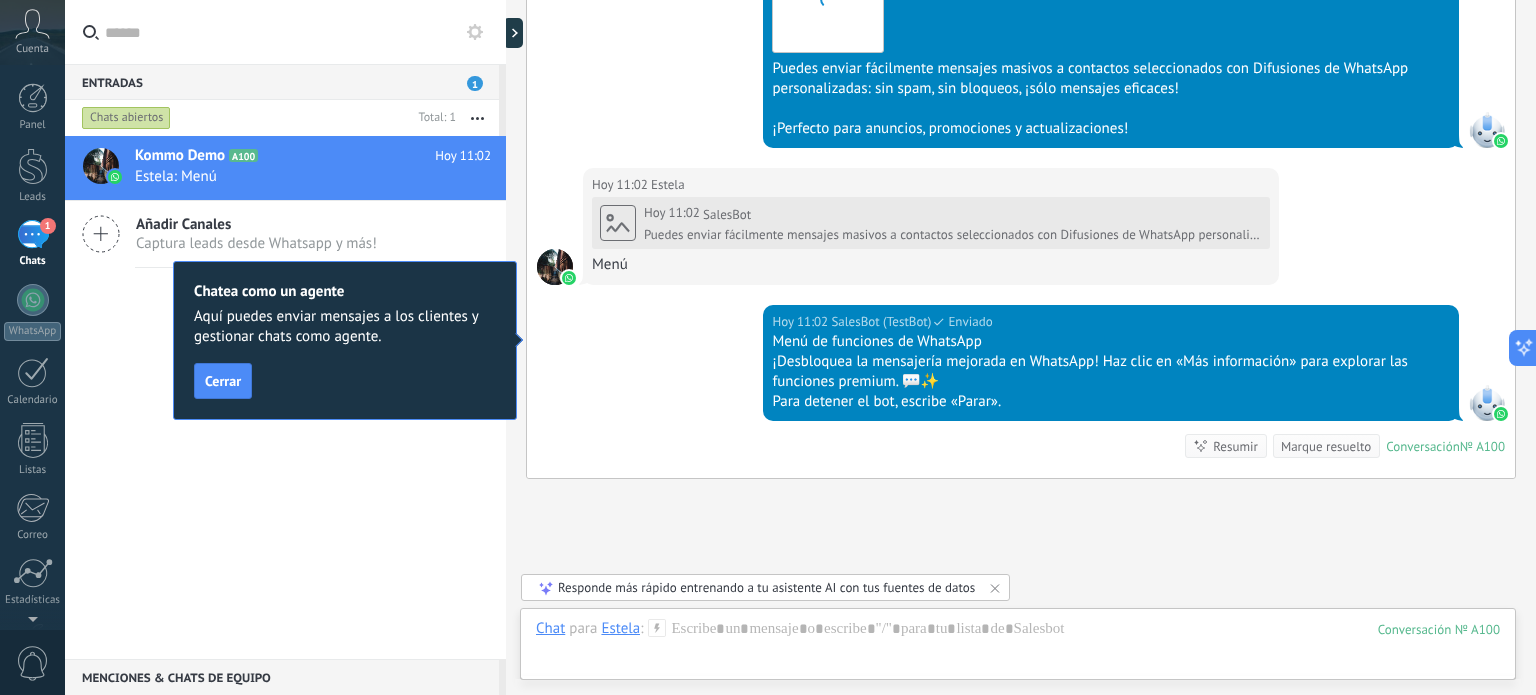 scroll, scrollTop: 1589, scrollLeft: 0, axis: vertical 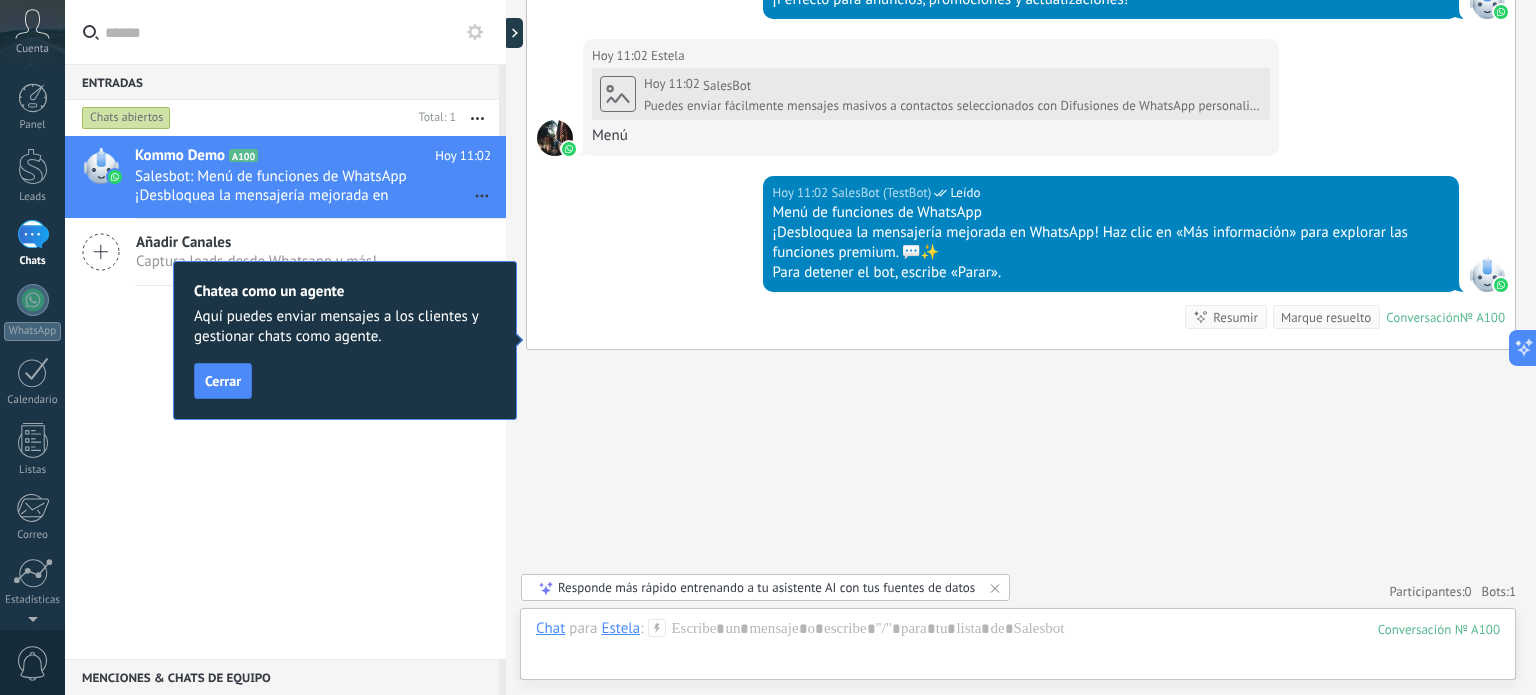 click on "¡Desbloquea la mensajería mejorada en WhatsApp! Haz clic en «Más información» para explorar las funciones premium. 💬✨" at bounding box center [1111, 243] 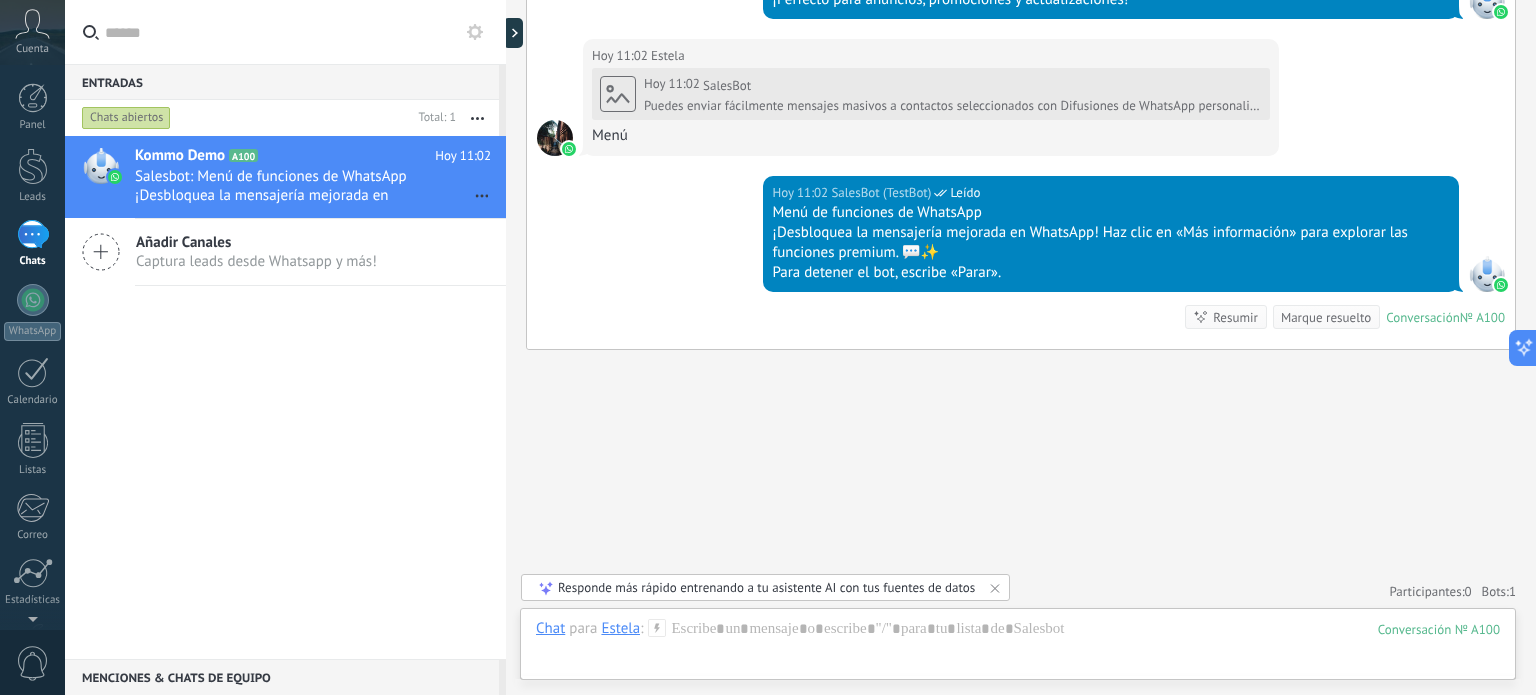 click on "¡Desbloquea la mensajería mejorada en WhatsApp! Haz clic en «Más información» para explorar las funciones premium. 💬✨" at bounding box center [1111, 243] 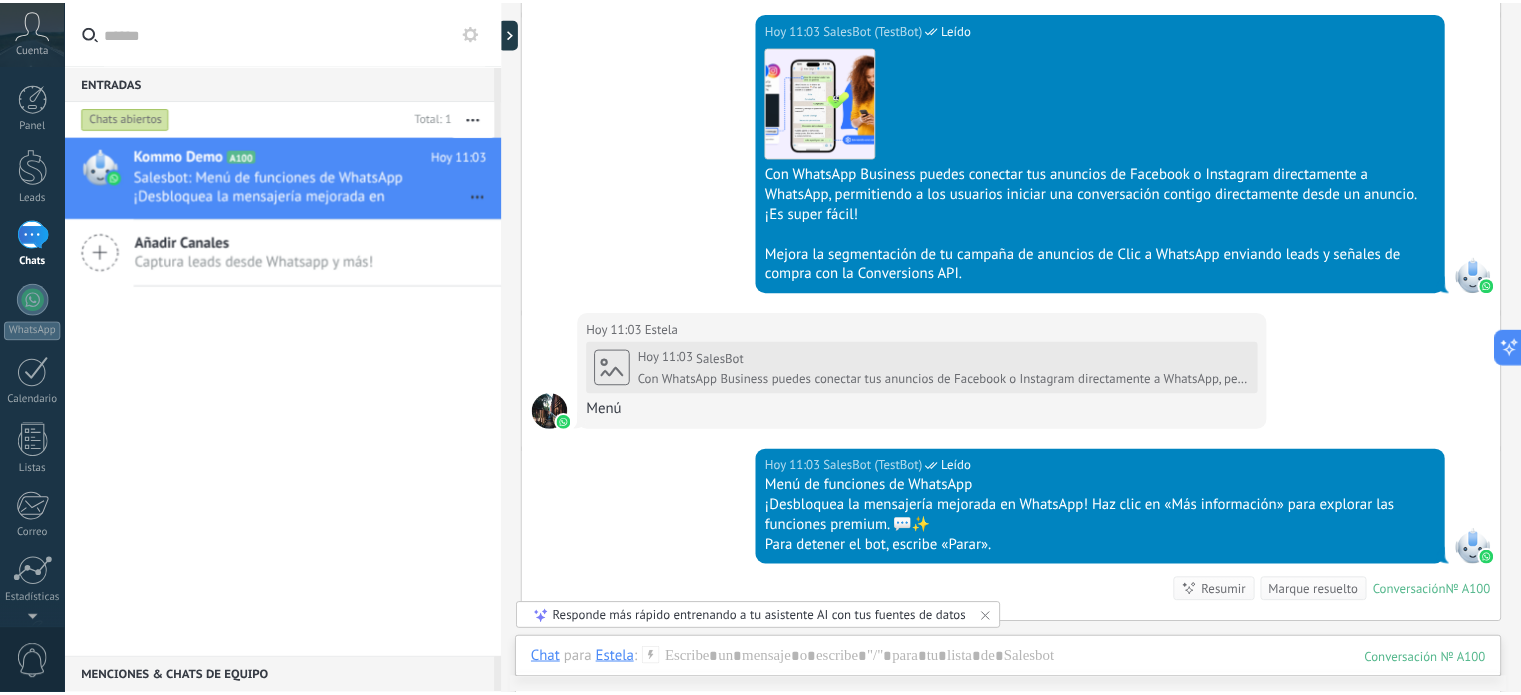 scroll, scrollTop: 2319, scrollLeft: 0, axis: vertical 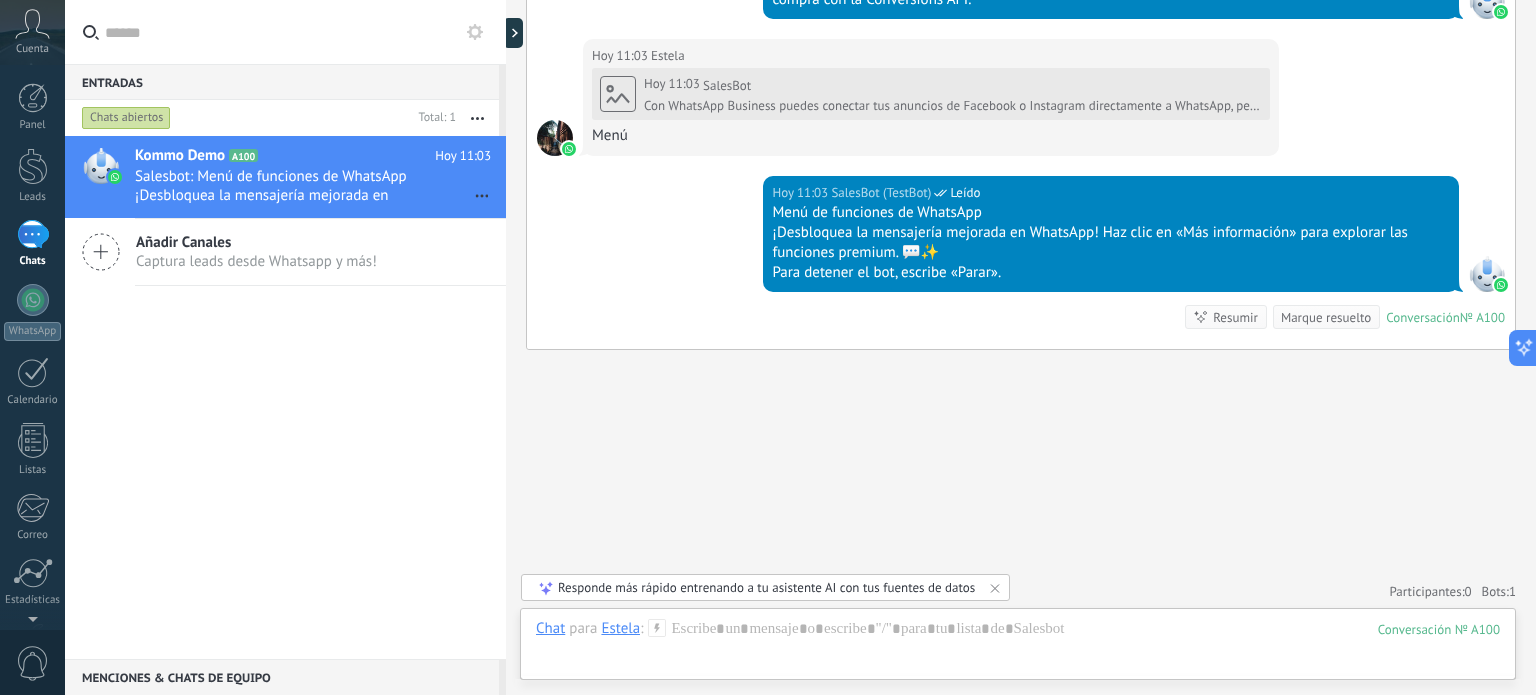 click on "Cuenta" at bounding box center [32, 49] 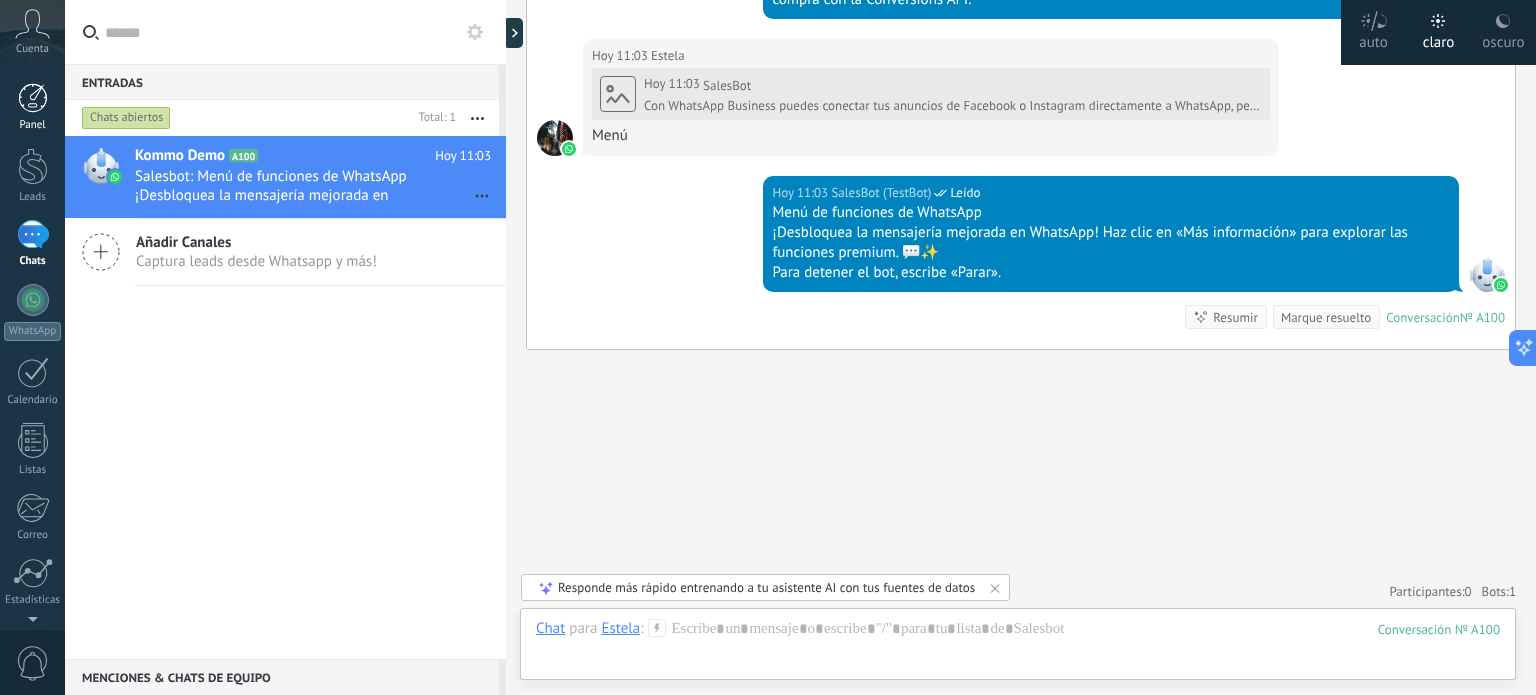 click at bounding box center [33, 98] 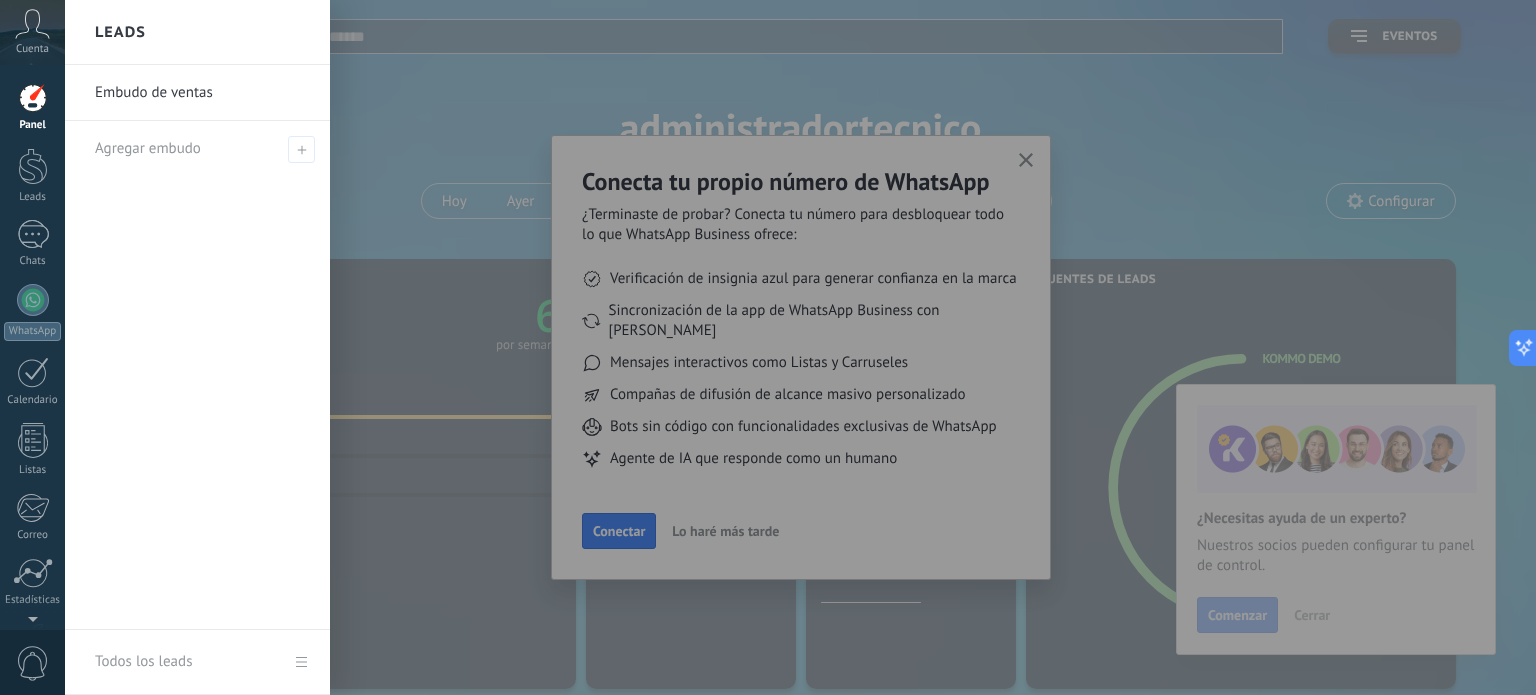 click at bounding box center (833, 347) 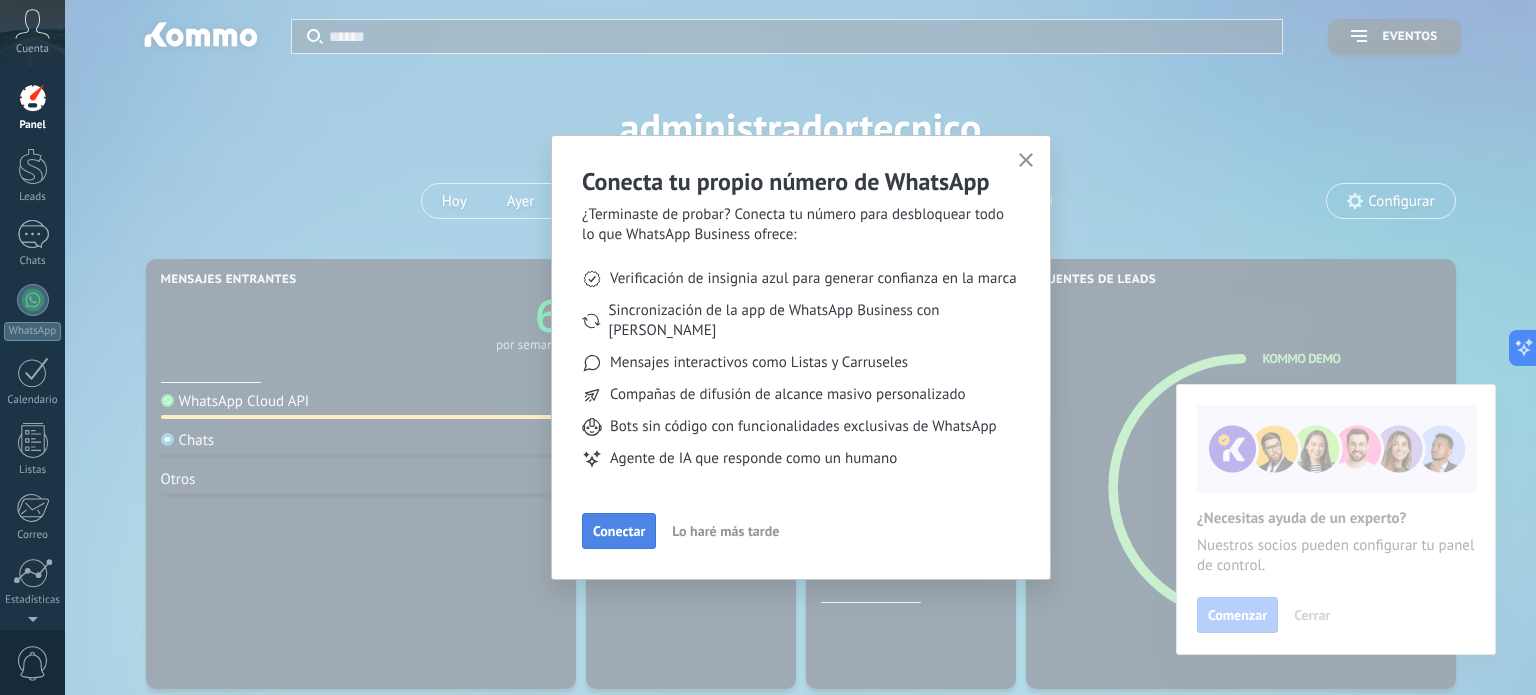 click on "Conectar" at bounding box center [619, 531] 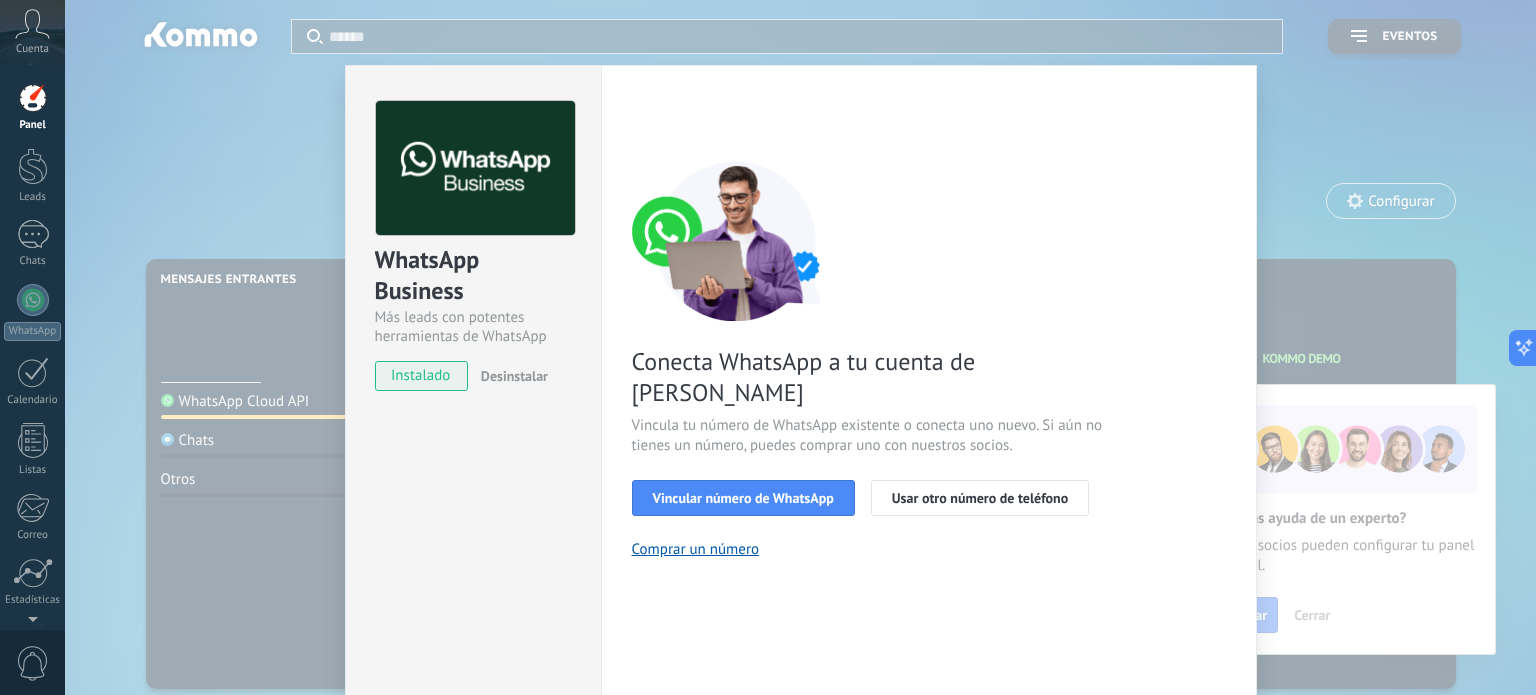 click on "WhatsApp Business Más leads con potentes herramientas de WhatsApp instalado Desinstalar Configuraciones Autorizaciones This tab logs the users who have granted integration access to this account. If you want to to remove a user's ability to send requests to the account on behalf of this integration, you can revoke access. If access is revoked from all users, the integration will stop working. This app is installed, but no one has given it access yet. WhatsApp Cloud API más _:  Guardar < Volver 1 Seleccionar aplicación 2 Conectar Facebook  3 Finalizar configuración Conecta WhatsApp a tu cuenta de Kommo Vincula tu número de WhatsApp existente o conecta uno nuevo. Si aún no tienes un número, puedes comprar uno con nuestros socios. Vincular número de WhatsApp Usar otro número de teléfono Comprar un número ¿Necesitas ayuda?" at bounding box center (800, 347) 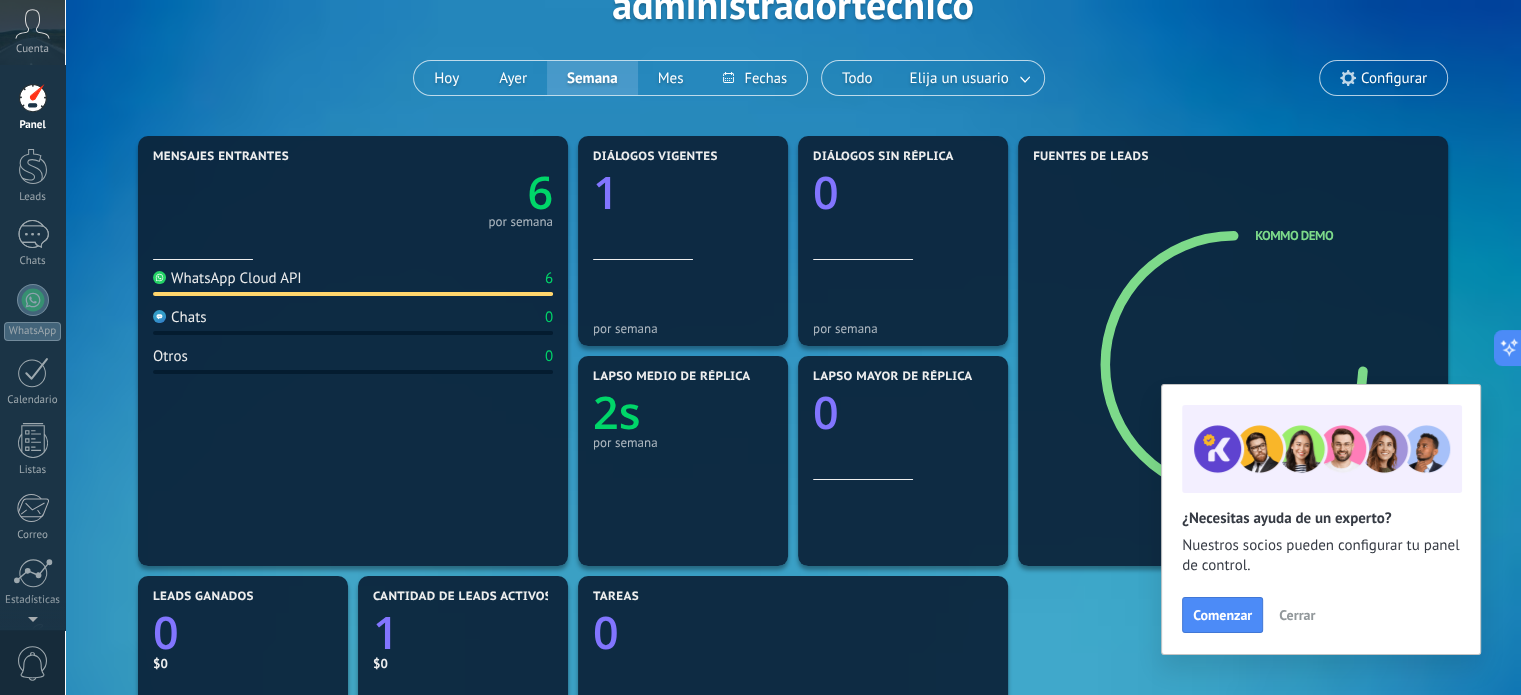 scroll, scrollTop: 100, scrollLeft: 0, axis: vertical 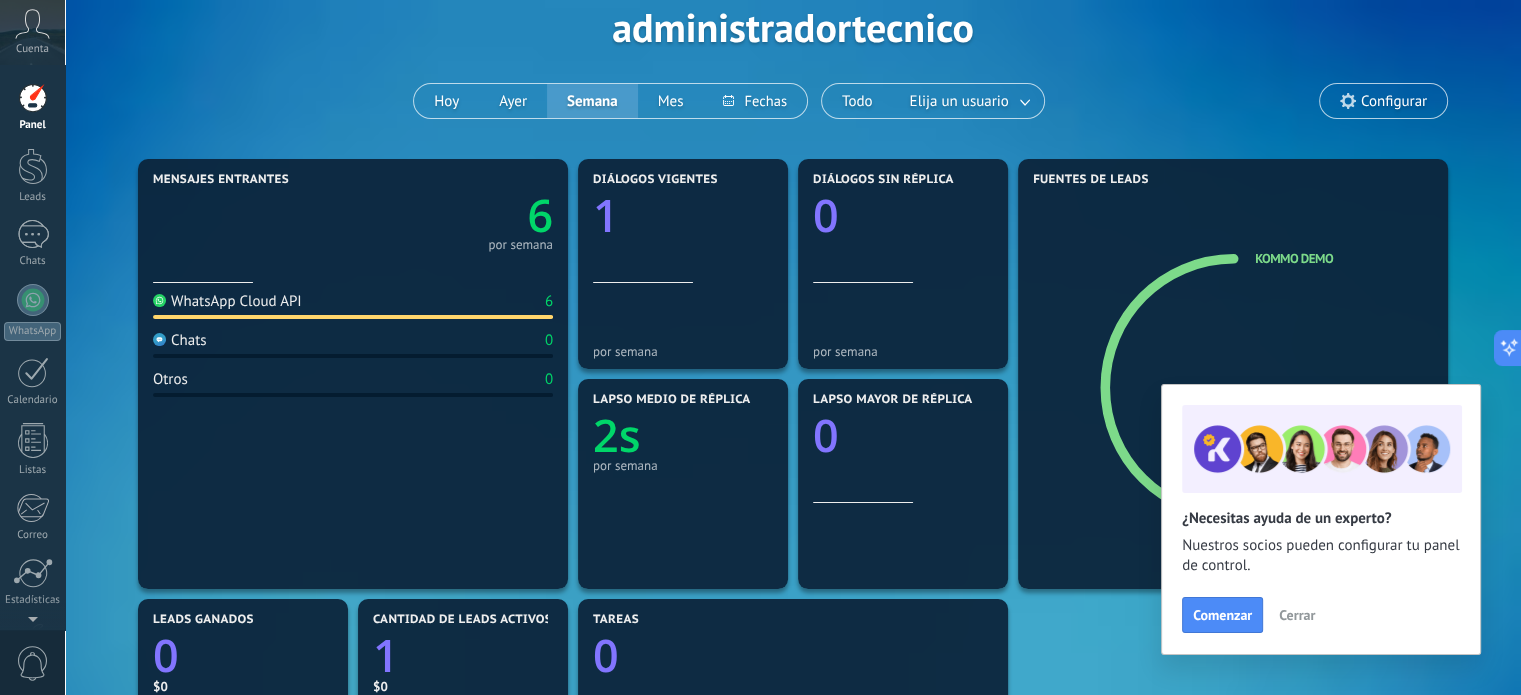 click on "0" 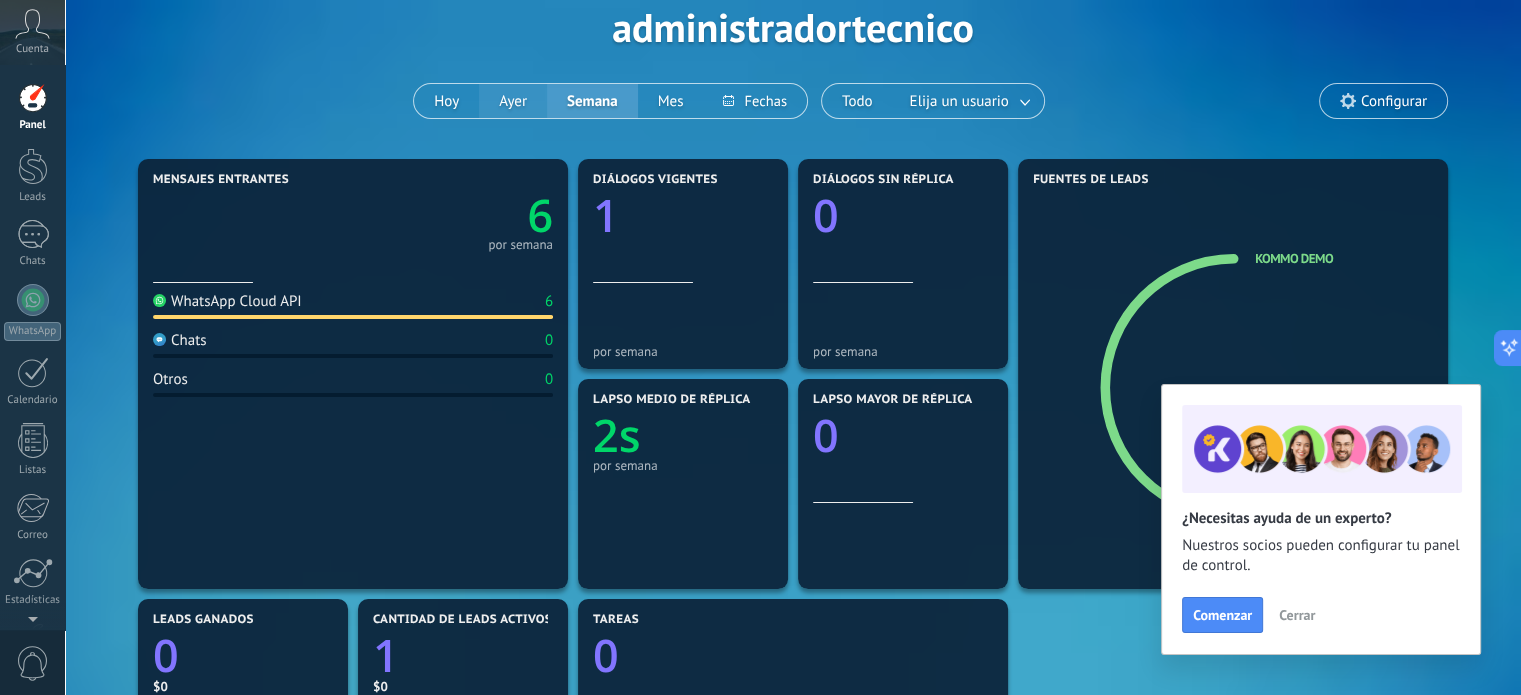 click on "Ayer" at bounding box center [513, 101] 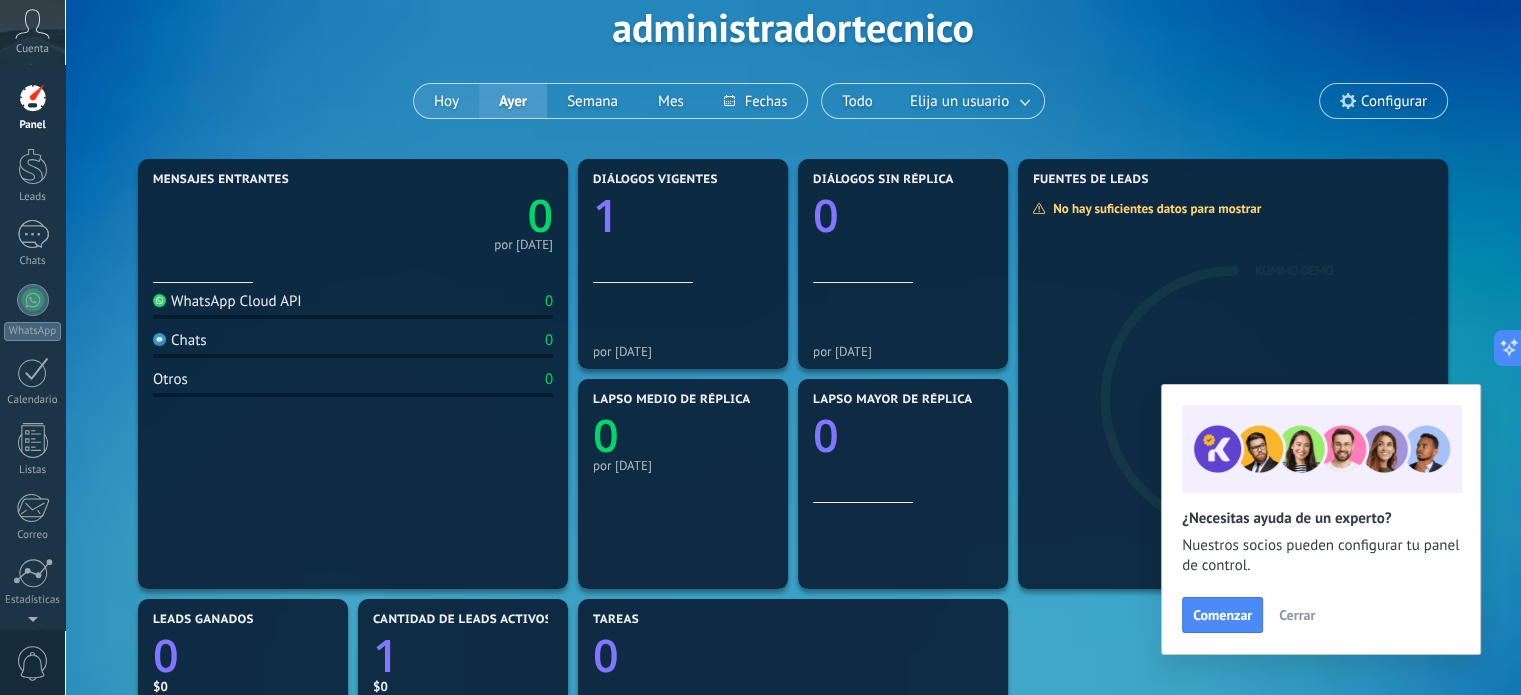 click on "Hoy" at bounding box center [446, 101] 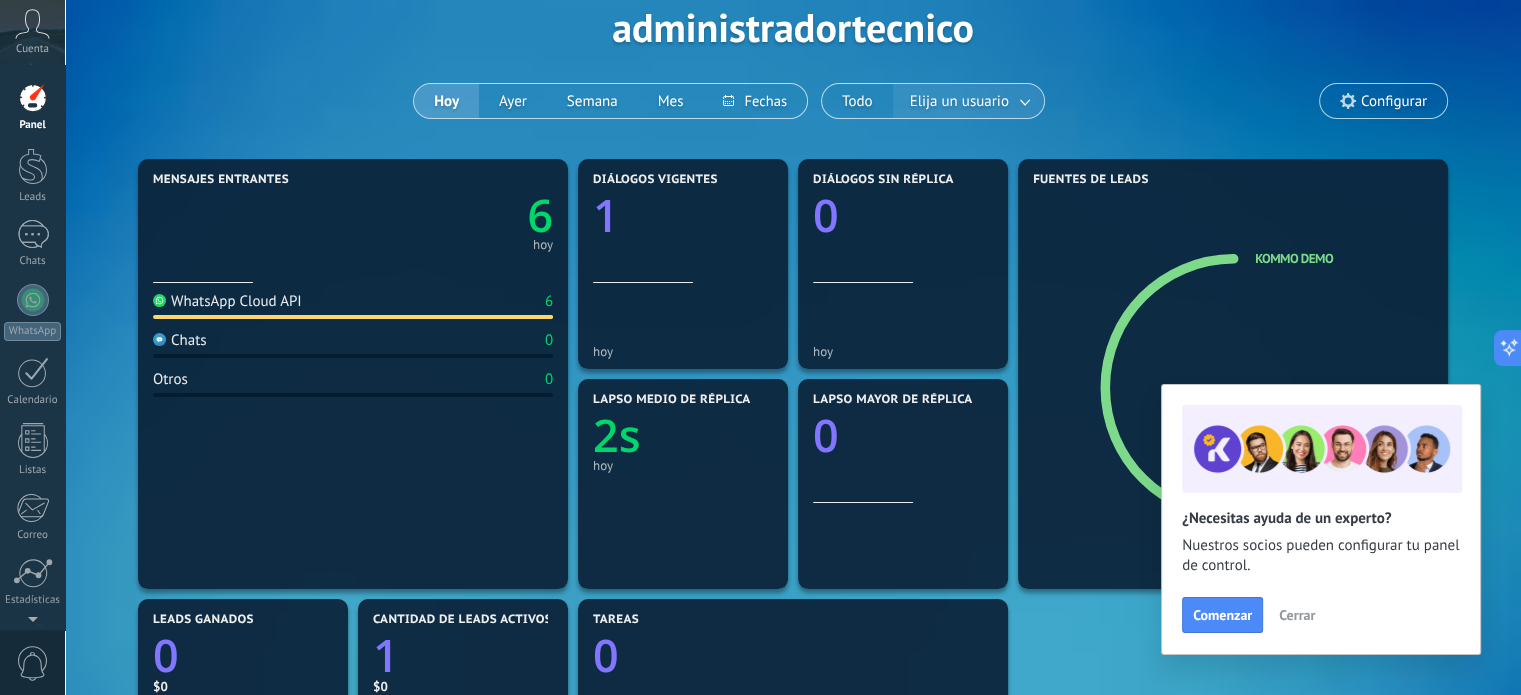 click on "Elija un usuario" at bounding box center [959, 101] 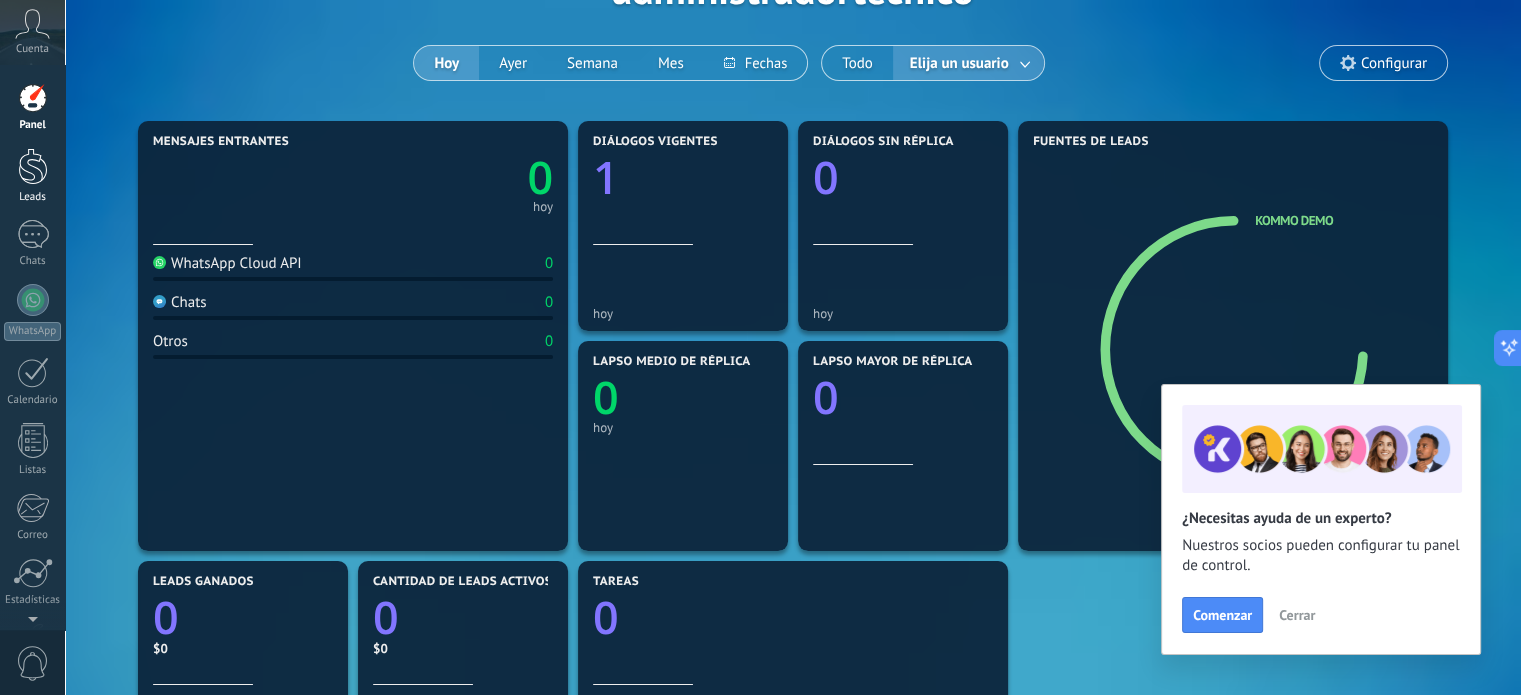 scroll, scrollTop: 20, scrollLeft: 0, axis: vertical 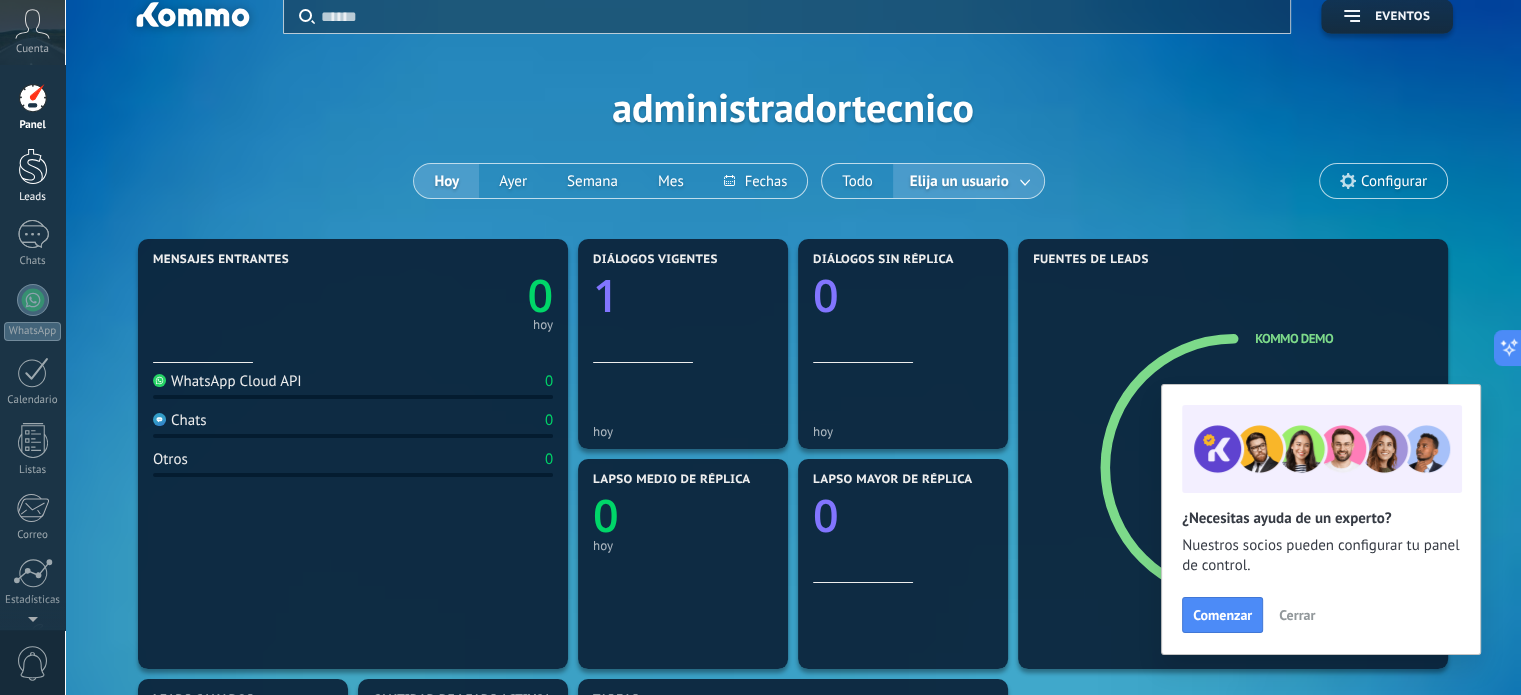 click at bounding box center (33, 166) 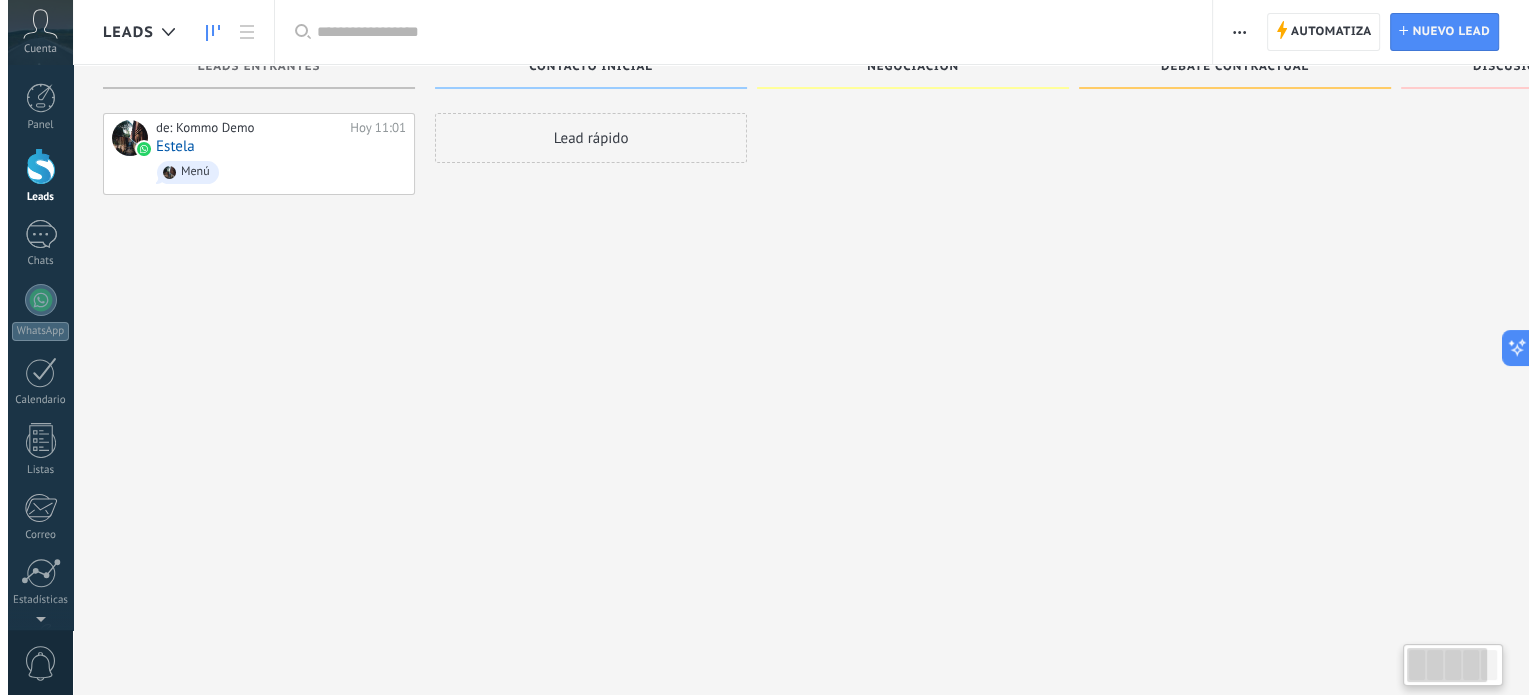 scroll, scrollTop: 0, scrollLeft: 0, axis: both 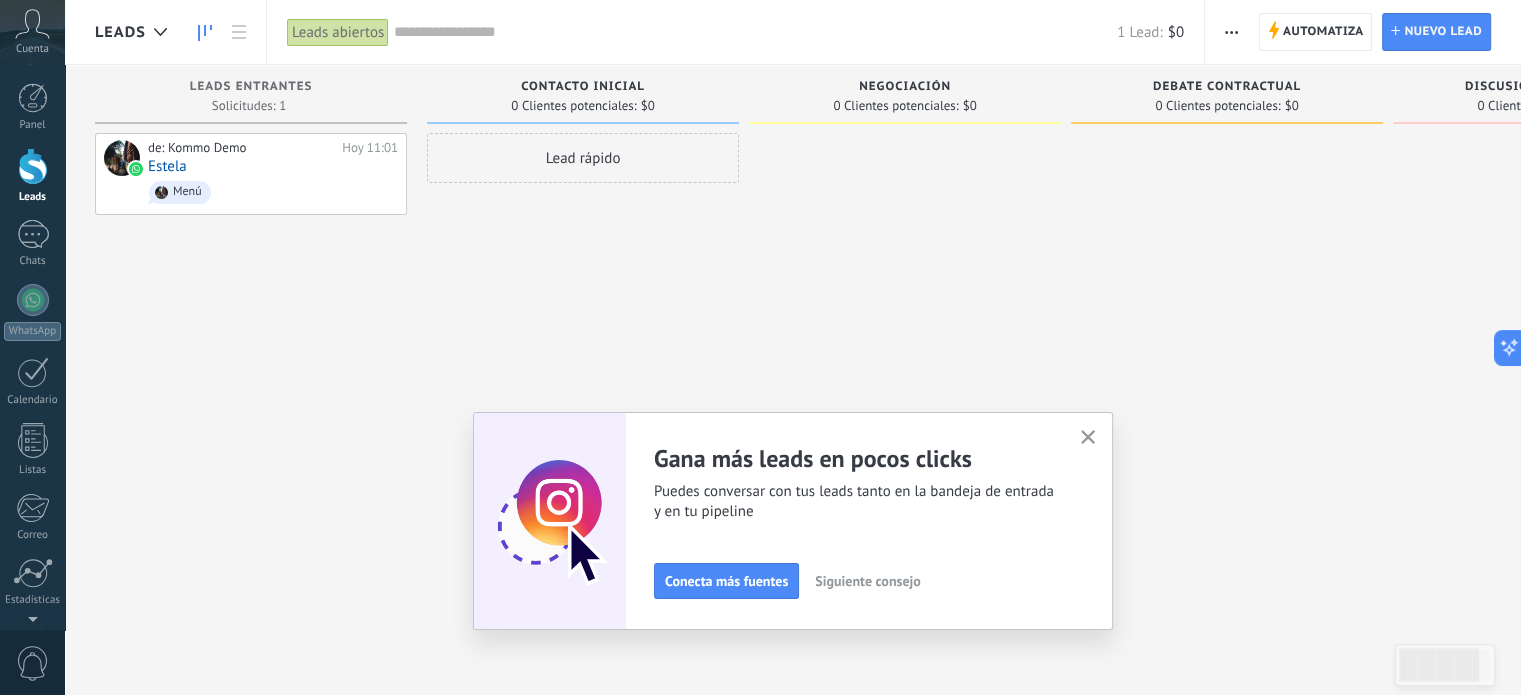 click on "Conecta más fuentes" at bounding box center [726, 581] 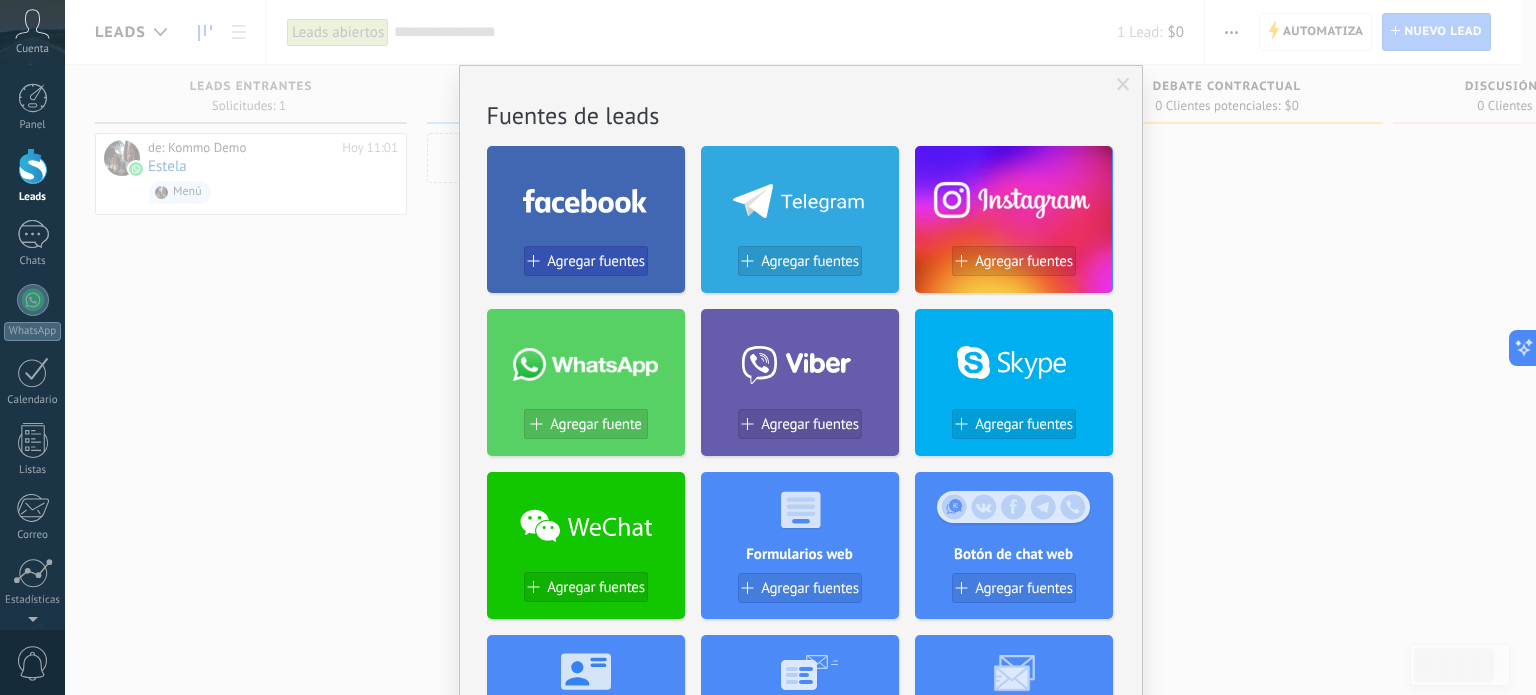 click on "Agregar fuentes" at bounding box center [596, 261] 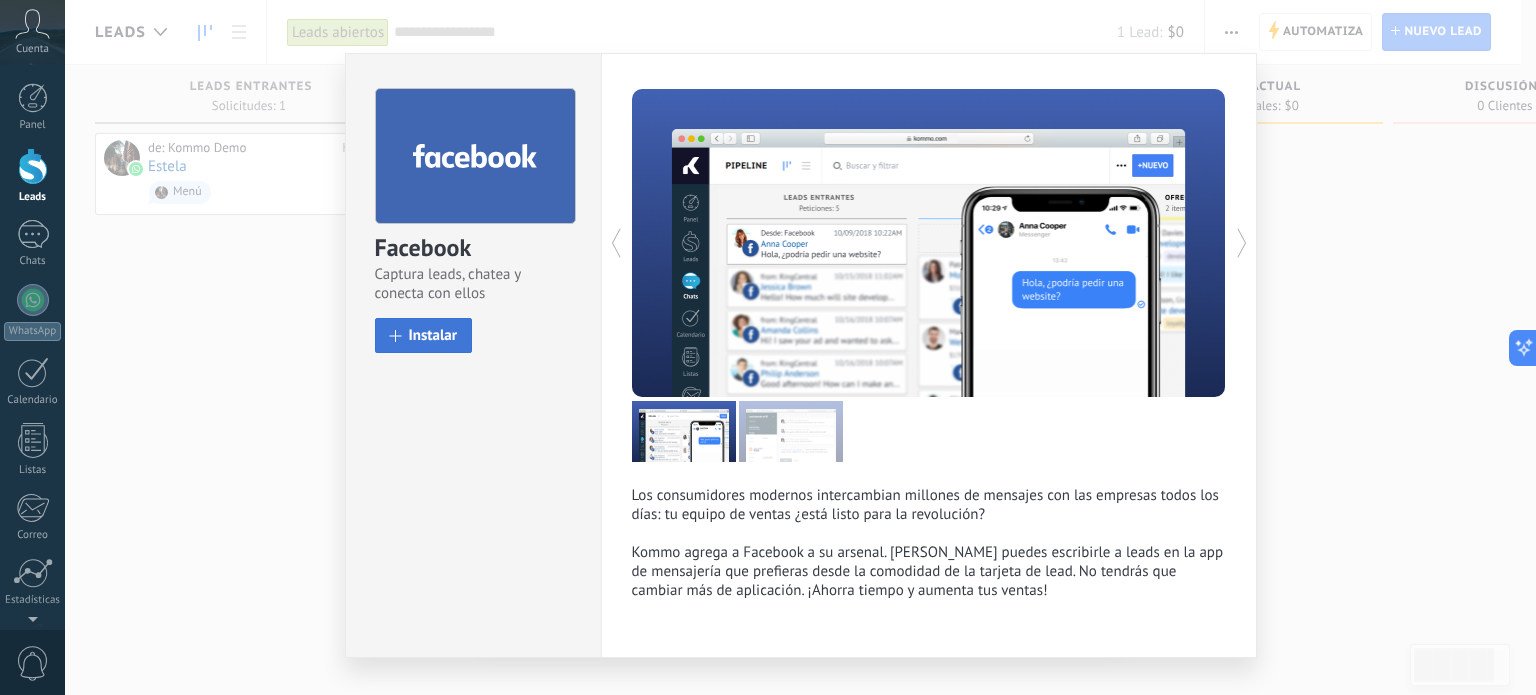 scroll, scrollTop: 0, scrollLeft: 0, axis: both 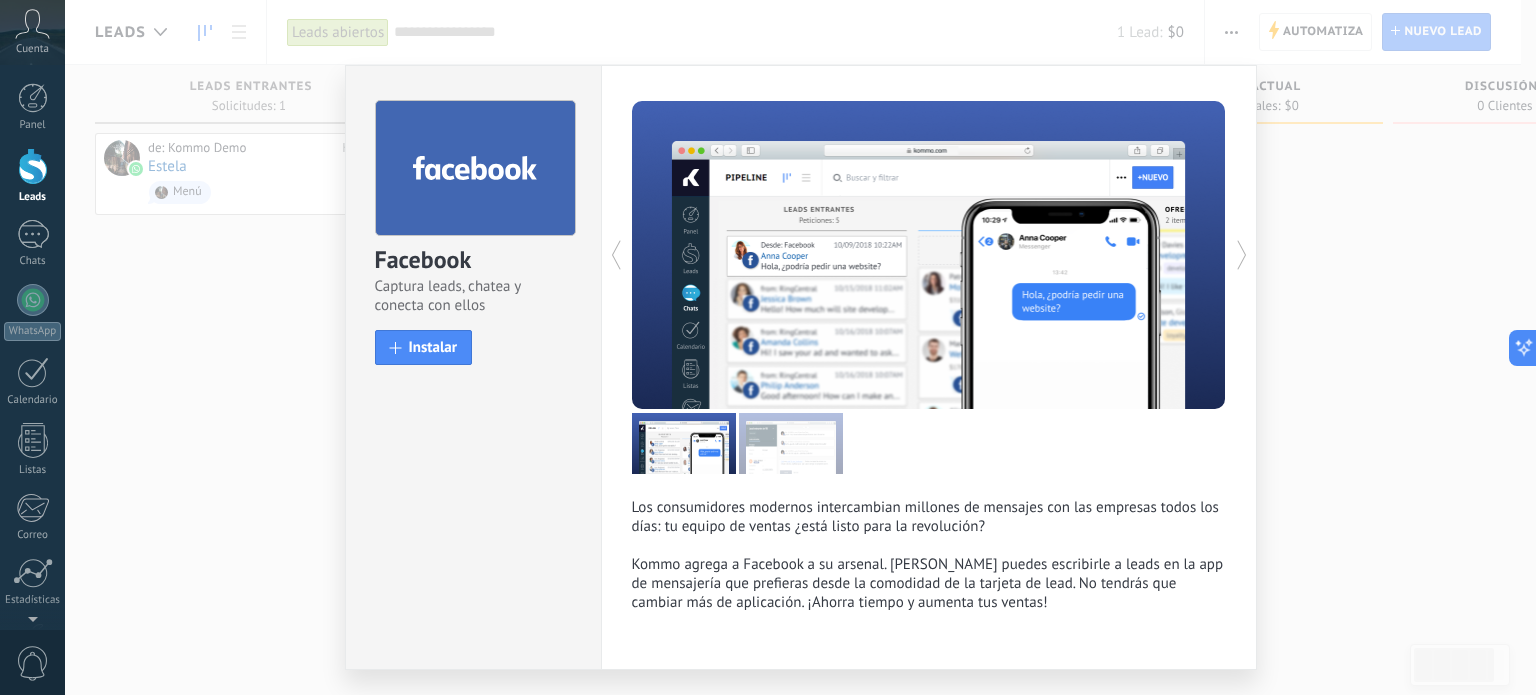 click on "Facebook Captura leads, chatea y conecta con ellos install Instalar Los consumidores modernos intercambian millones de mensajes con las empresas todos los días: tu equipo de ventas ¿está listo para la revolución?     Kommo agrega a Facebook a su arsenal. [PERSON_NAME] puedes escribirle a leads en la app de mensajería que prefieras desde la comodidad de la tarjeta de lead. No tendrás que cambiar más de aplicación. ¡Ahorra tiempo y aumenta tus ventas! más" at bounding box center (800, 347) 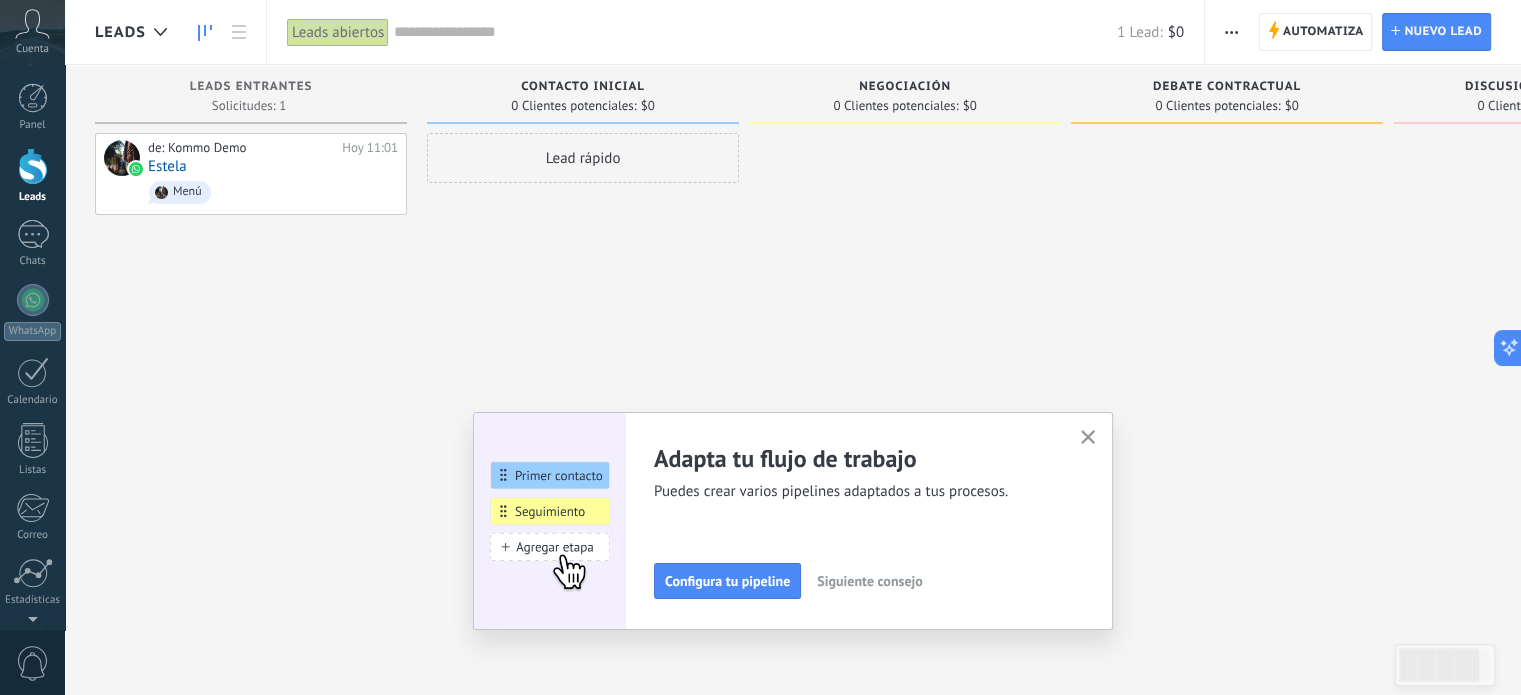 click on "Lead rápido" at bounding box center (583, 158) 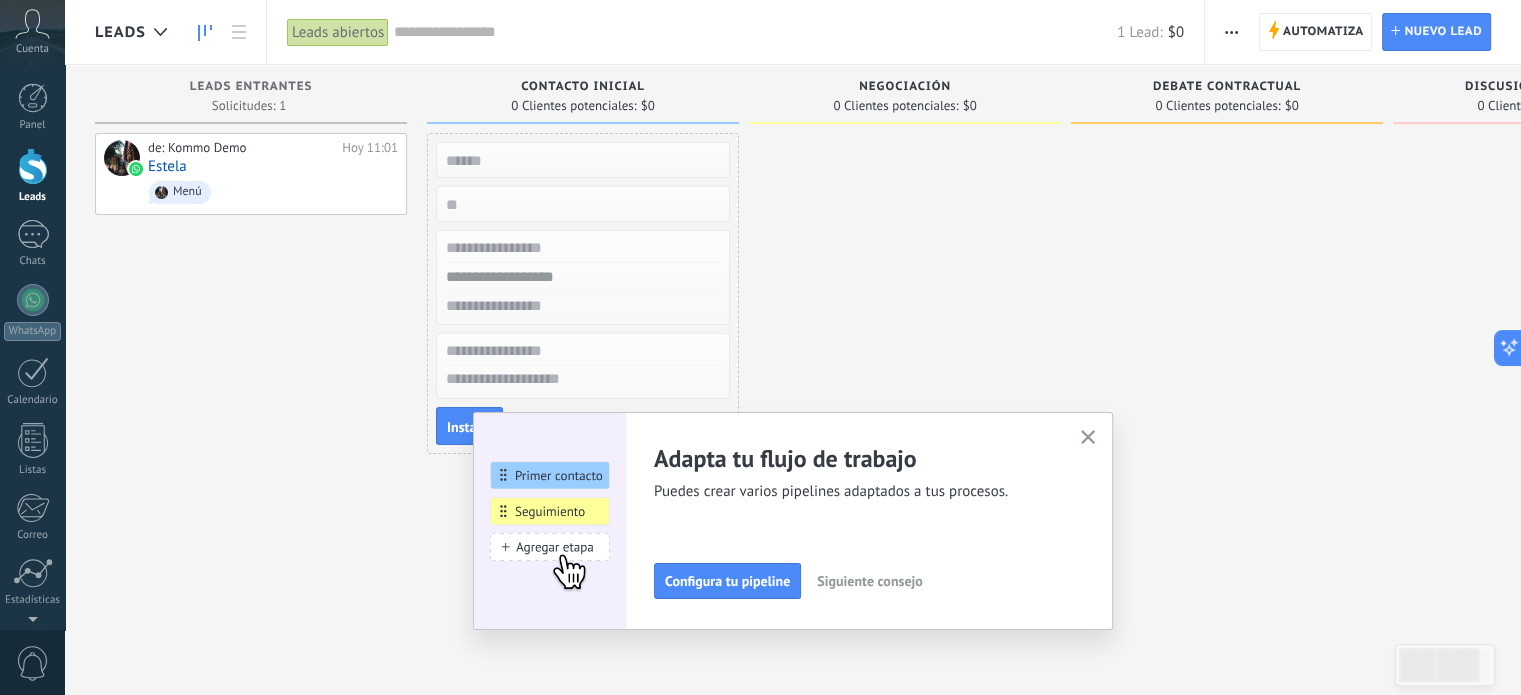 click at bounding box center [905, 350] 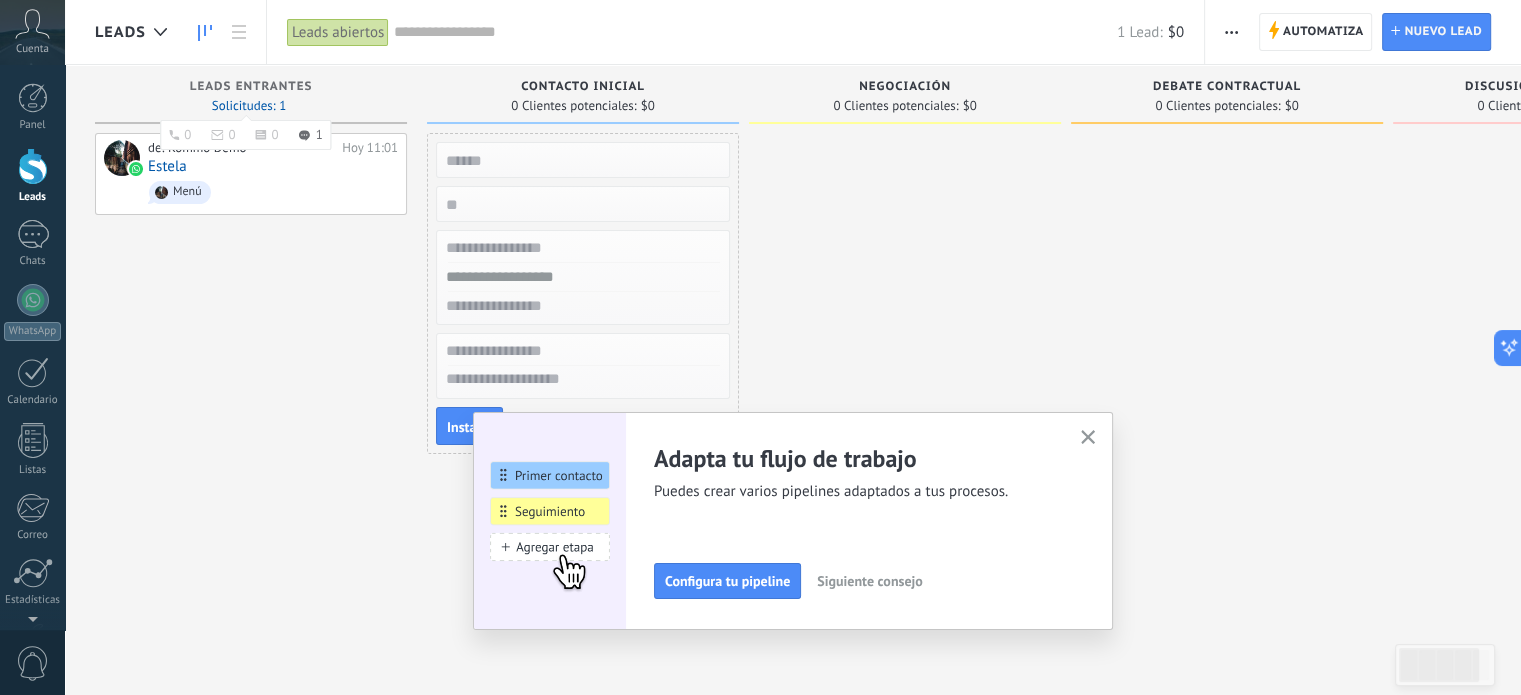 click on "Solicitudes: 1 0 0 0 1 0 0 0 1" at bounding box center (249, 106) 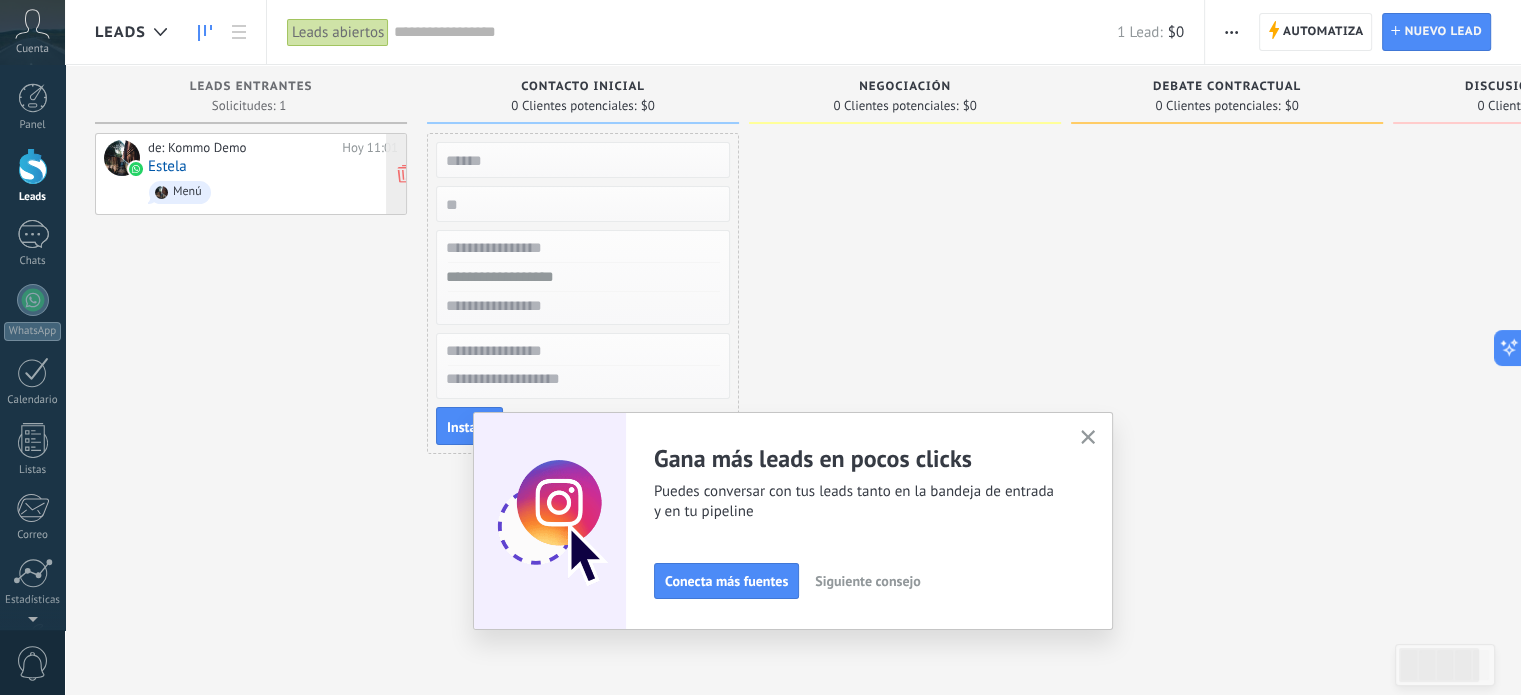 click on "de: Kommo Demo [DATE] 11:01 [PERSON_NAME]" at bounding box center [273, 174] 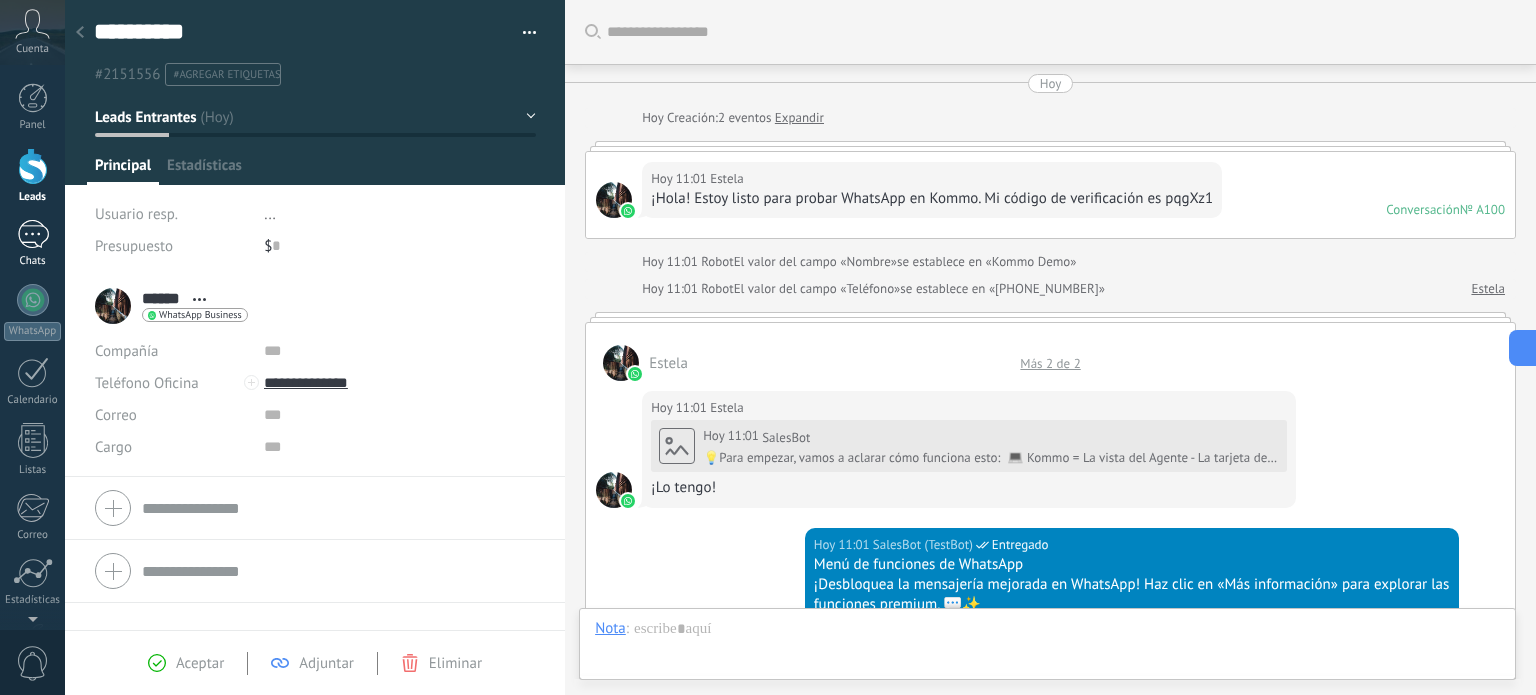 scroll, scrollTop: 1772, scrollLeft: 0, axis: vertical 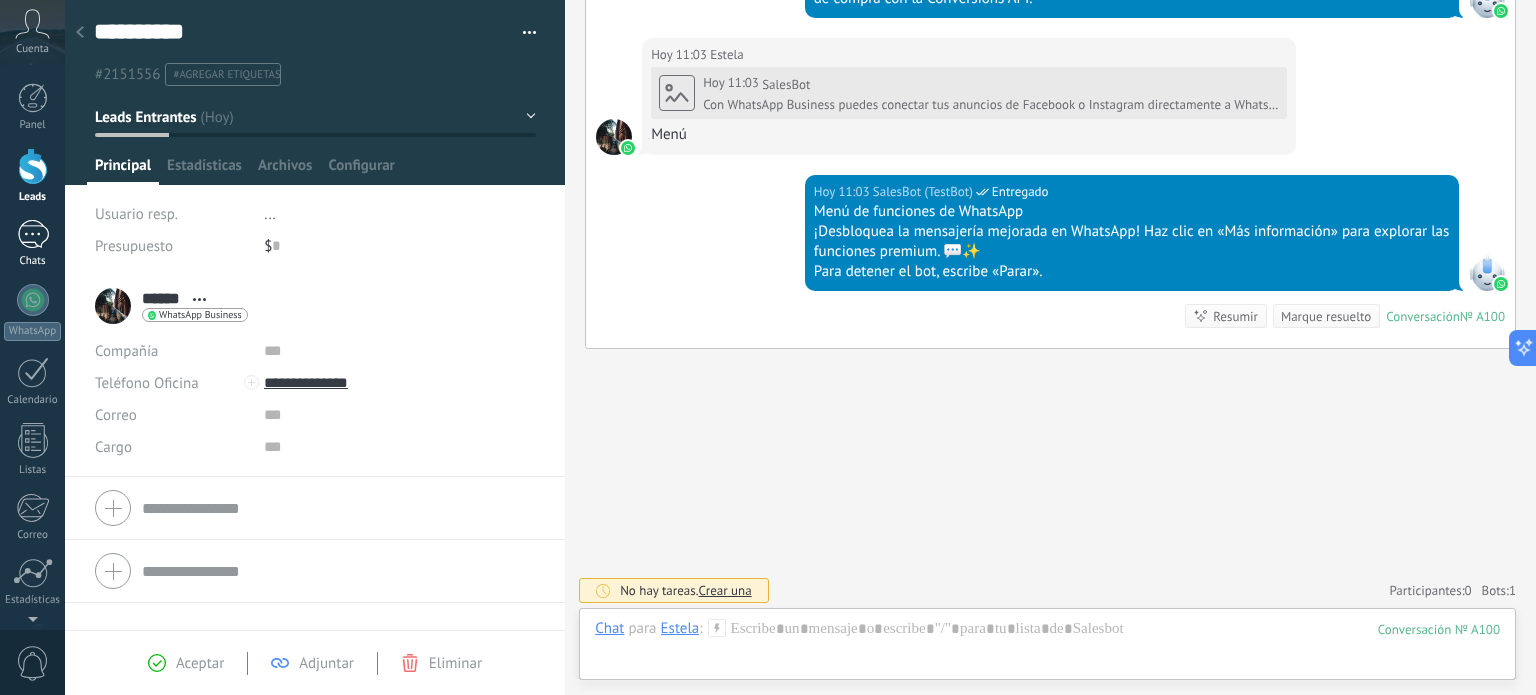 click on "1
Chats" at bounding box center [32, 244] 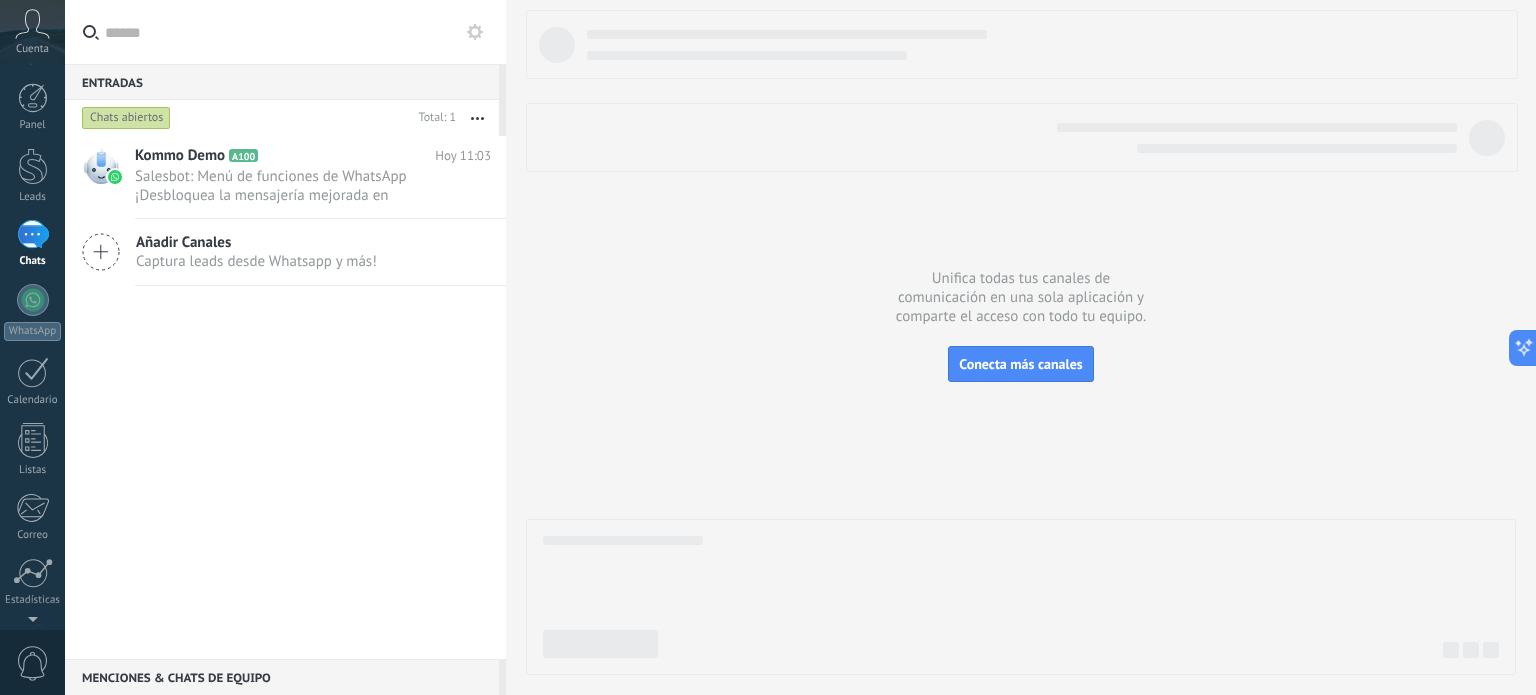 click 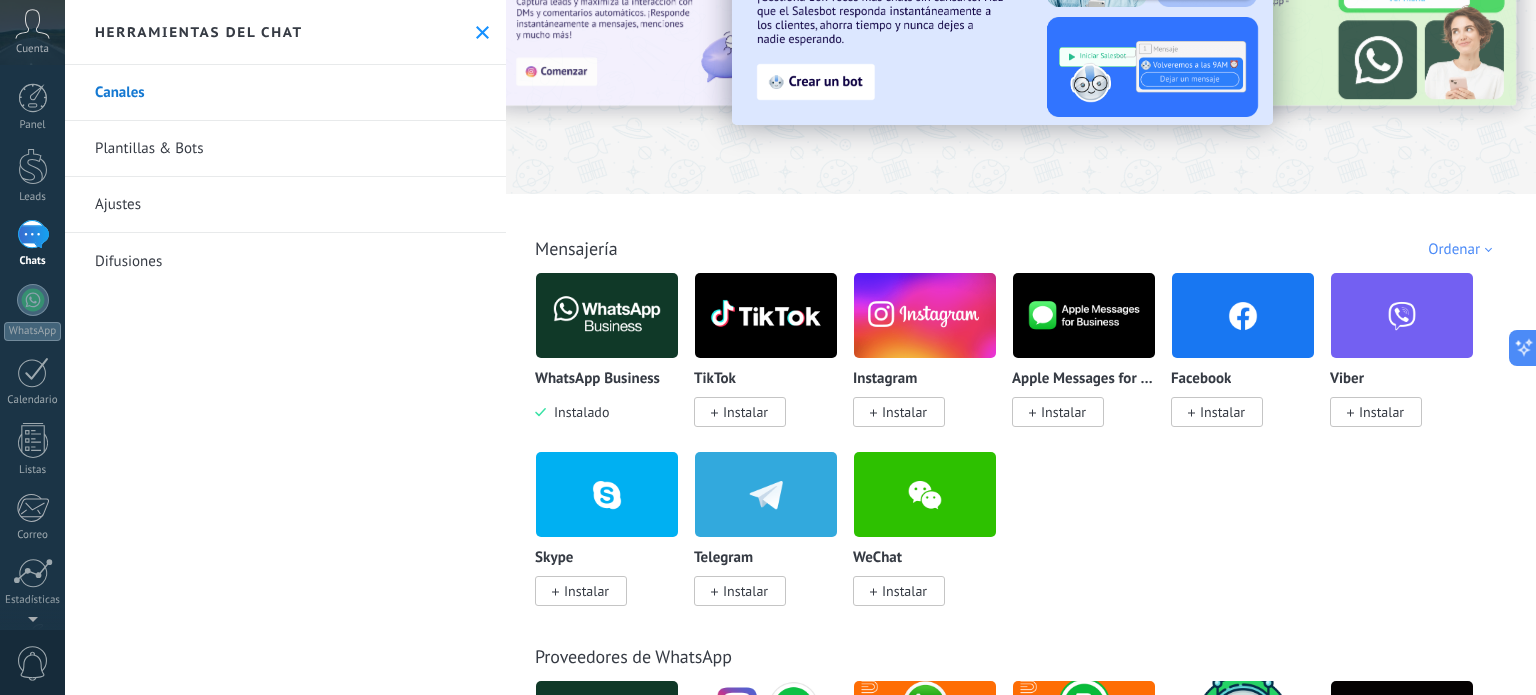 scroll, scrollTop: 100, scrollLeft: 0, axis: vertical 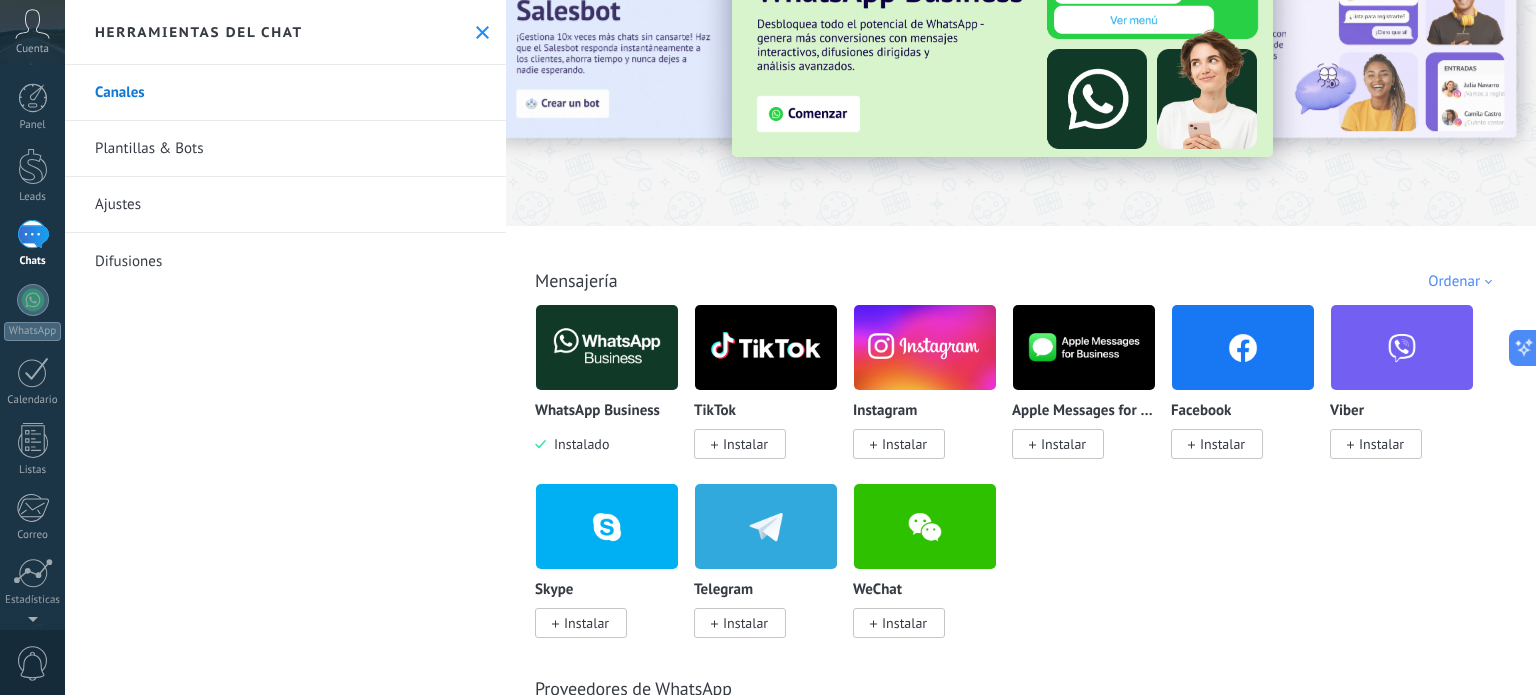 click on "Instalar" at bounding box center [1222, 444] 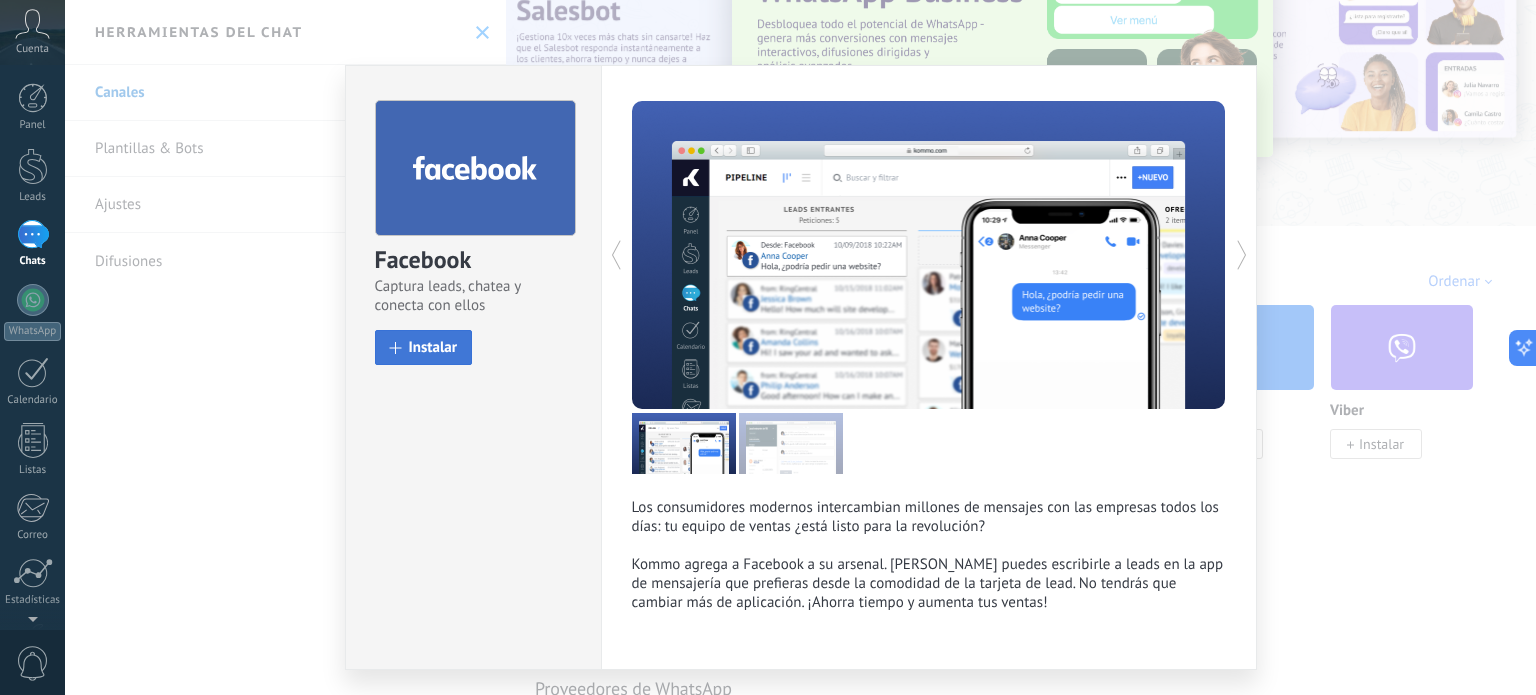 click on "Instalar" at bounding box center [433, 347] 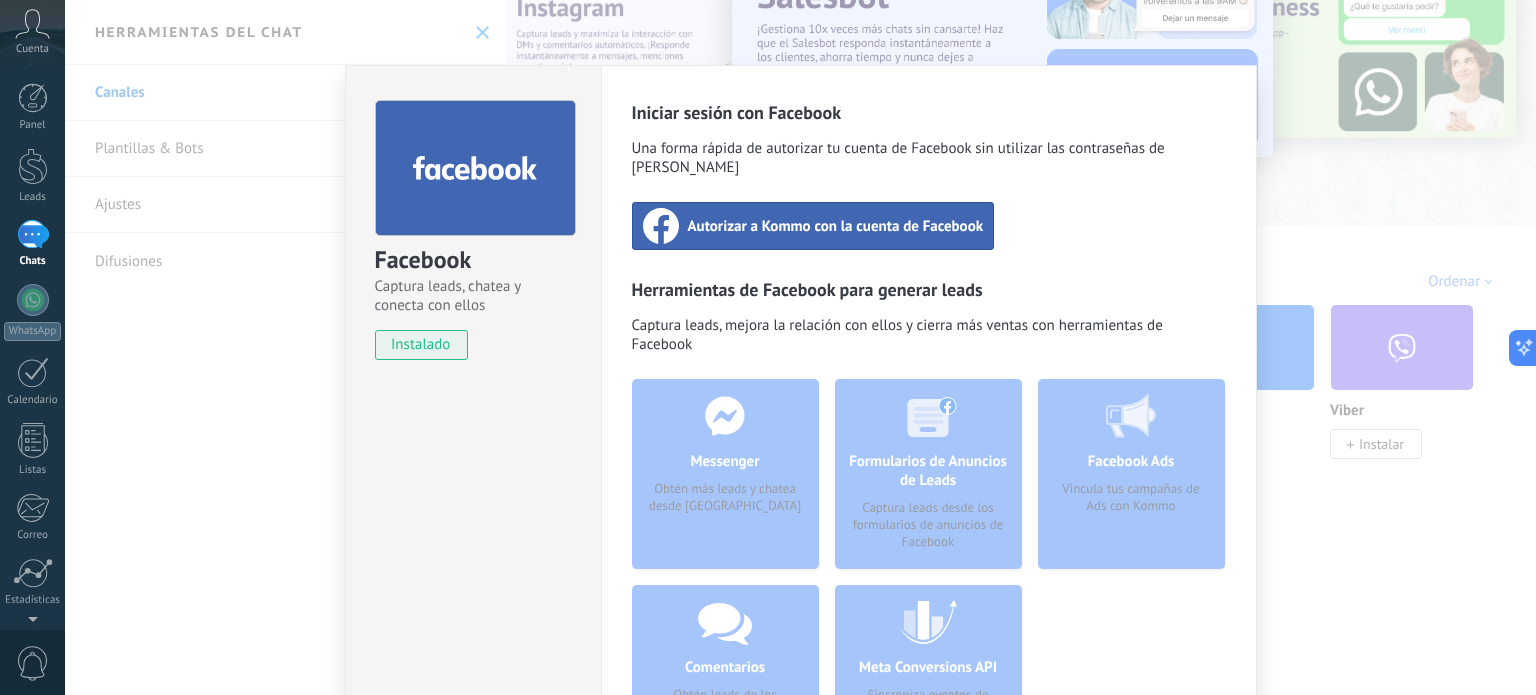 click on "Autorizar a Kommo con la cuenta de Facebook" at bounding box center (836, 226) 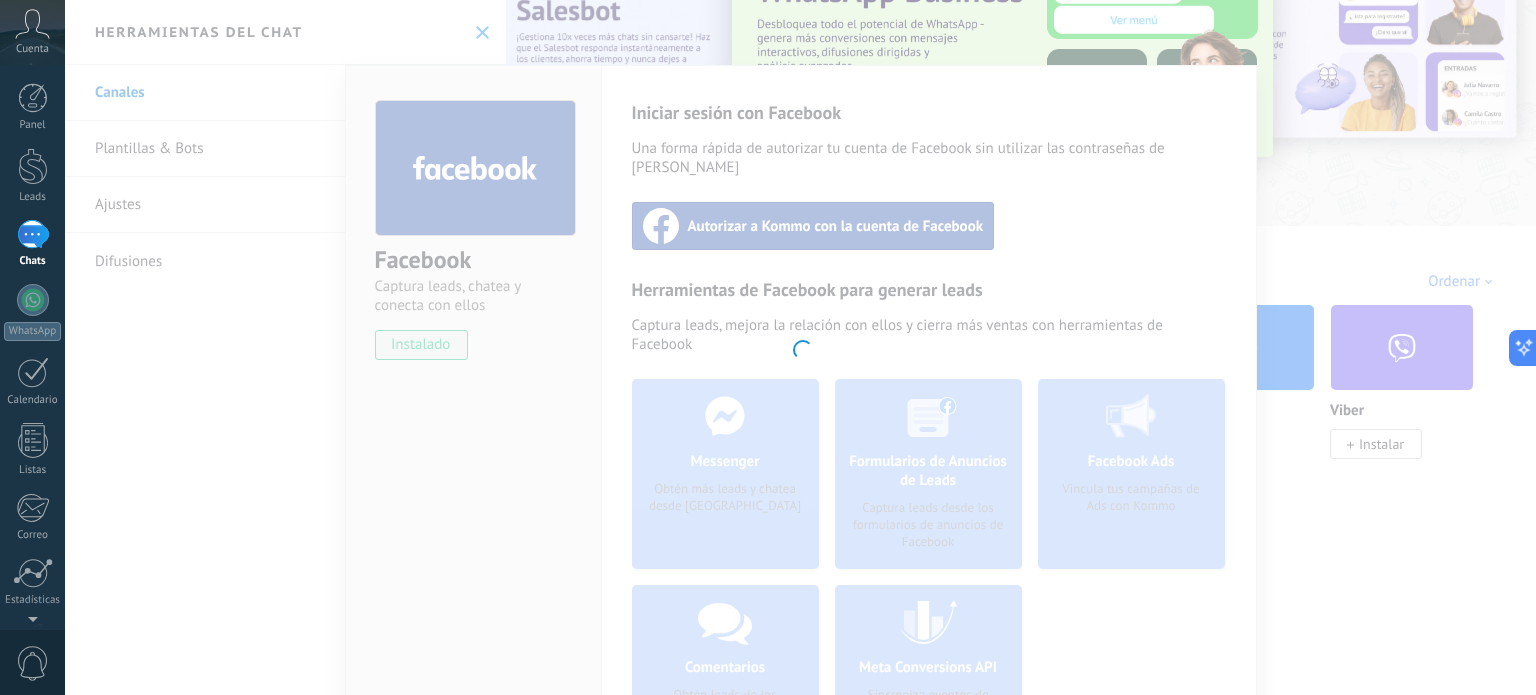 click at bounding box center (800, 347) 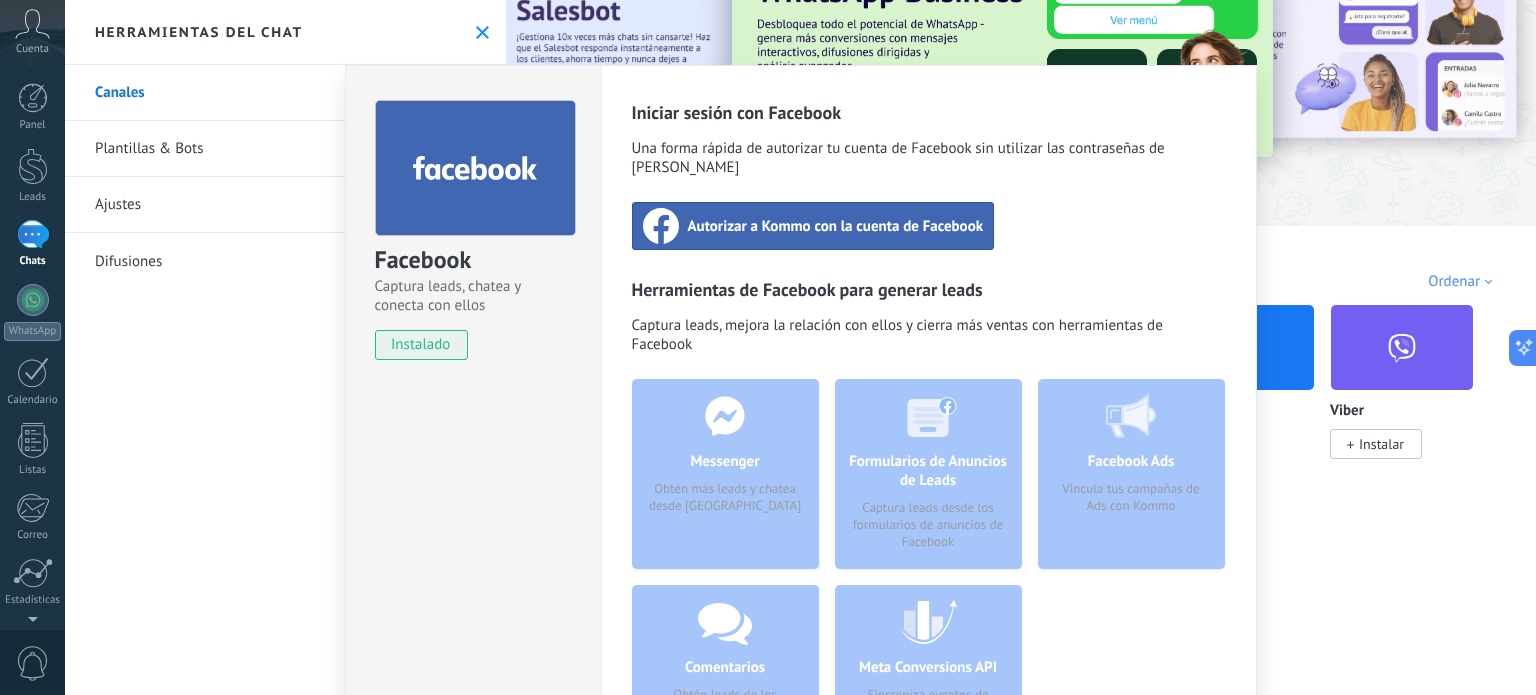 click on "Facebook Captura leads, chatea y conecta con ellos instalado Desinstalar Iniciar sesión con Facebook Una forma rápida de autorizar tu cuenta de Facebook sin utilizar las contraseñas de Kommo Autorizar a Kommo con la cuenta de Facebook Herramientas de Facebook para generar leads Captura leads, mejora la relación con ellos y cierra más ventas con herramientas de Facebook Messenger Obtén más leads y chatea desde Kommo Comentarios Obtén leads de los comentarios de Facebook y responde desde Kommo Formularios de Anuncios de Leads Captura leads desde los formularios de anuncios de Facebook Meta Conversions API Sincroniza eventos de mensajes para mejorar tus anuncios Facebook Ads Vincula tus campañas de Ads con Kommo más" at bounding box center [800, 347] 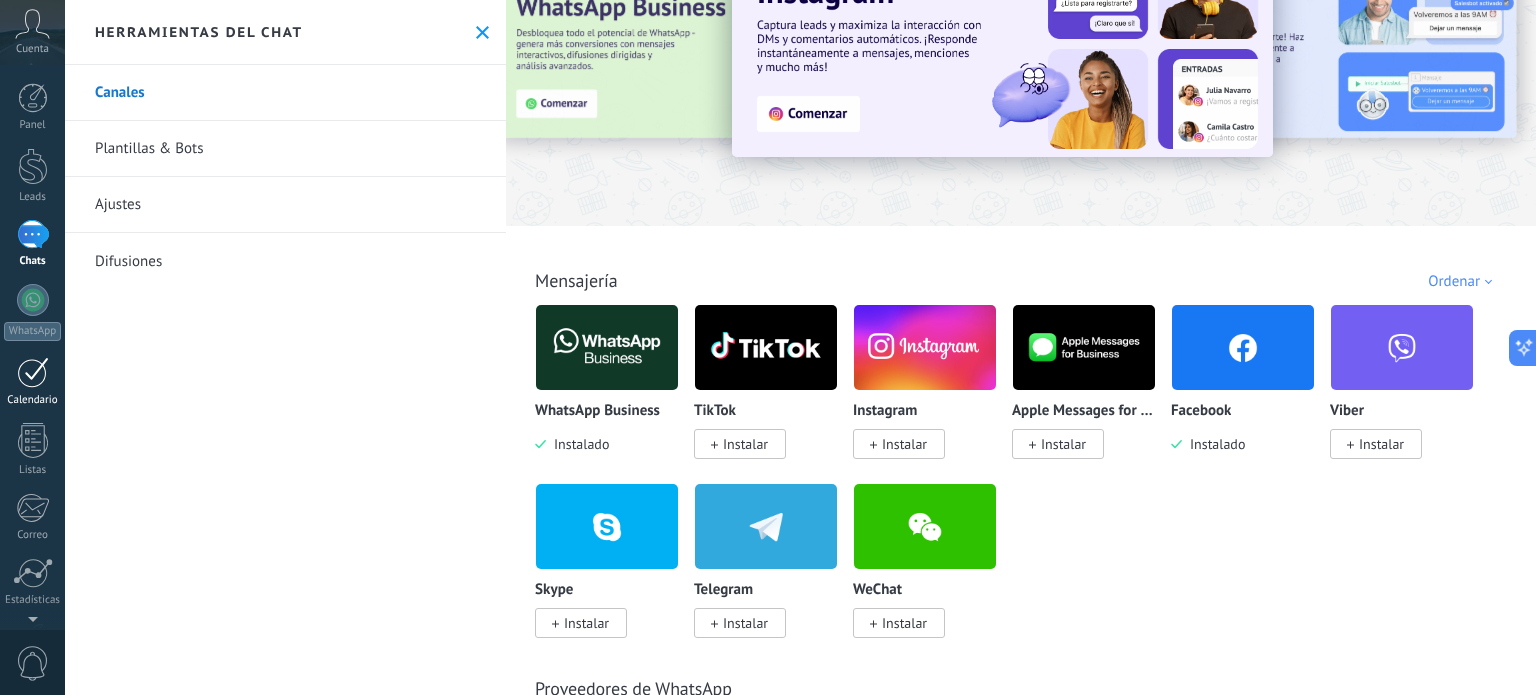 click at bounding box center [33, 372] 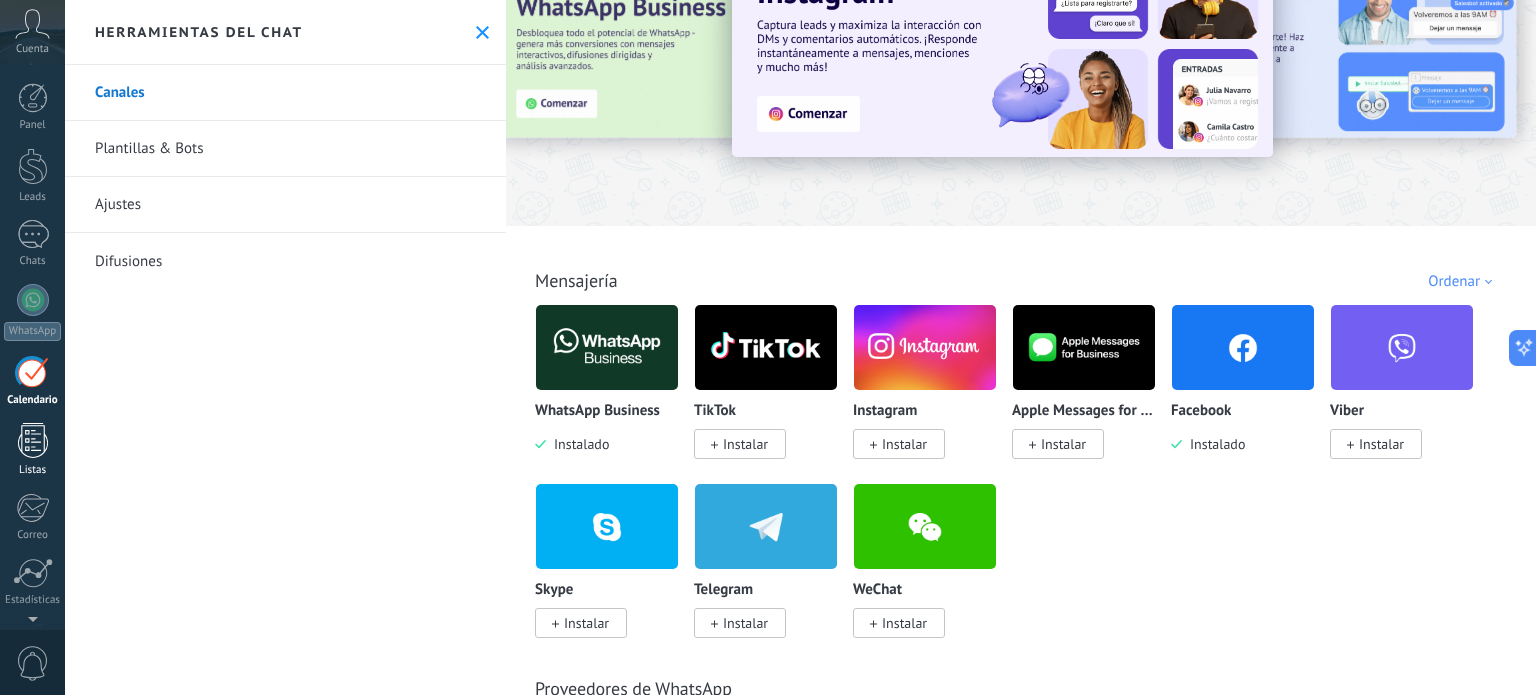 scroll, scrollTop: 56, scrollLeft: 0, axis: vertical 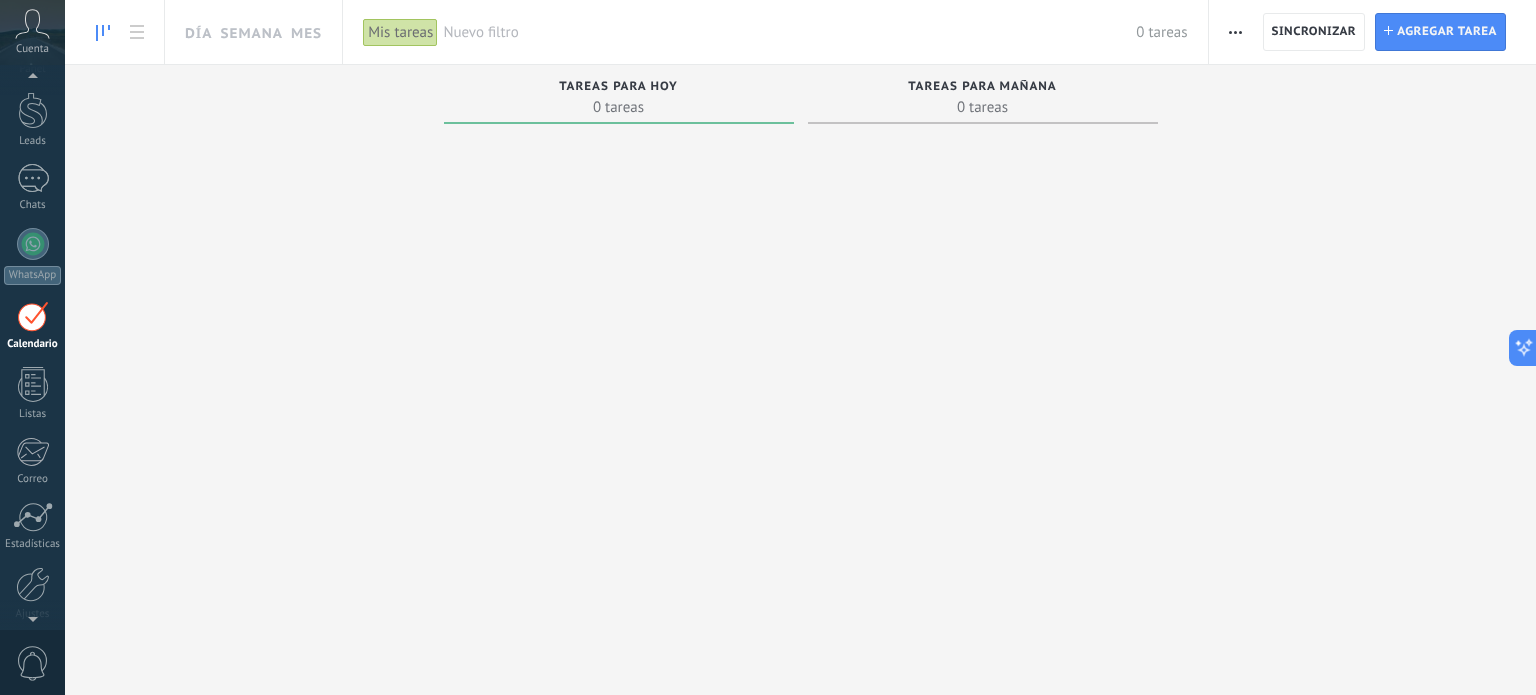click at bounding box center [33, 316] 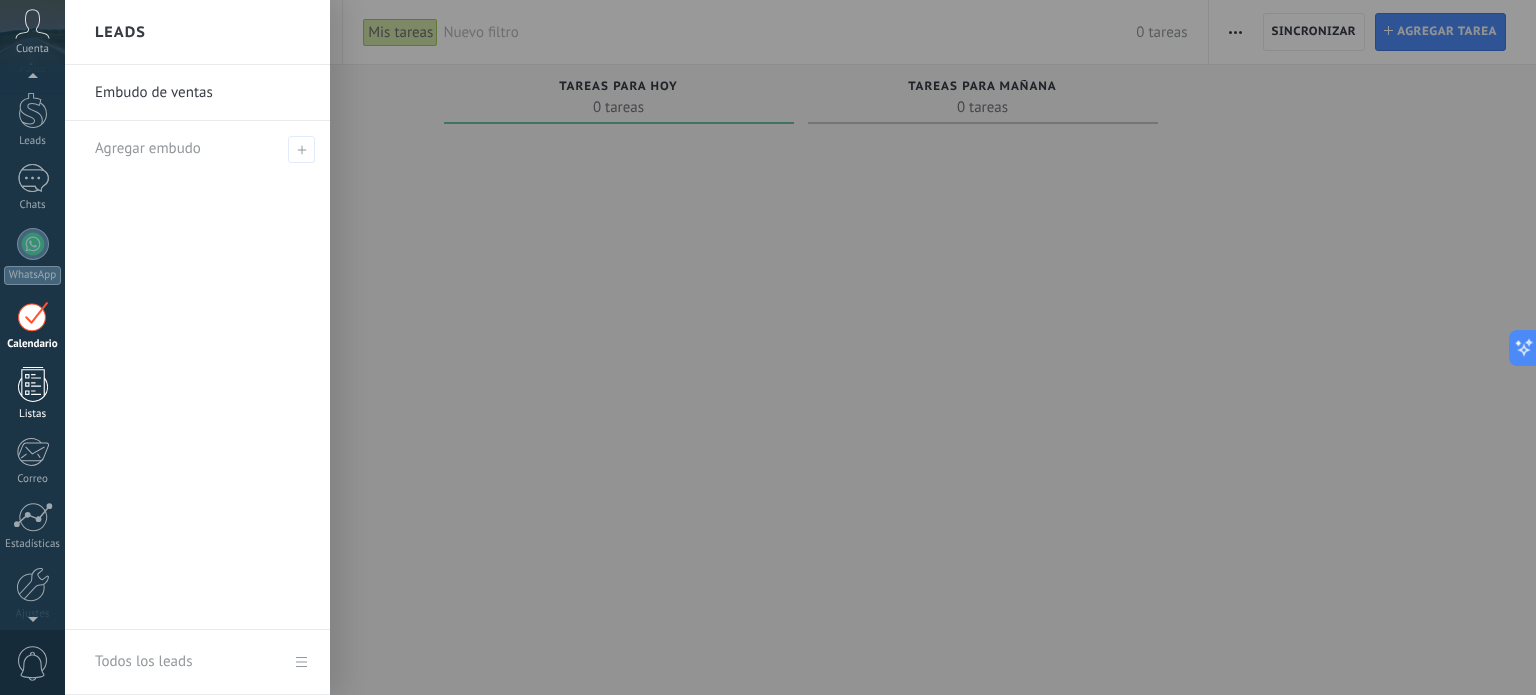 click at bounding box center (33, 384) 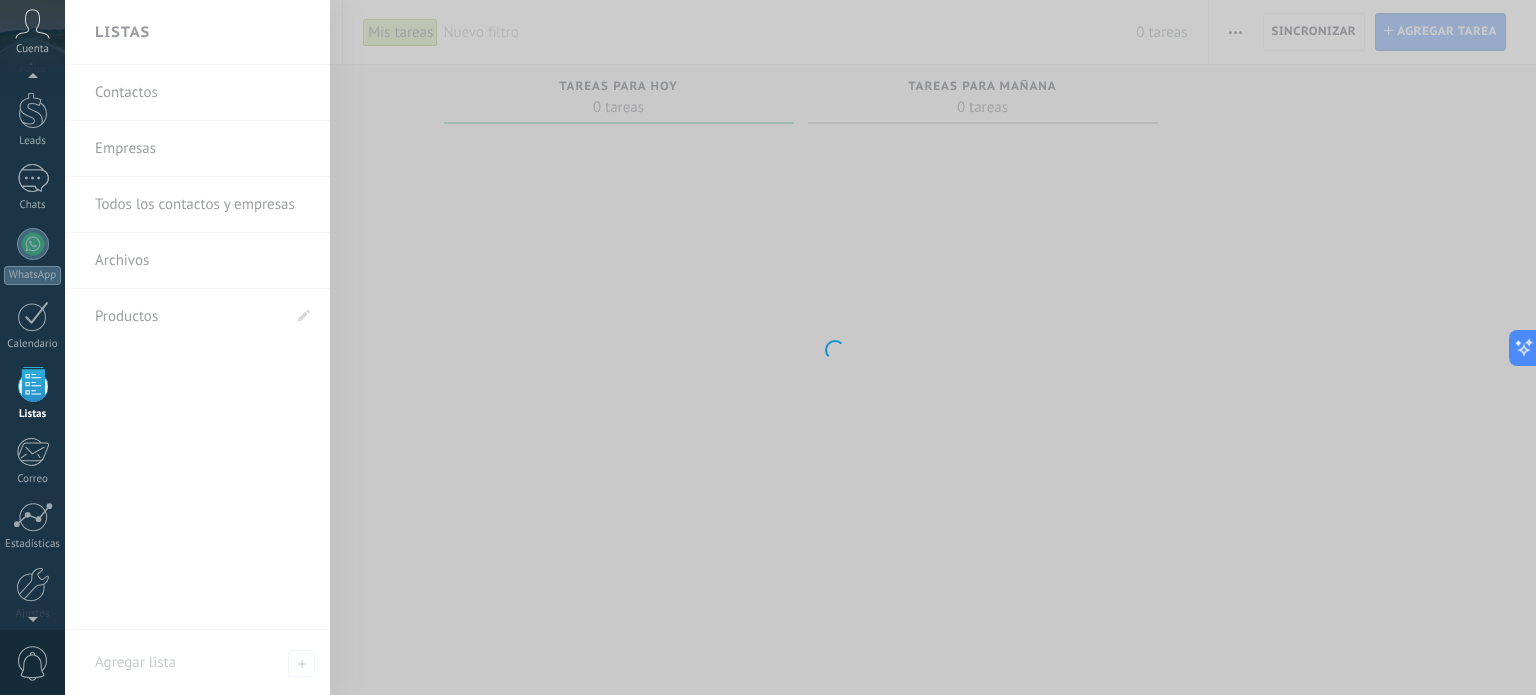 scroll, scrollTop: 123, scrollLeft: 0, axis: vertical 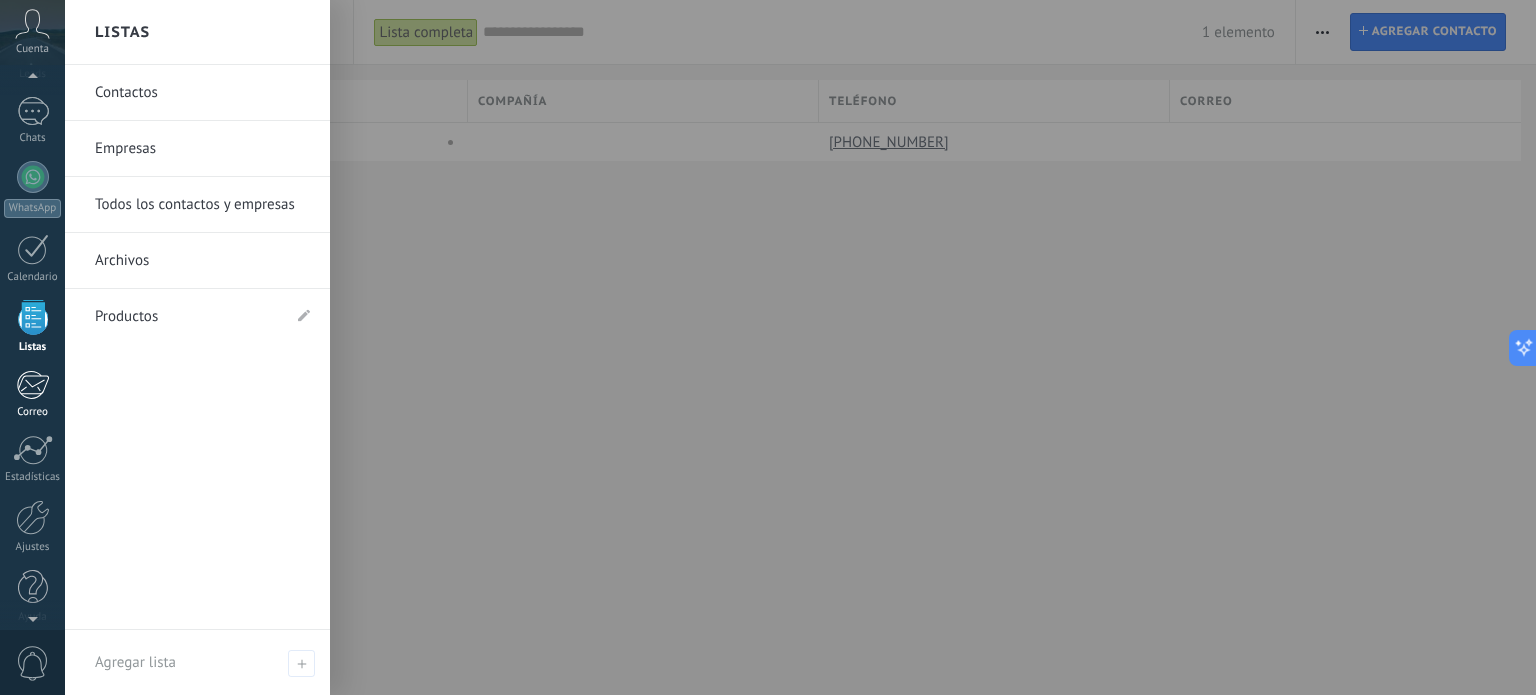 click at bounding box center (32, 385) 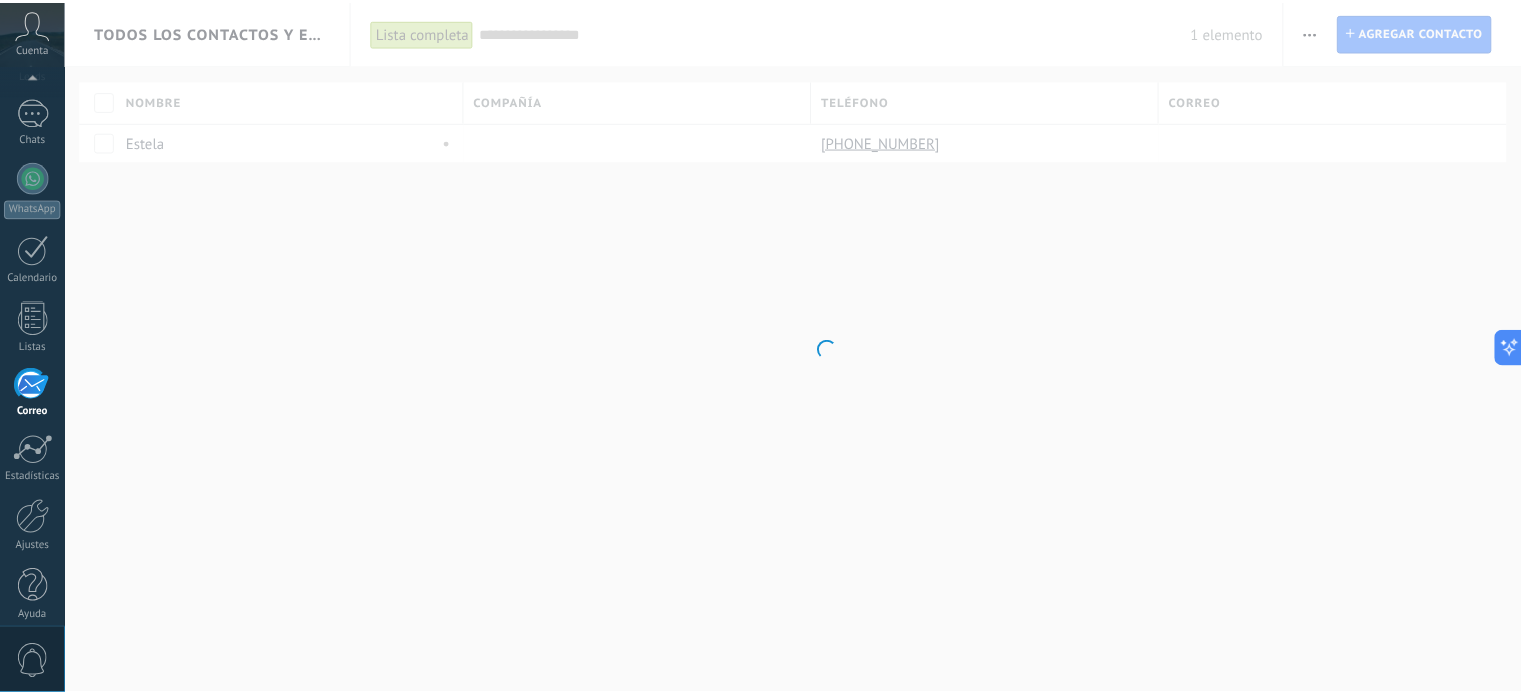 scroll, scrollTop: 136, scrollLeft: 0, axis: vertical 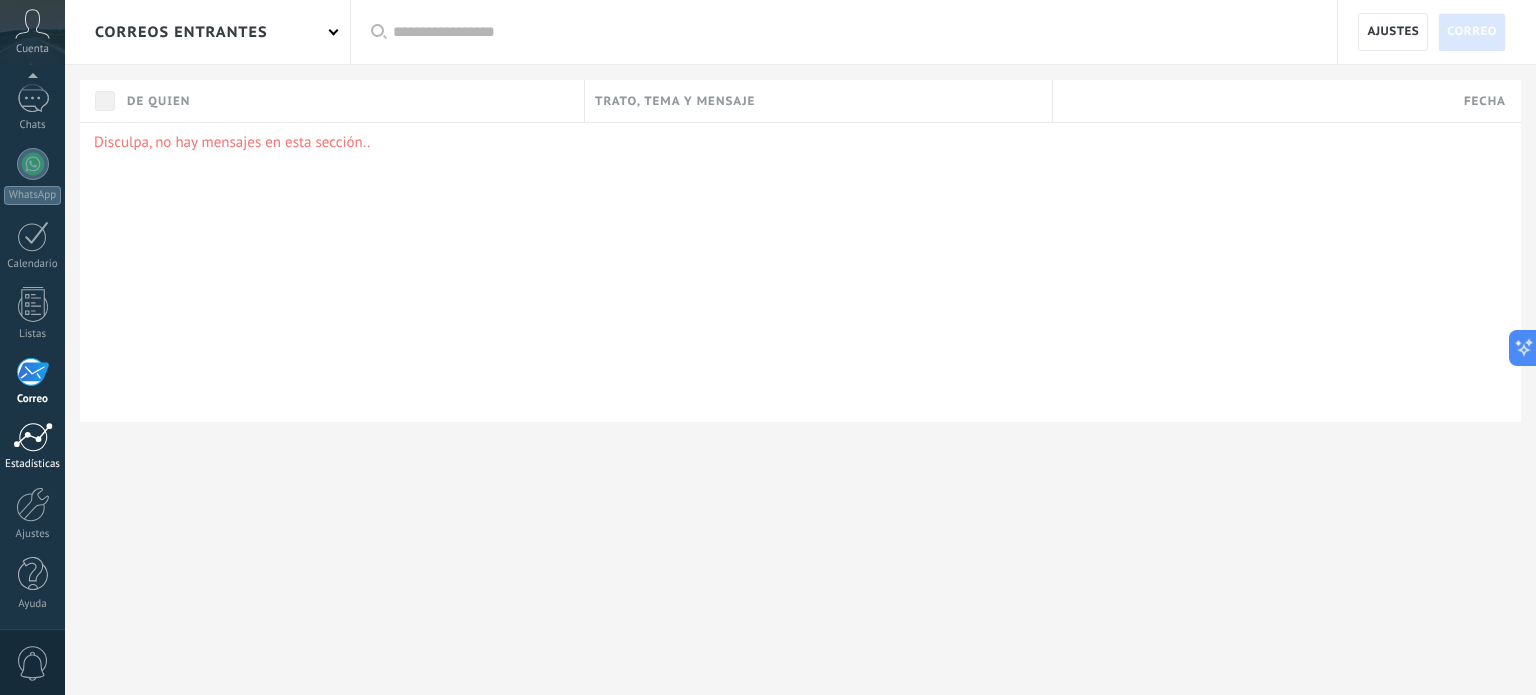 click at bounding box center [33, 437] 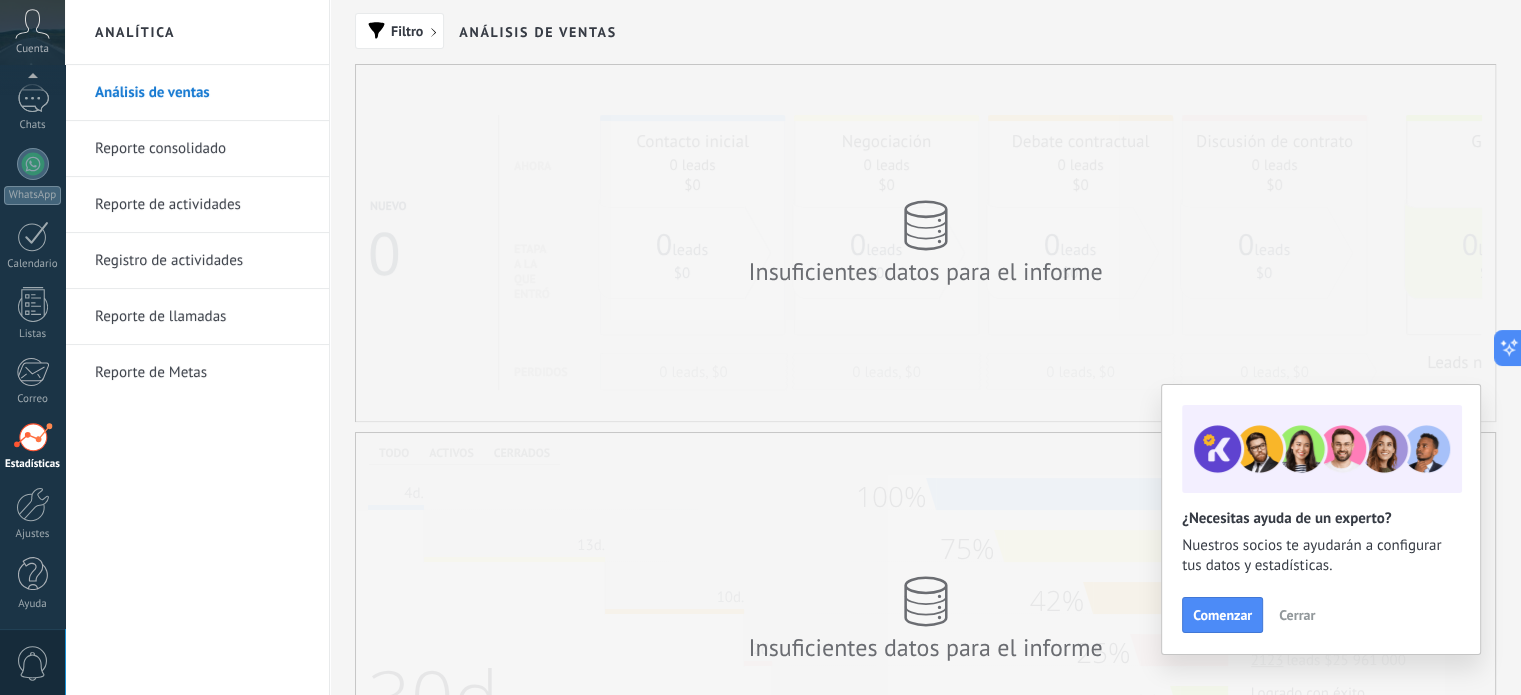 click on "Cerrar" at bounding box center [1297, 615] 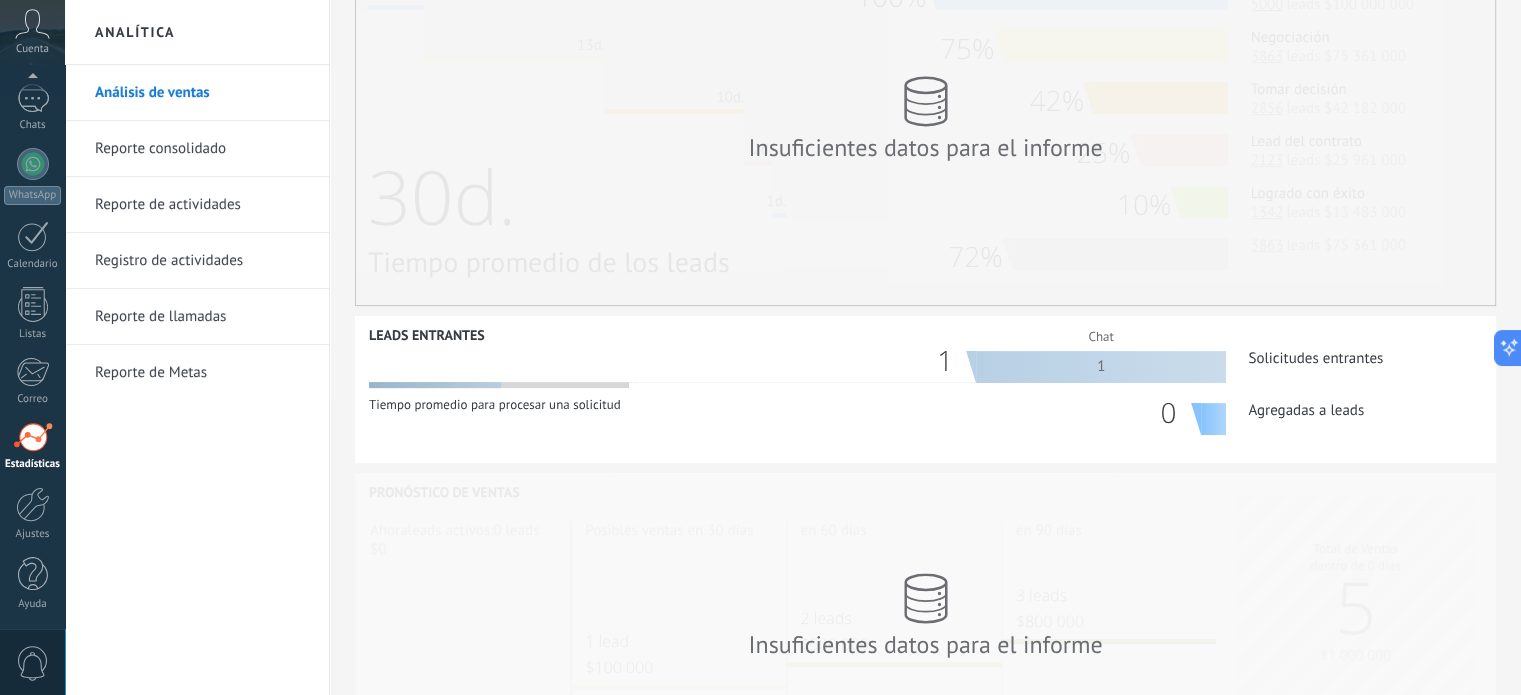 scroll, scrollTop: 600, scrollLeft: 0, axis: vertical 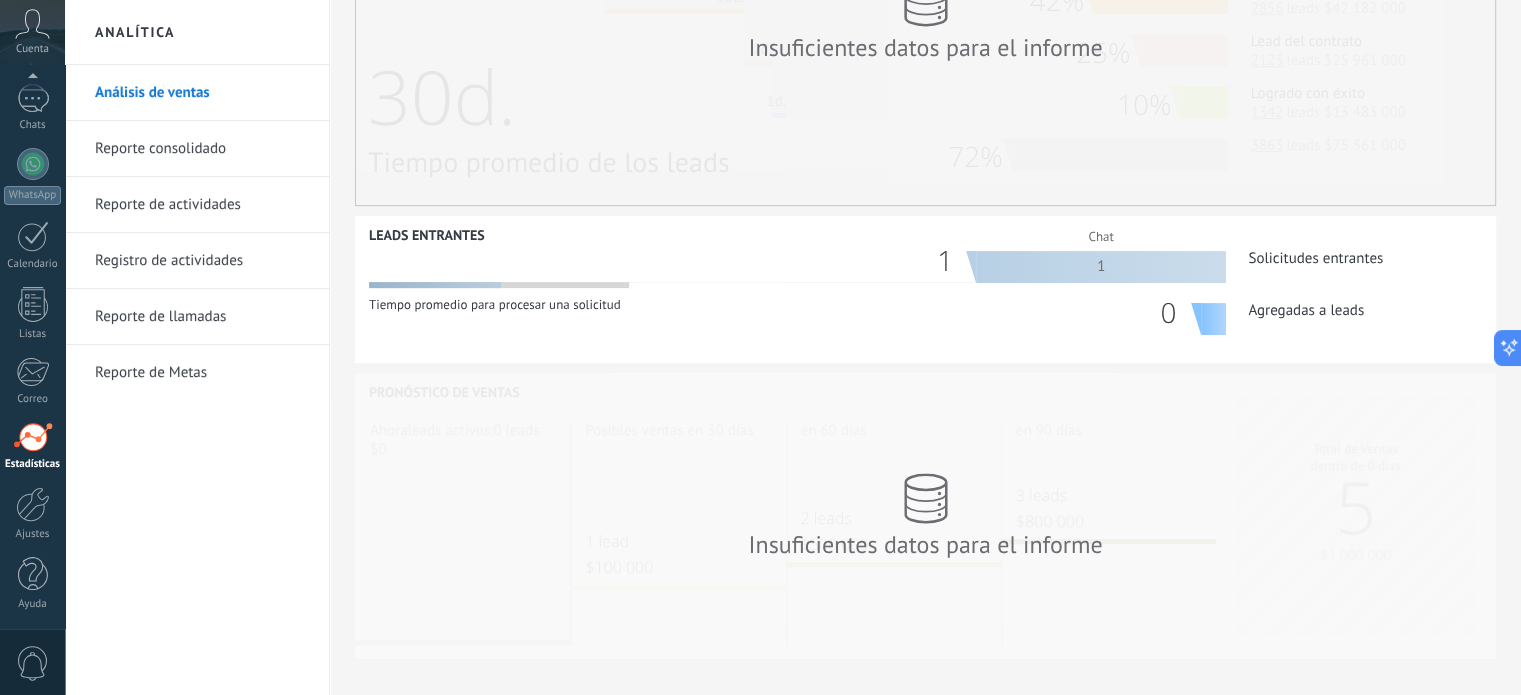 click on "Reporte consolidado" at bounding box center (202, 149) 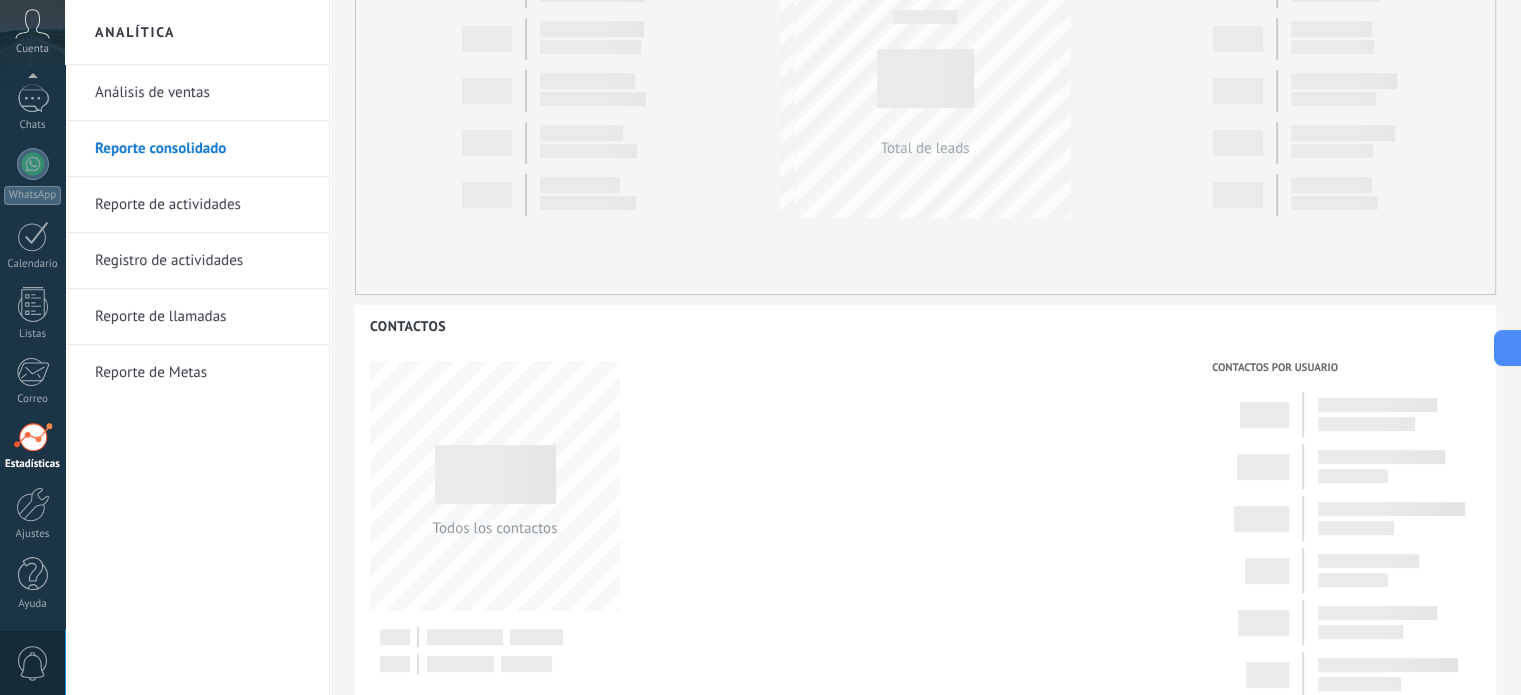 scroll, scrollTop: 0, scrollLeft: 0, axis: both 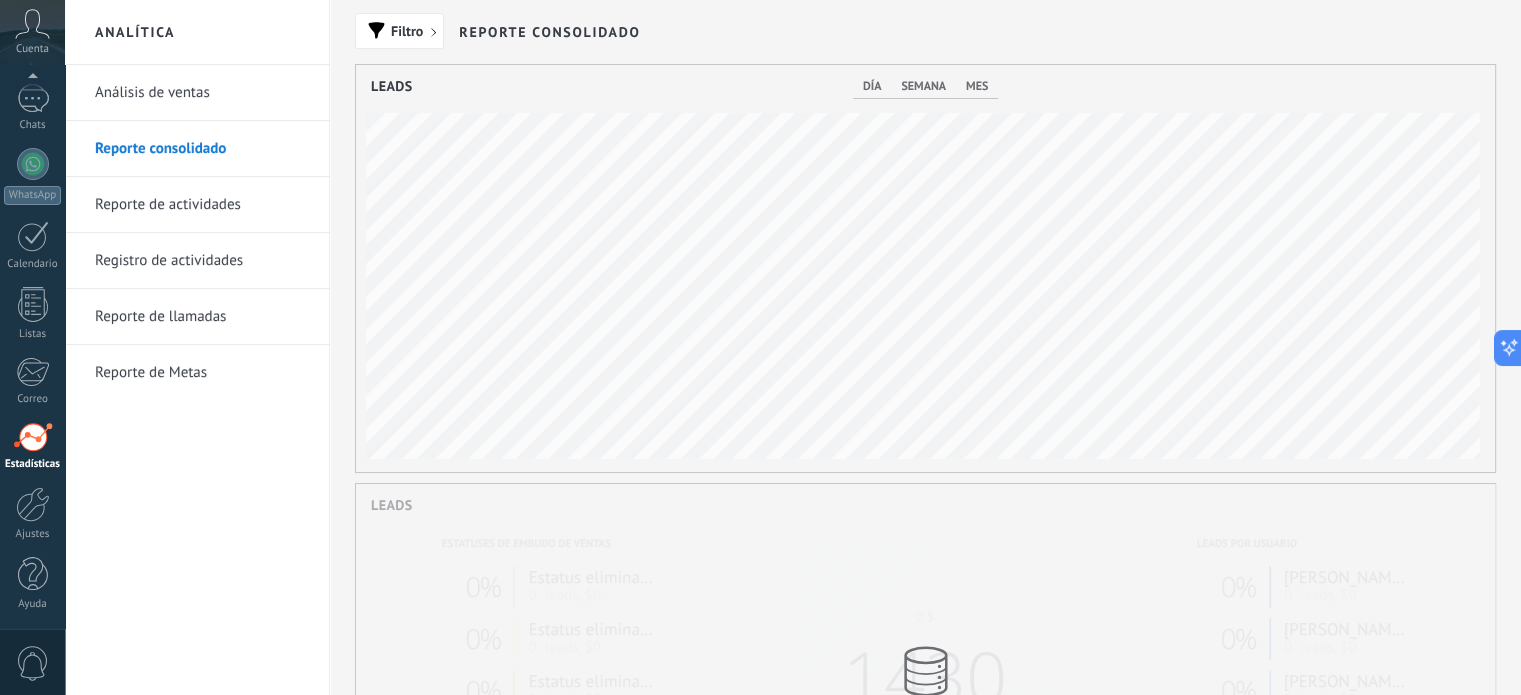 click on "Reporte de actividades" at bounding box center (202, 205) 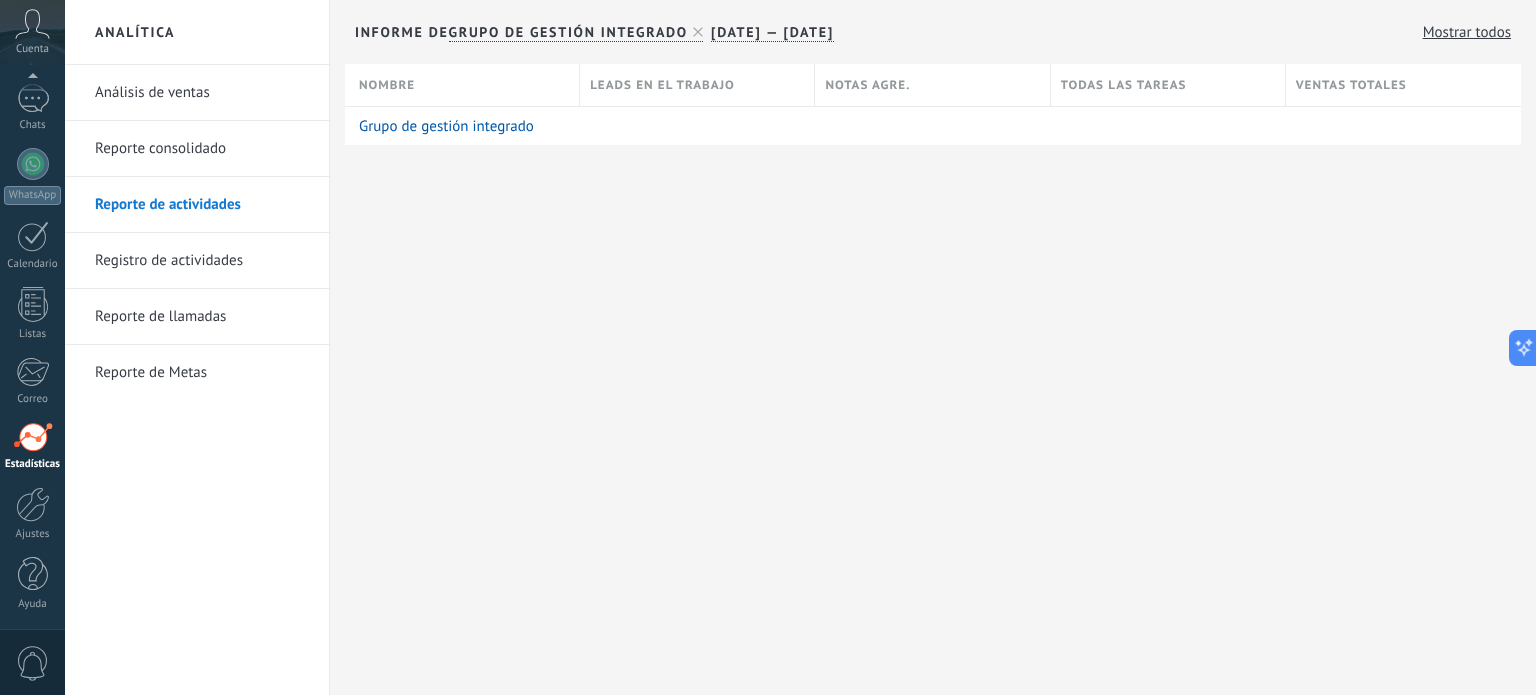 click on "Registro de actividades" at bounding box center [202, 261] 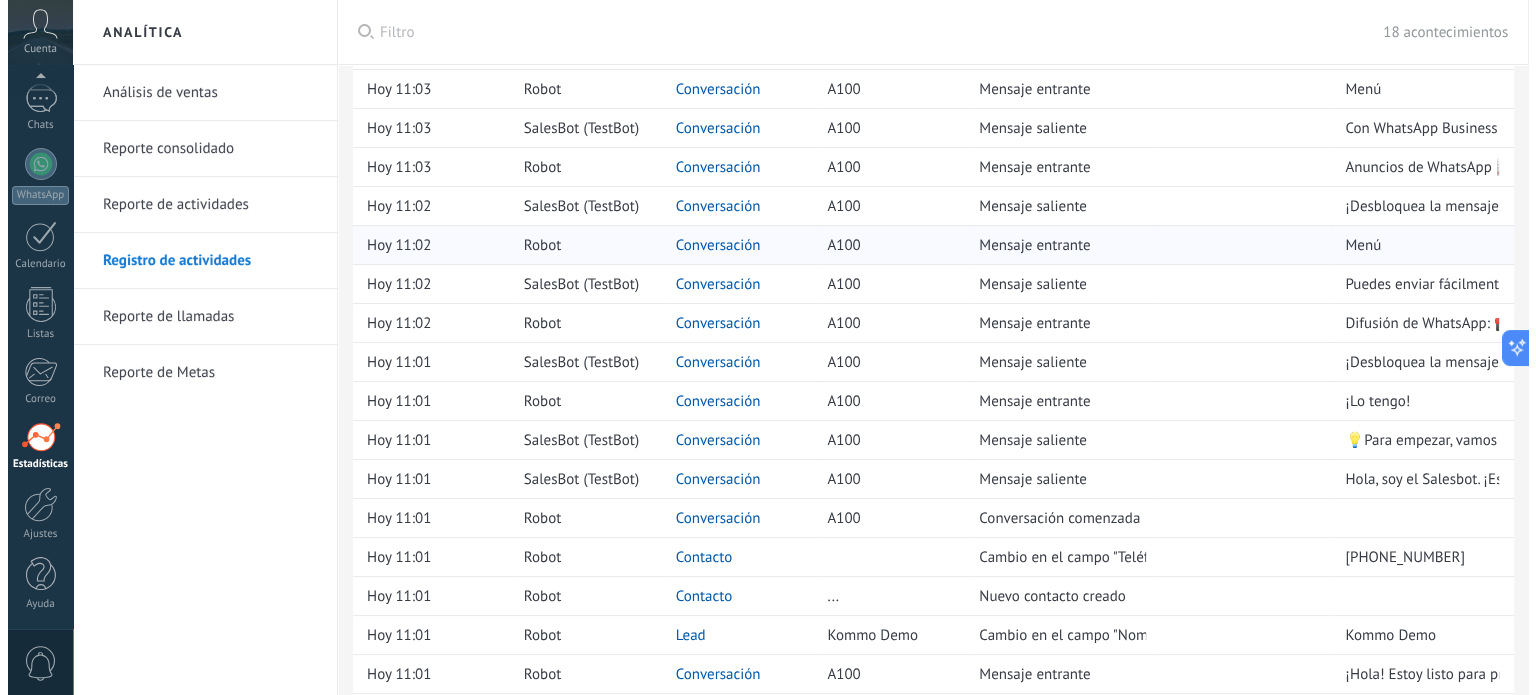 scroll, scrollTop: 0, scrollLeft: 0, axis: both 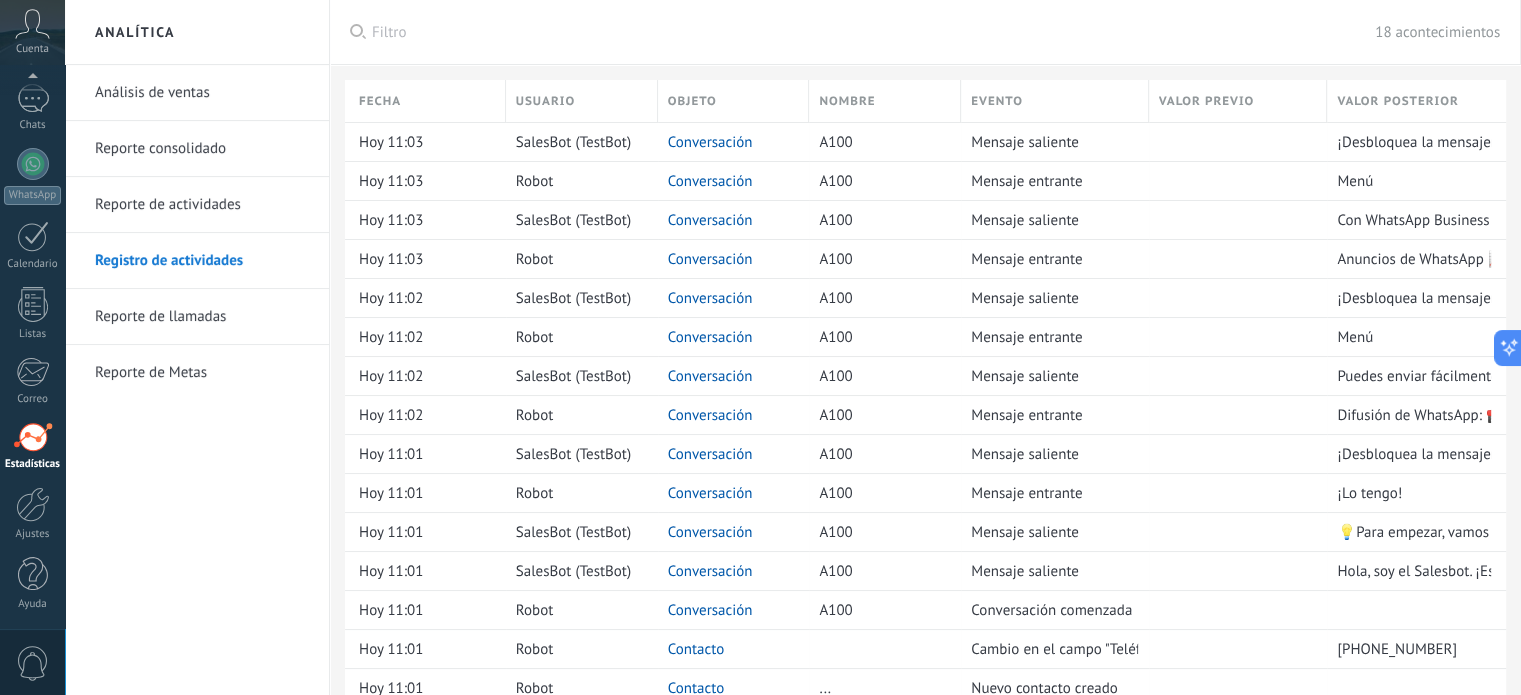 click on "Reporte de llamadas" at bounding box center (202, 317) 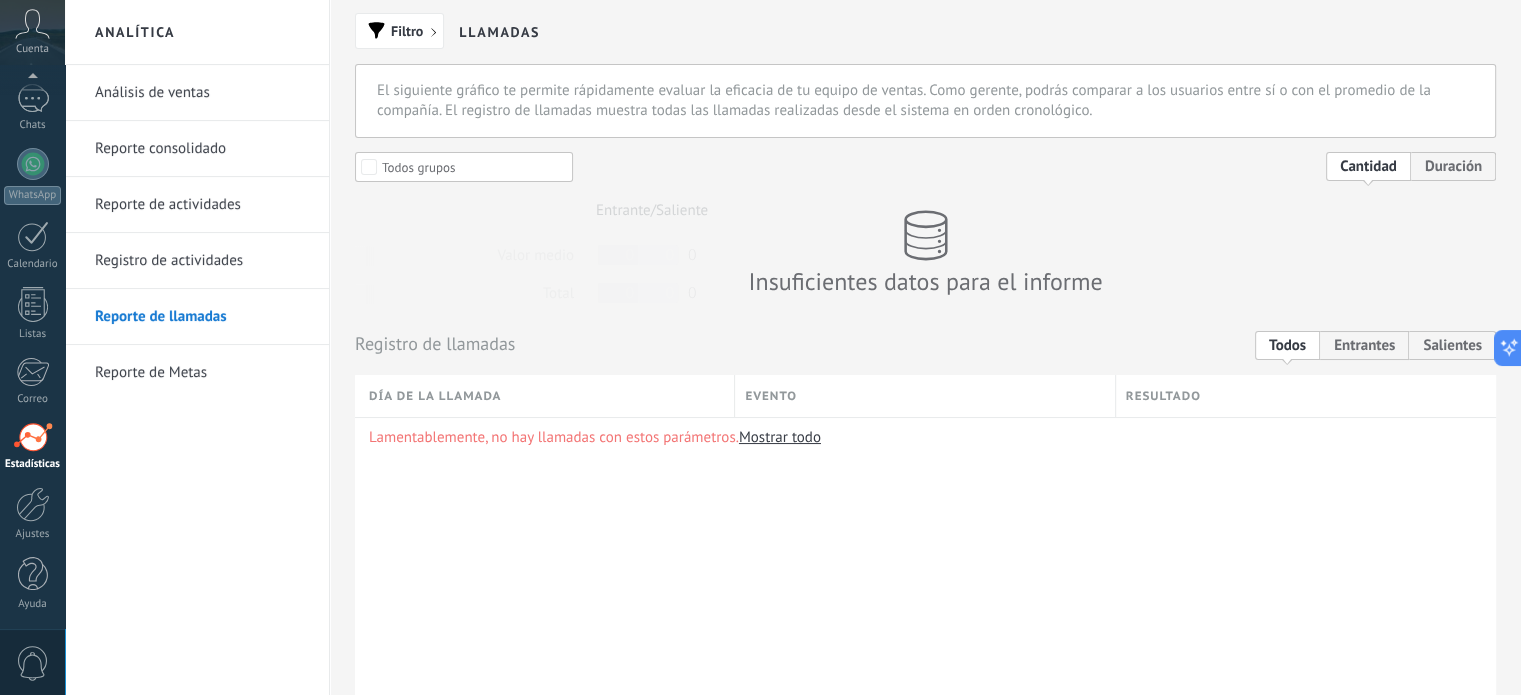 click on "Reporte de Metas" at bounding box center (202, 373) 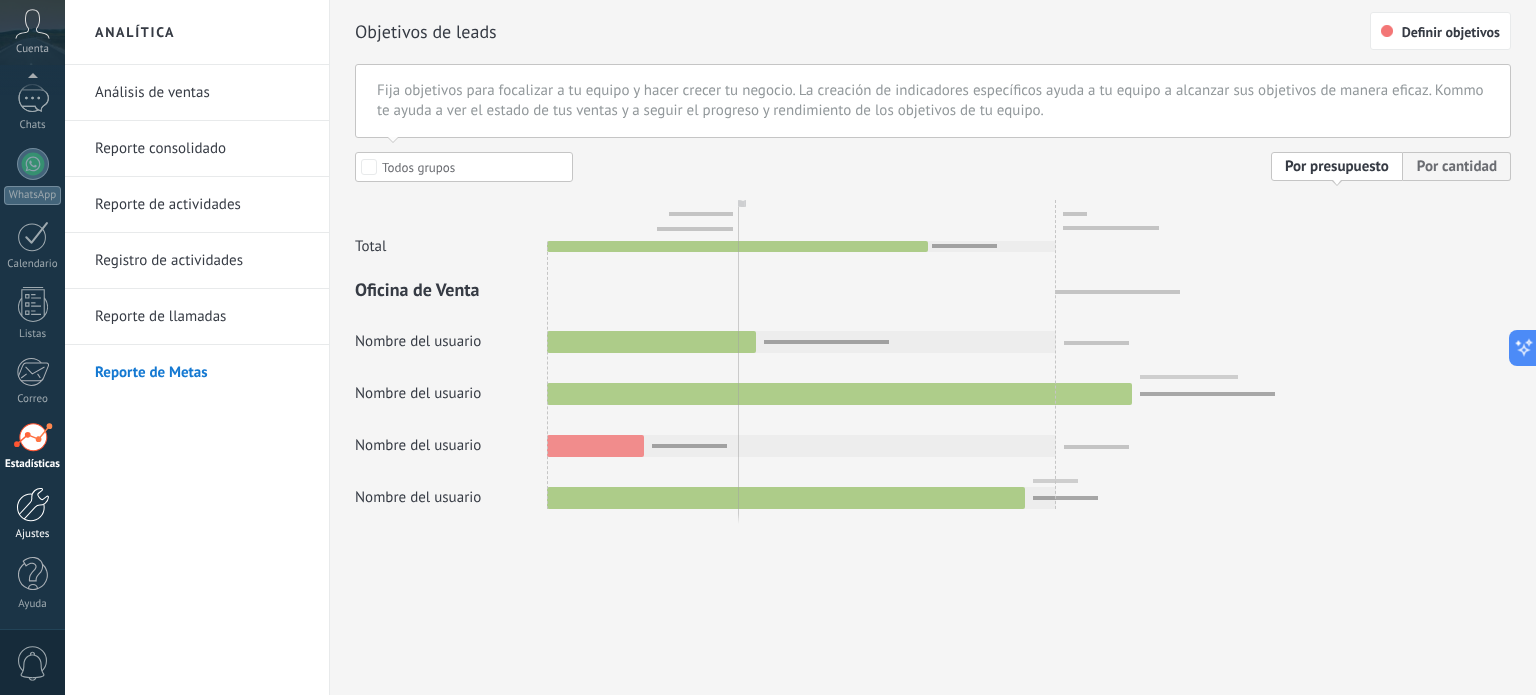 click at bounding box center (33, 504) 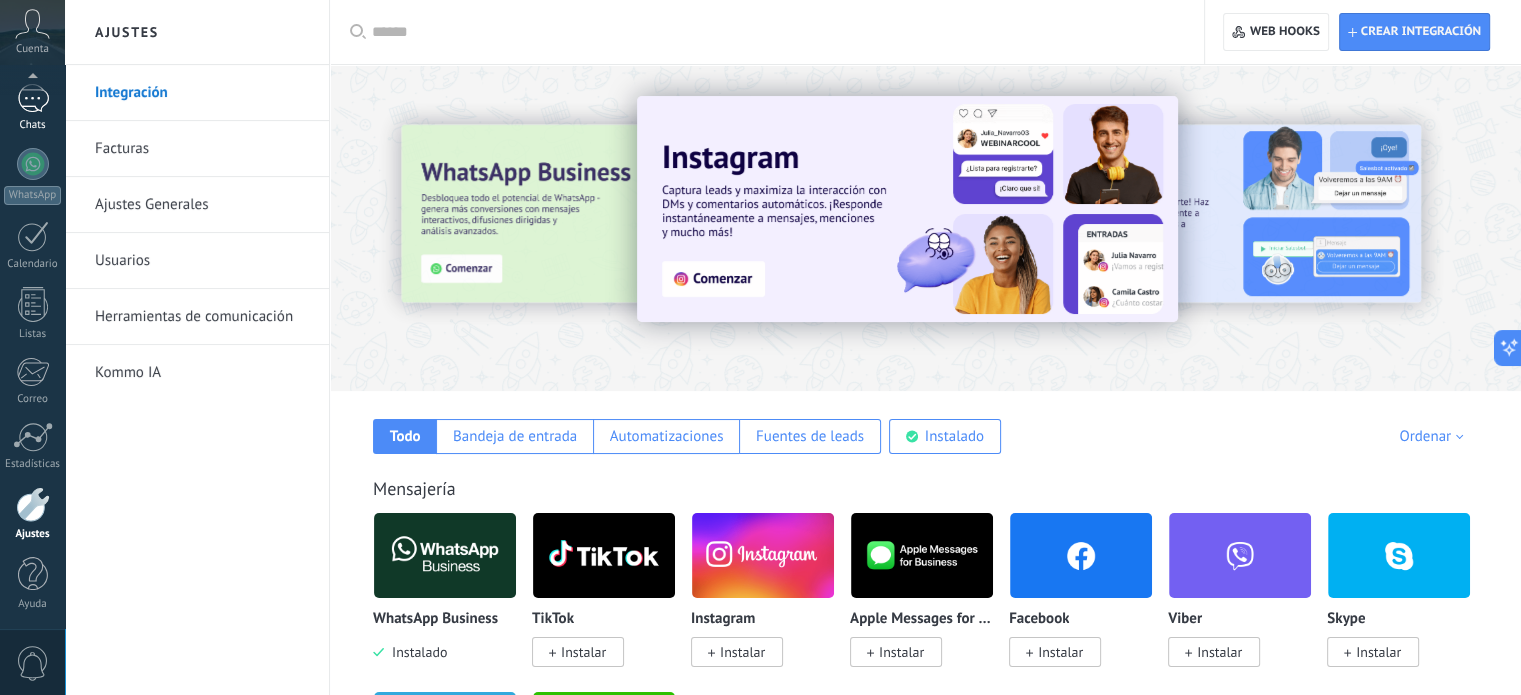click on "1
Chats" at bounding box center (32, 108) 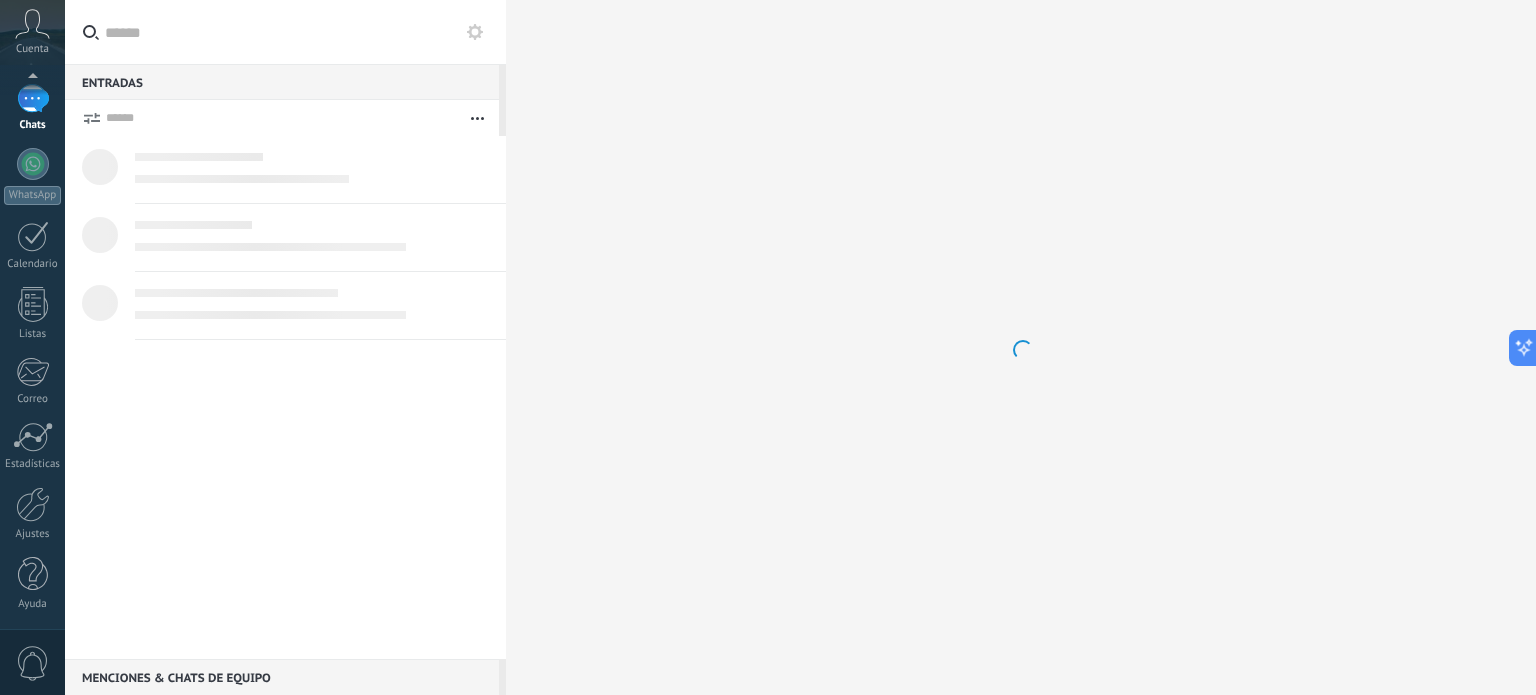 scroll, scrollTop: 0, scrollLeft: 0, axis: both 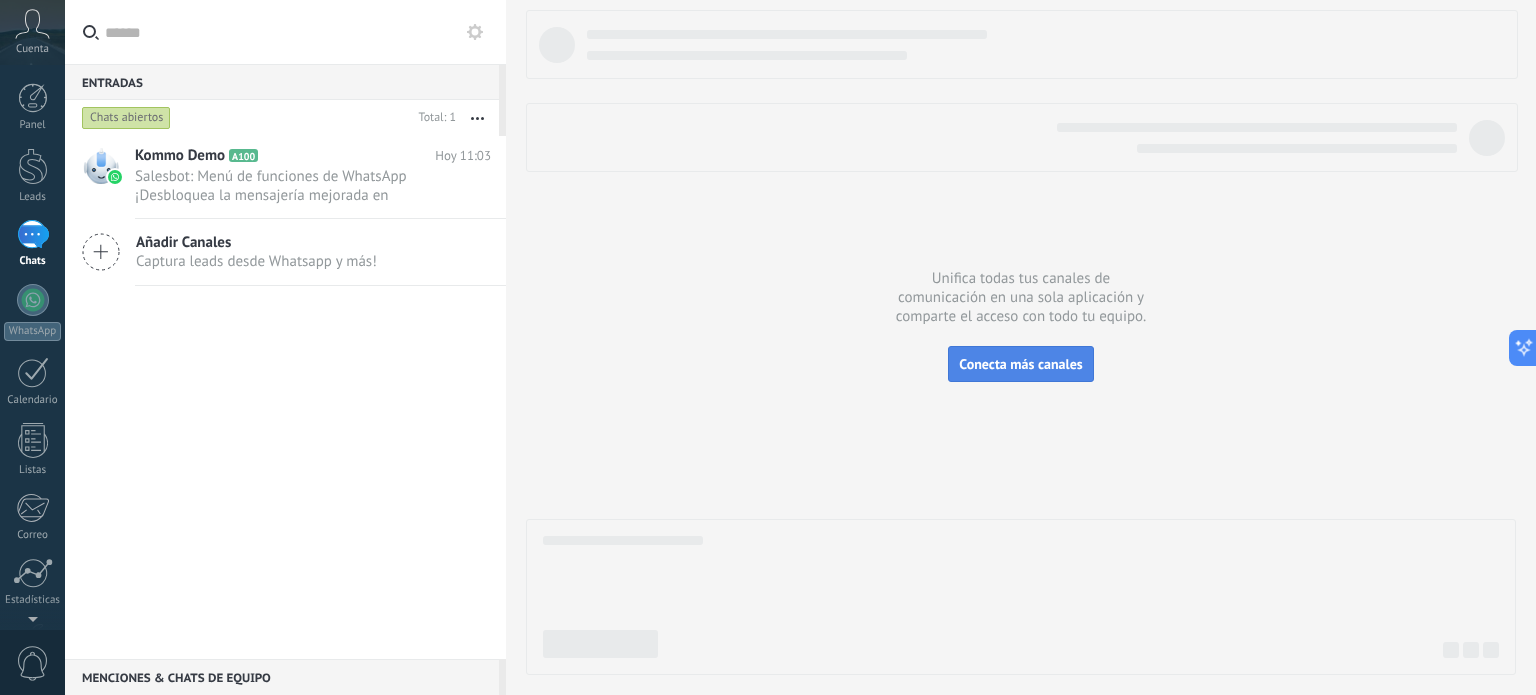 click on "Conecta más canales" at bounding box center (1020, 364) 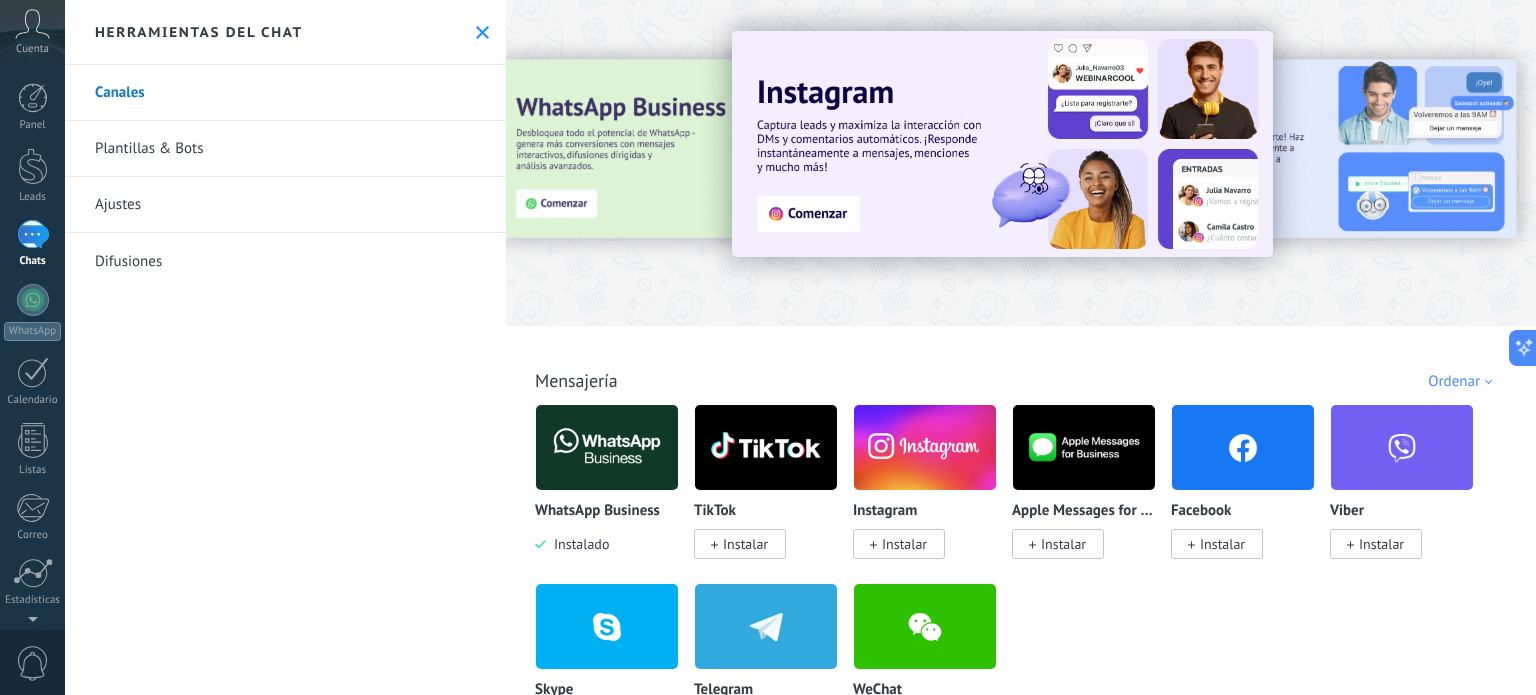click on "Instalar" at bounding box center (904, 544) 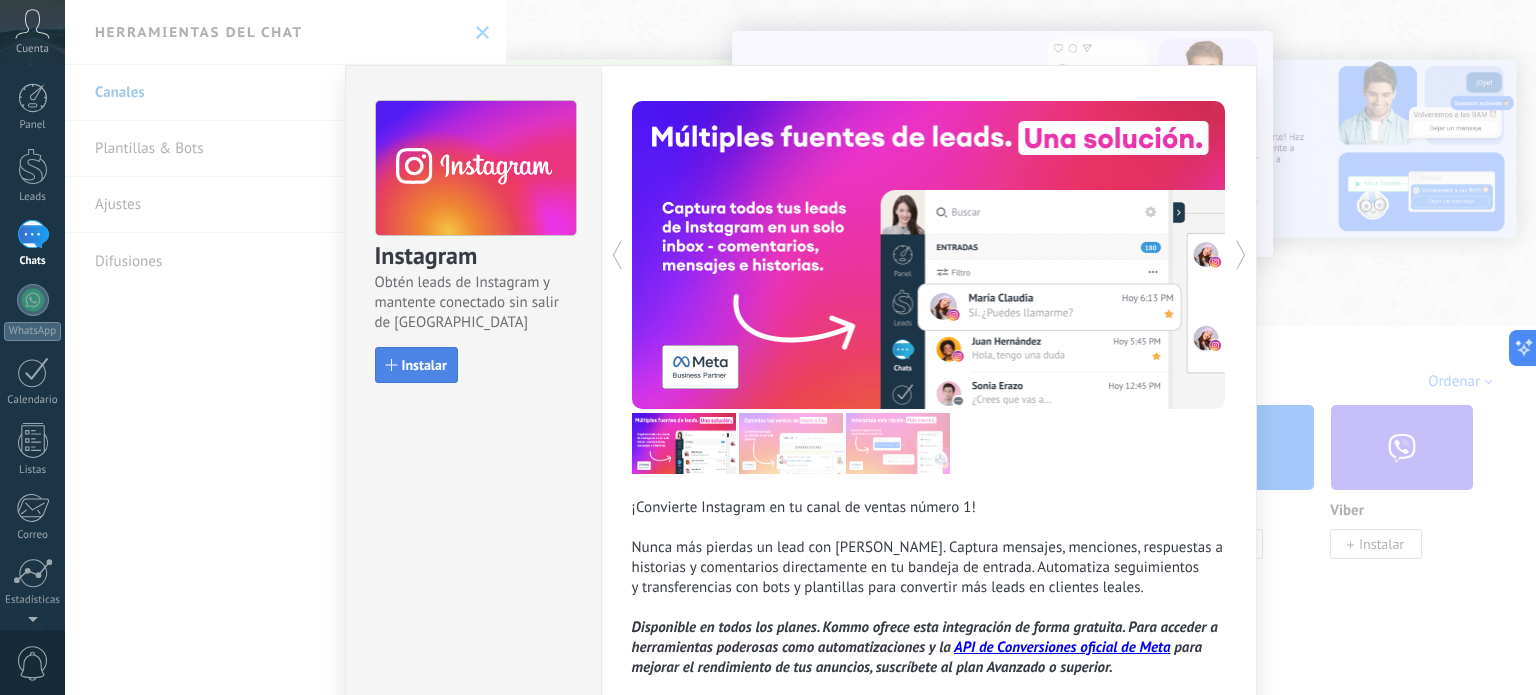 click on "Instalar" at bounding box center (424, 365) 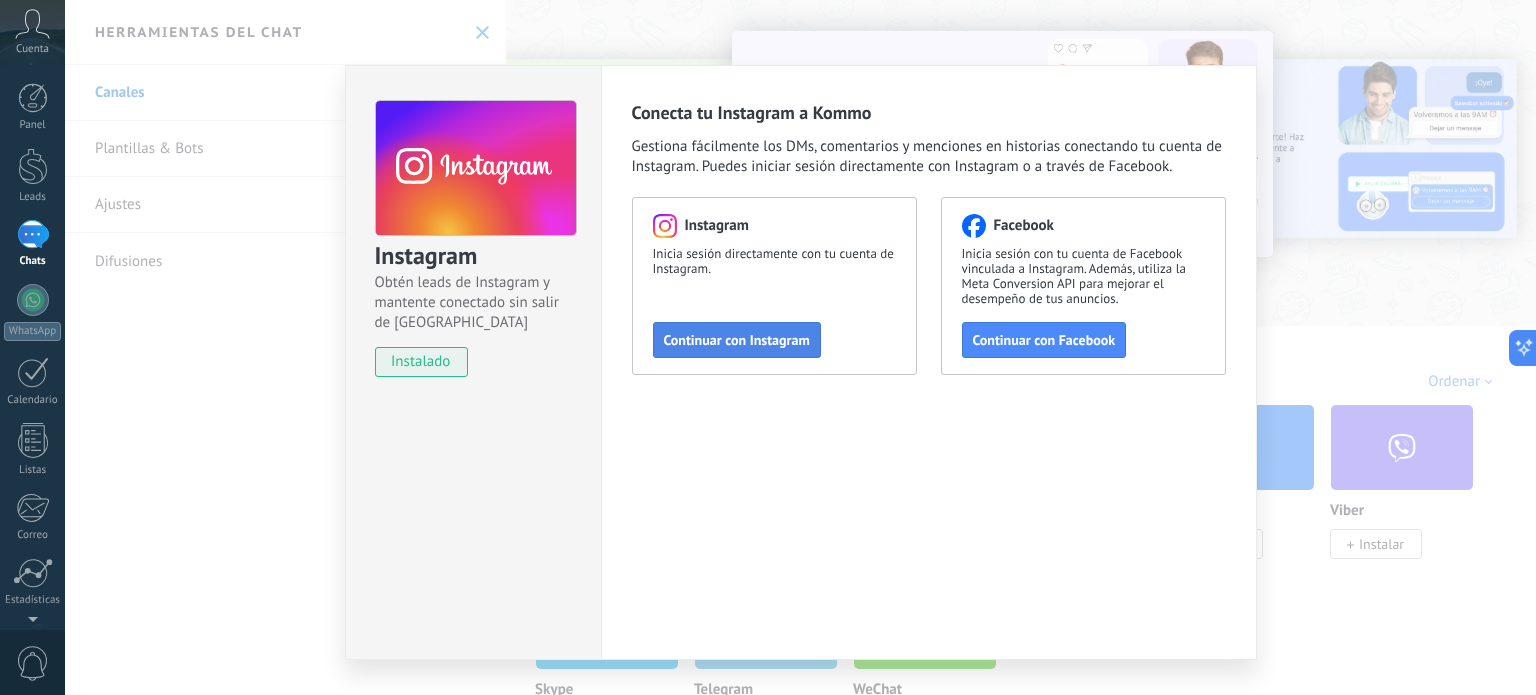 click on "Continuar con Instagram" at bounding box center (737, 340) 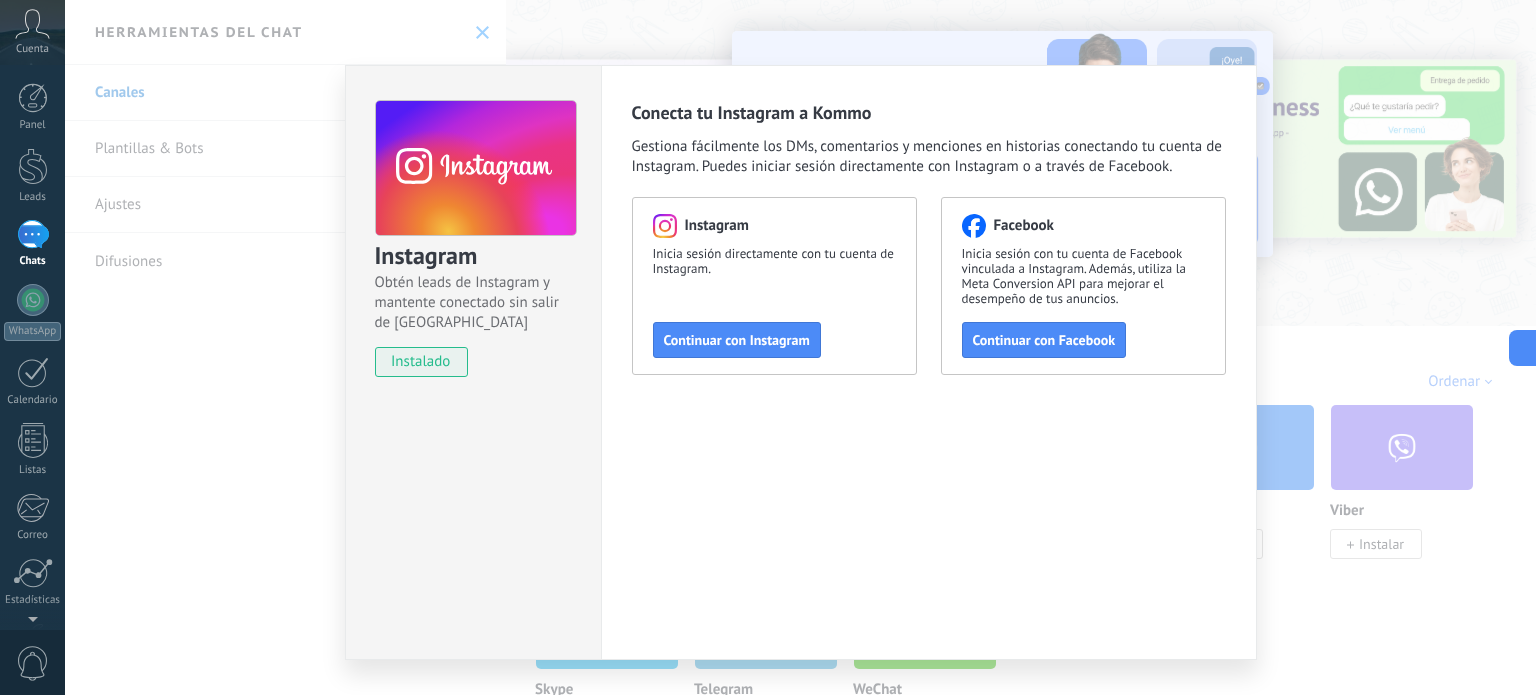 click on "Instagram Obtén leads de Instagram y mantente conectado sin salir de Kommo instalado Conecta tu Instagram a Kommo Gestiona fácilmente los DMs, comentarios y menciones en historias conectando tu cuenta de Instagram. Puedes iniciar sesión directamente con Instagram o a través de Facebook. Instagram Inicia sesión directamente con tu cuenta de Instagram. Continuar con Instagram Facebook Inicia sesión con tu cuenta de Facebook vinculada a Instagram. Además, utiliza la Meta Conversion API para mejorar el desempeño de tus anuncios. Continuar con Facebook" at bounding box center (800, 347) 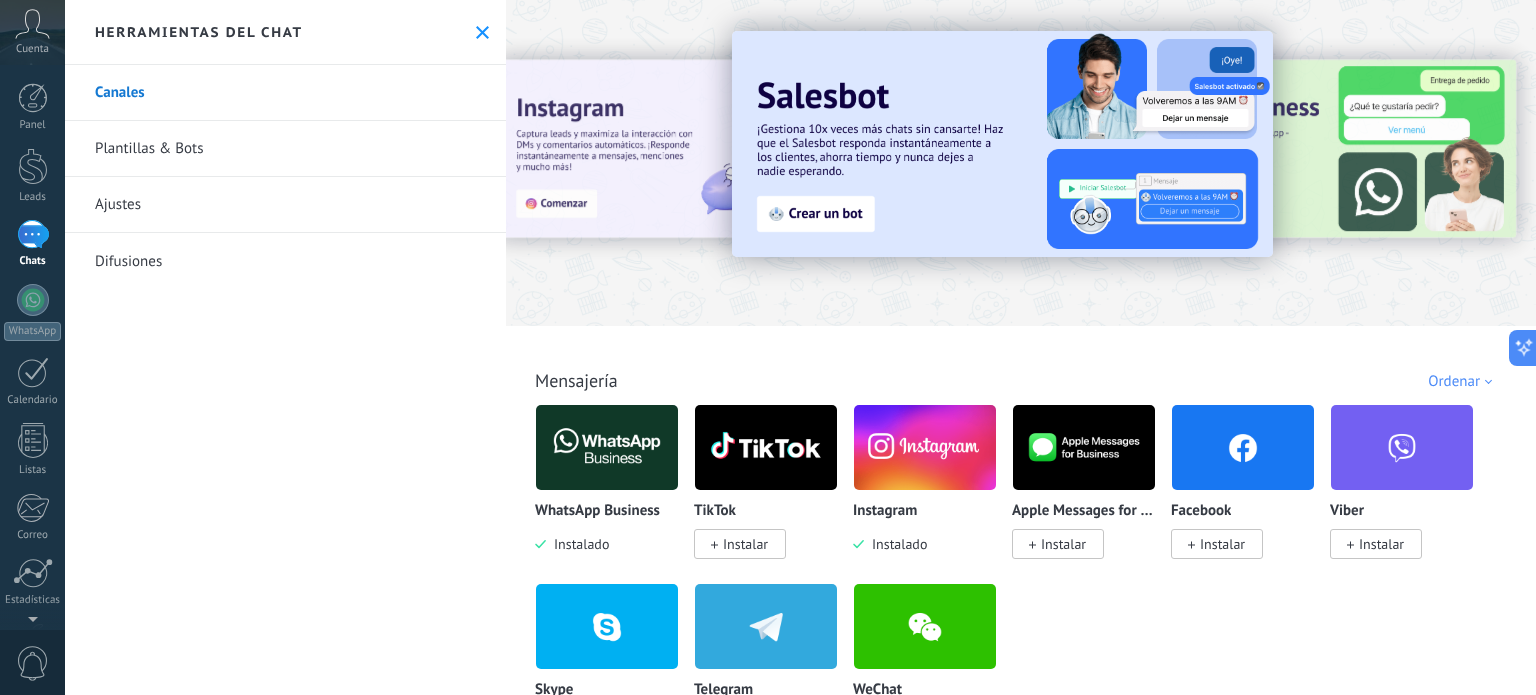 click on "Instalar" at bounding box center [1222, 544] 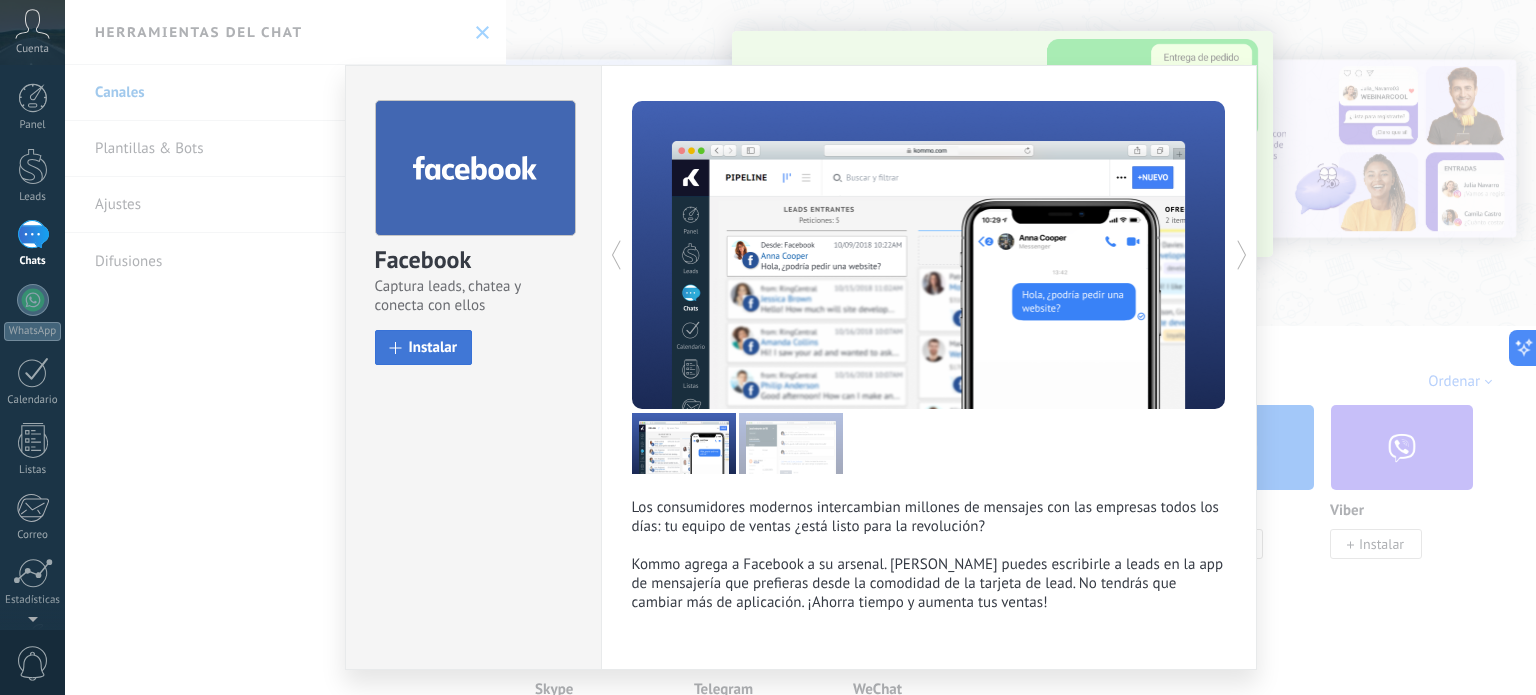 click on "Instalar" at bounding box center (433, 347) 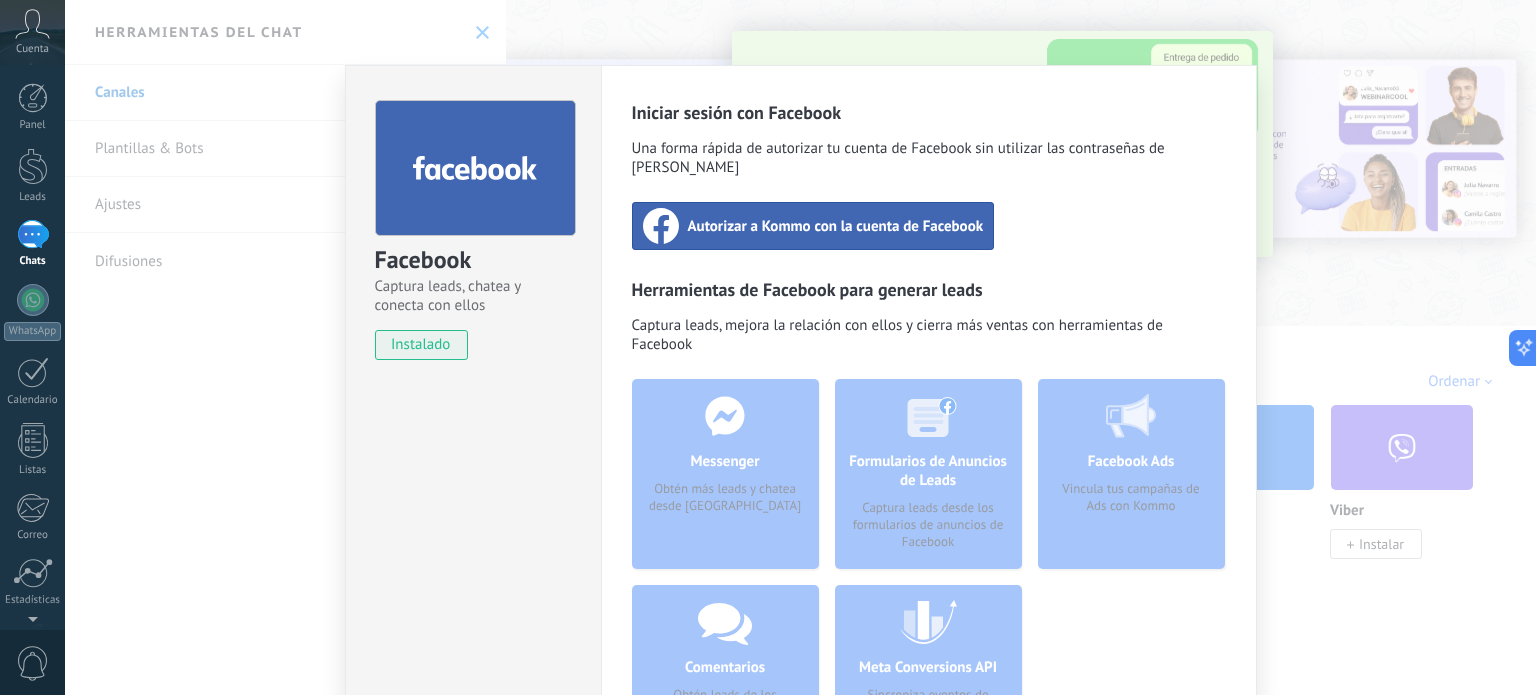 click on "Autorizar a Kommo con la cuenta de Facebook" at bounding box center (836, 226) 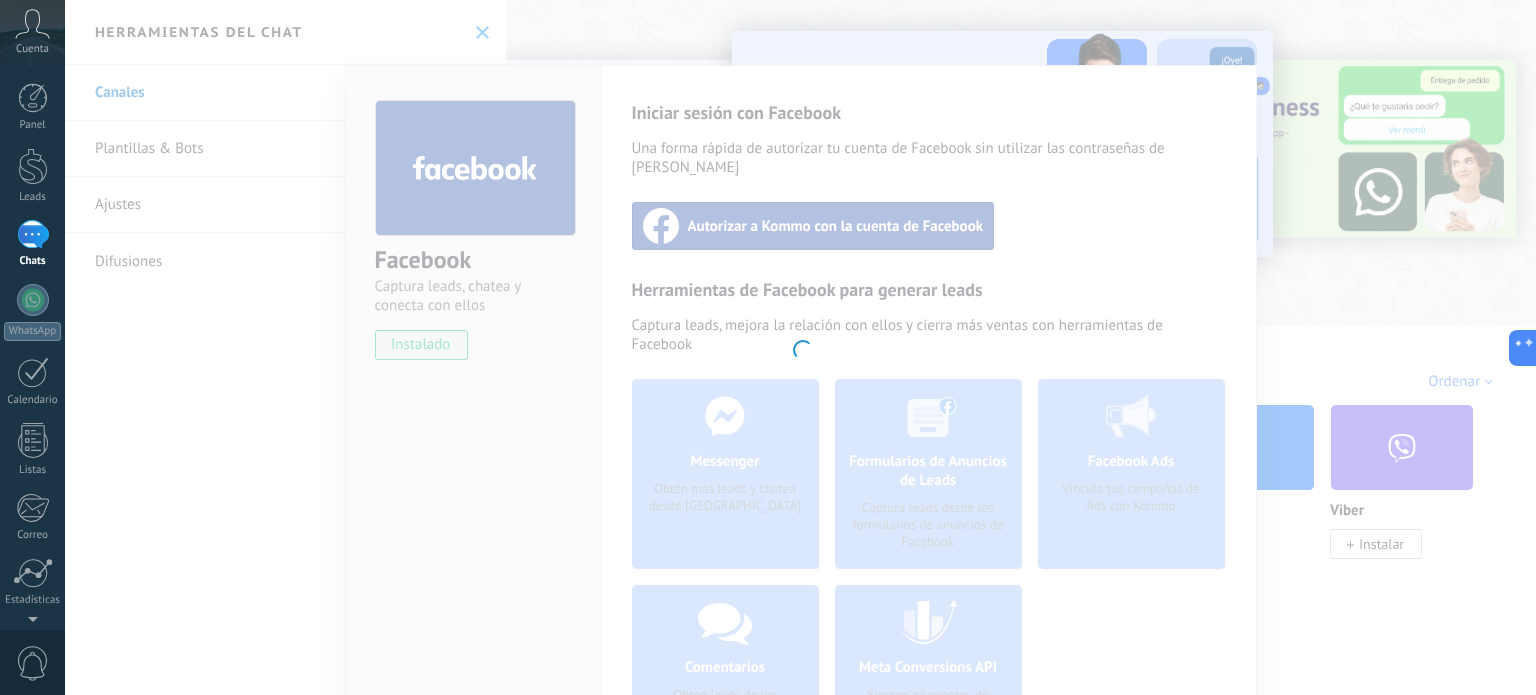 click at bounding box center [800, 347] 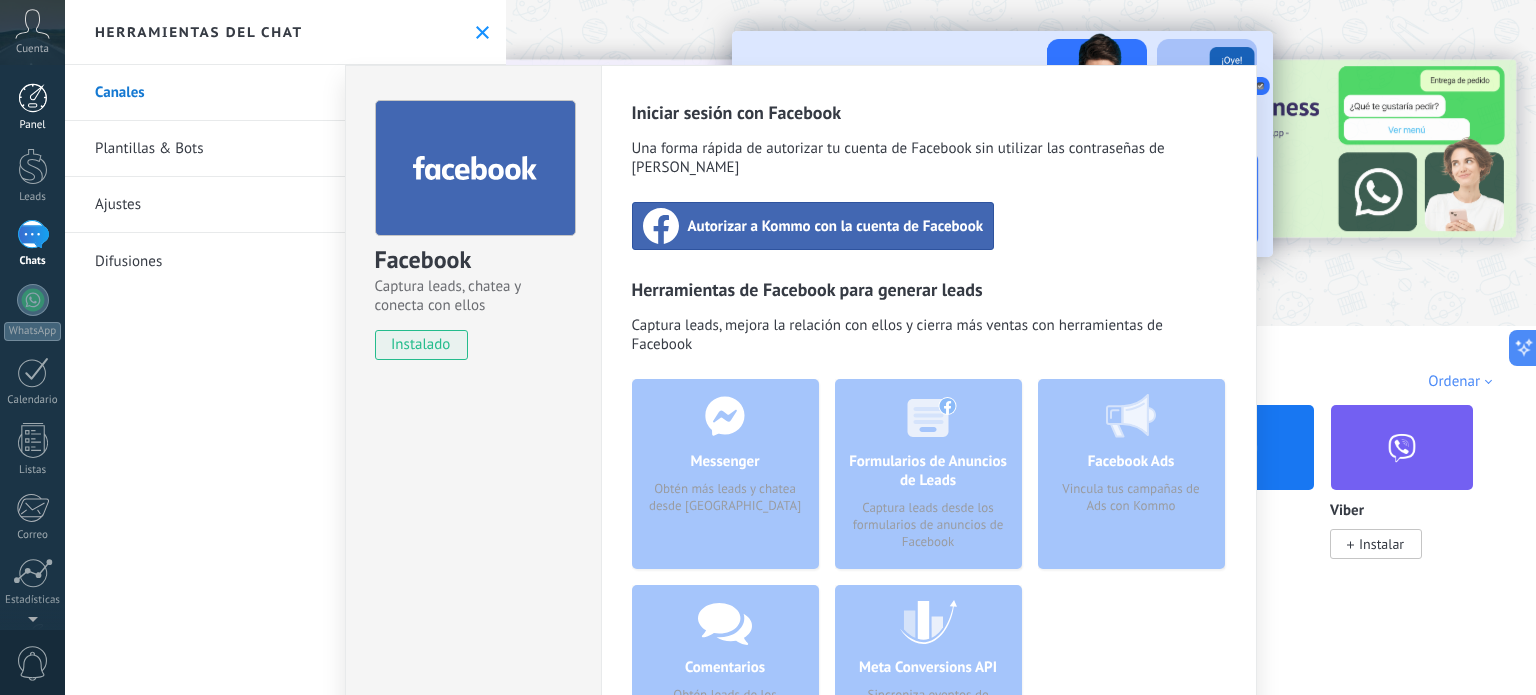 click at bounding box center [33, 98] 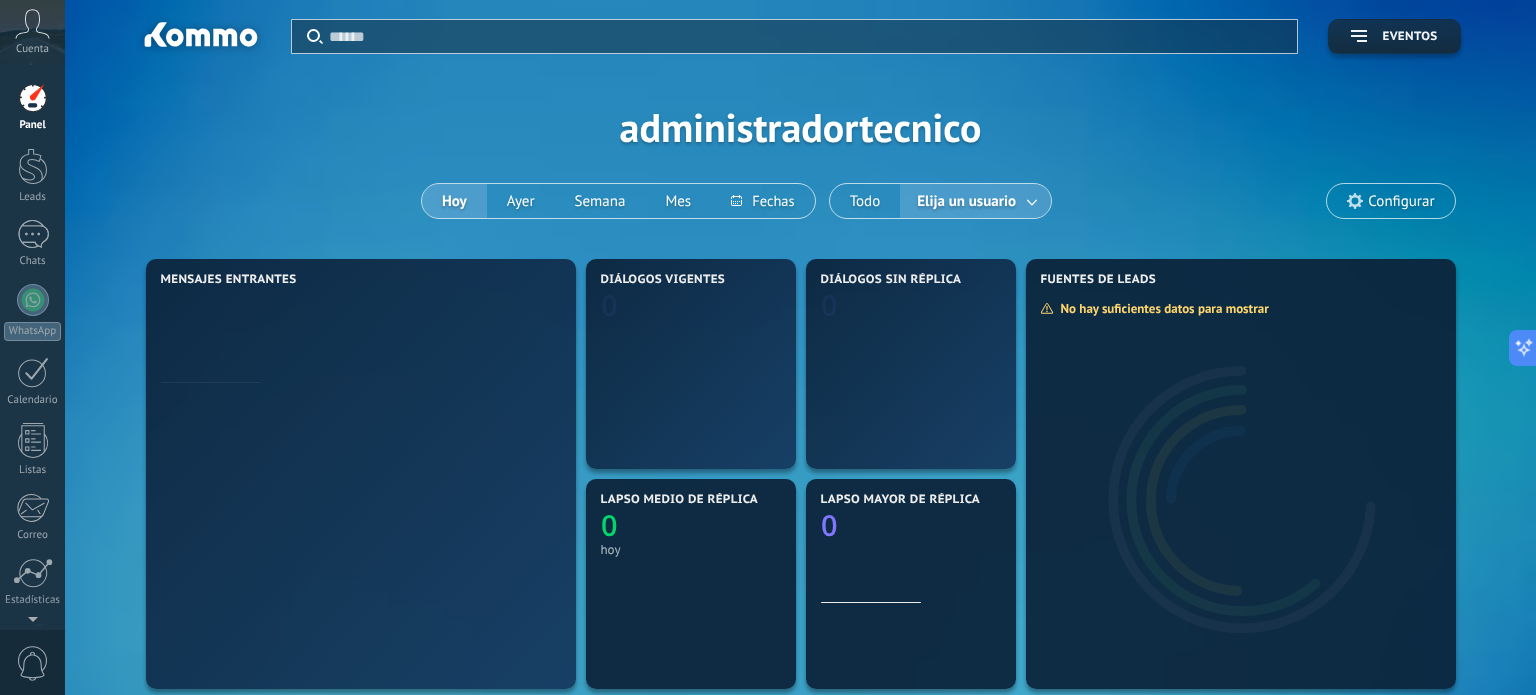 click on "Cuenta" at bounding box center [32, 49] 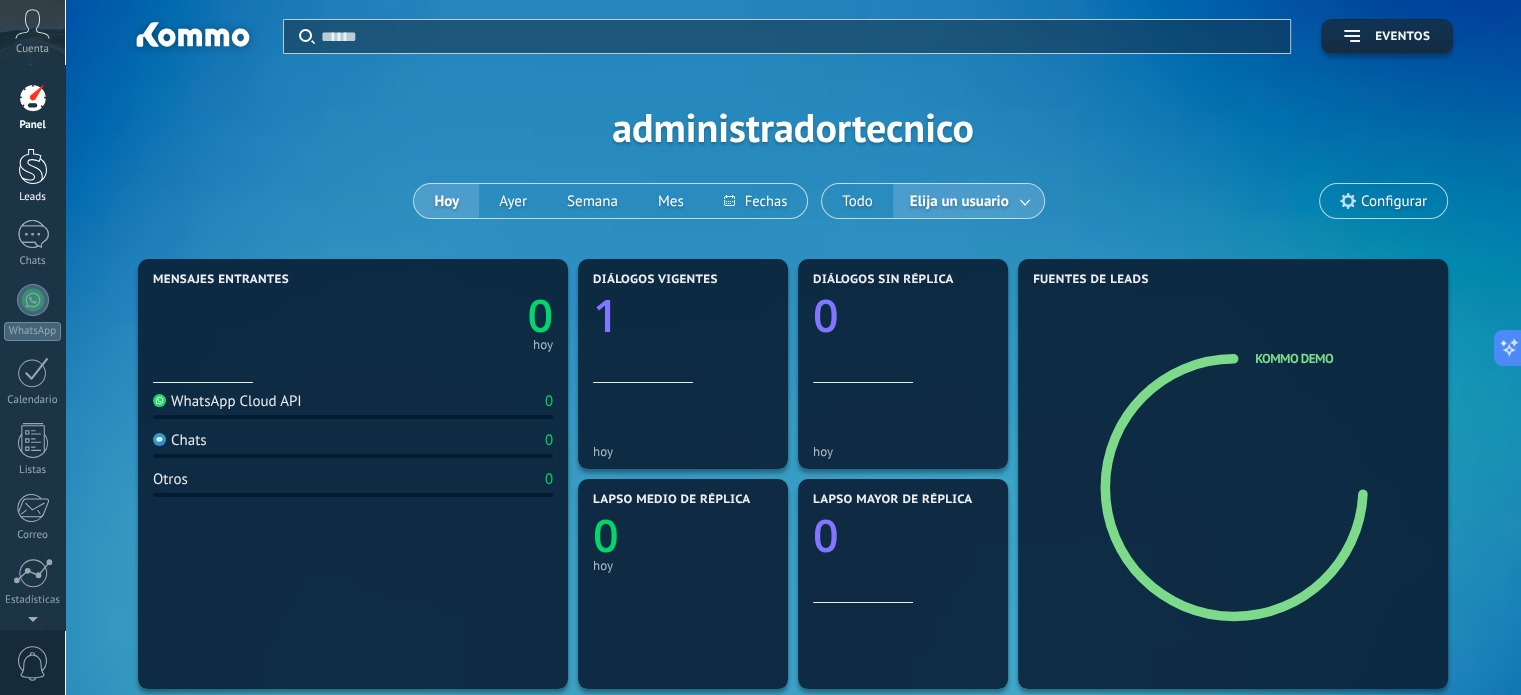click at bounding box center (33, 166) 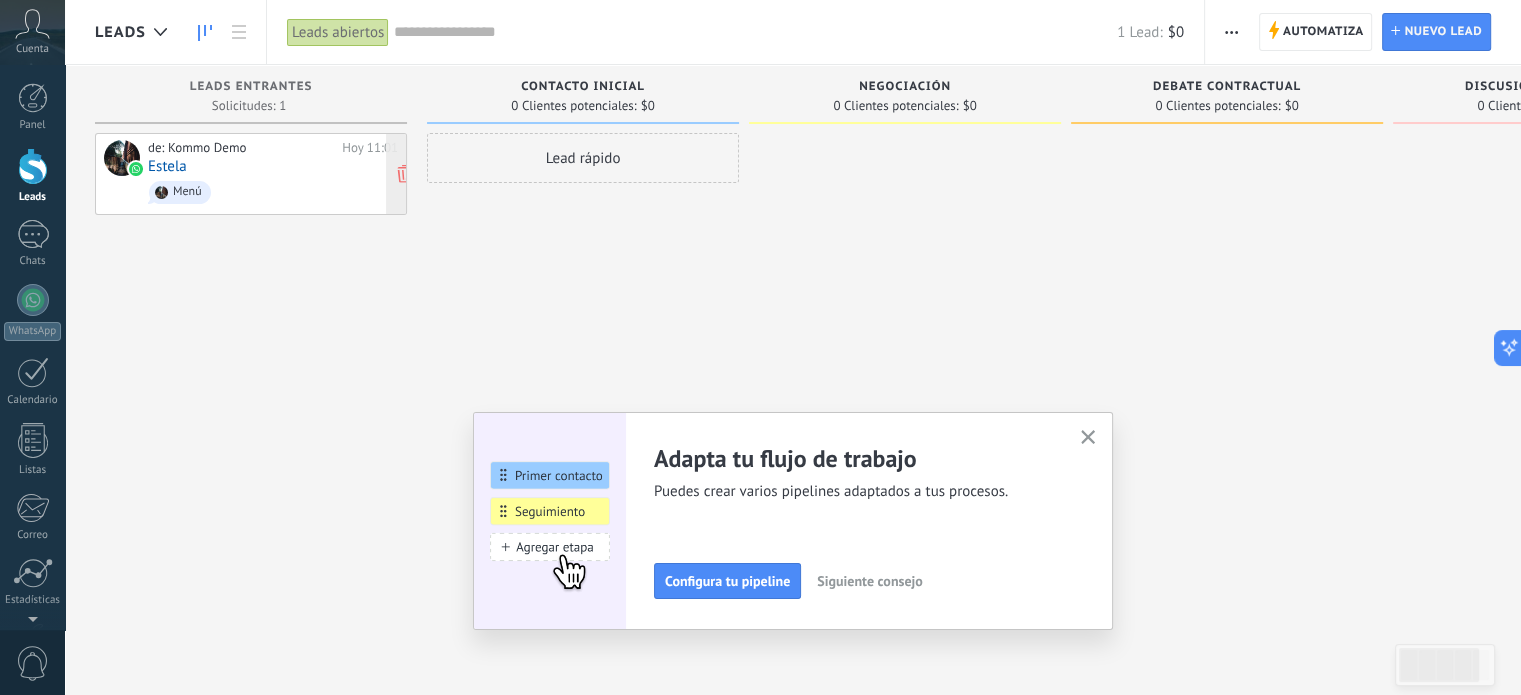 click on "de: Kommo Demo [DATE] 11:01 [PERSON_NAME]" at bounding box center (273, 174) 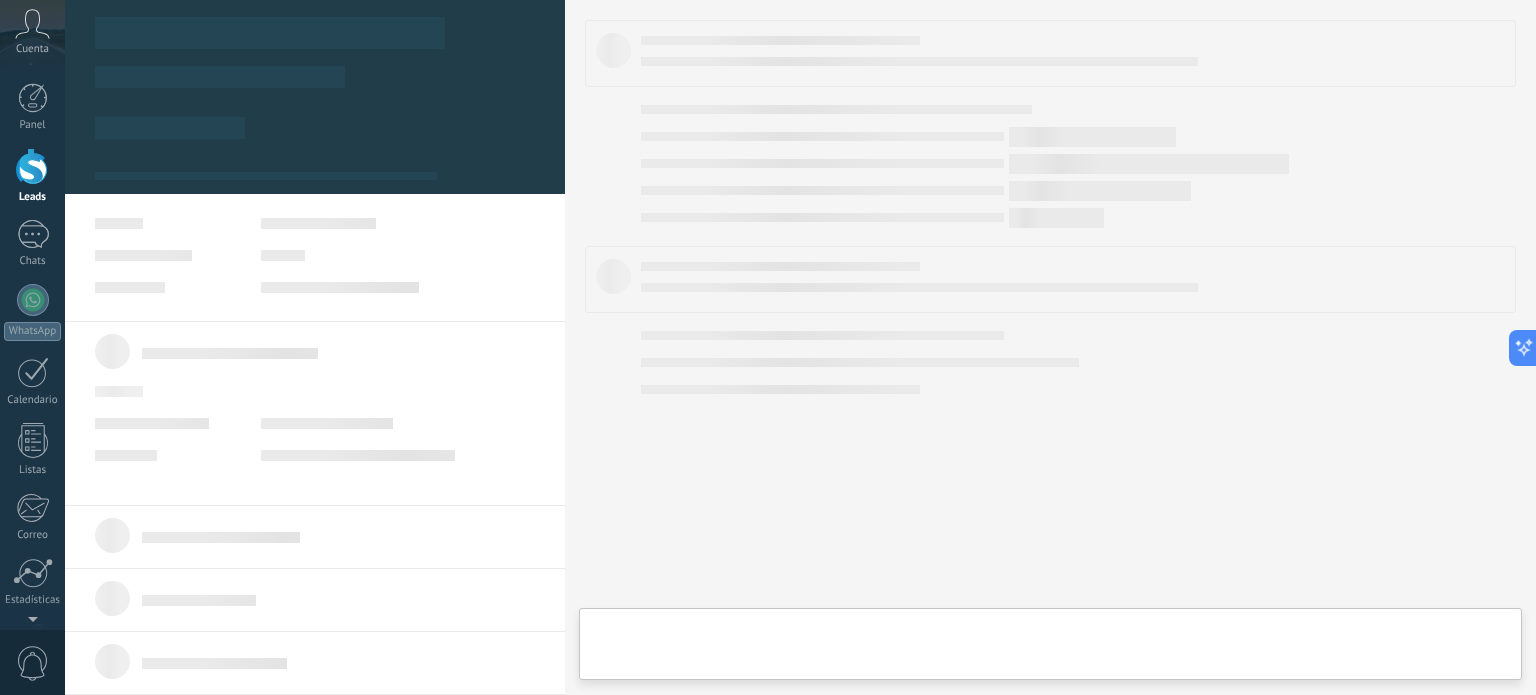 type on "**********" 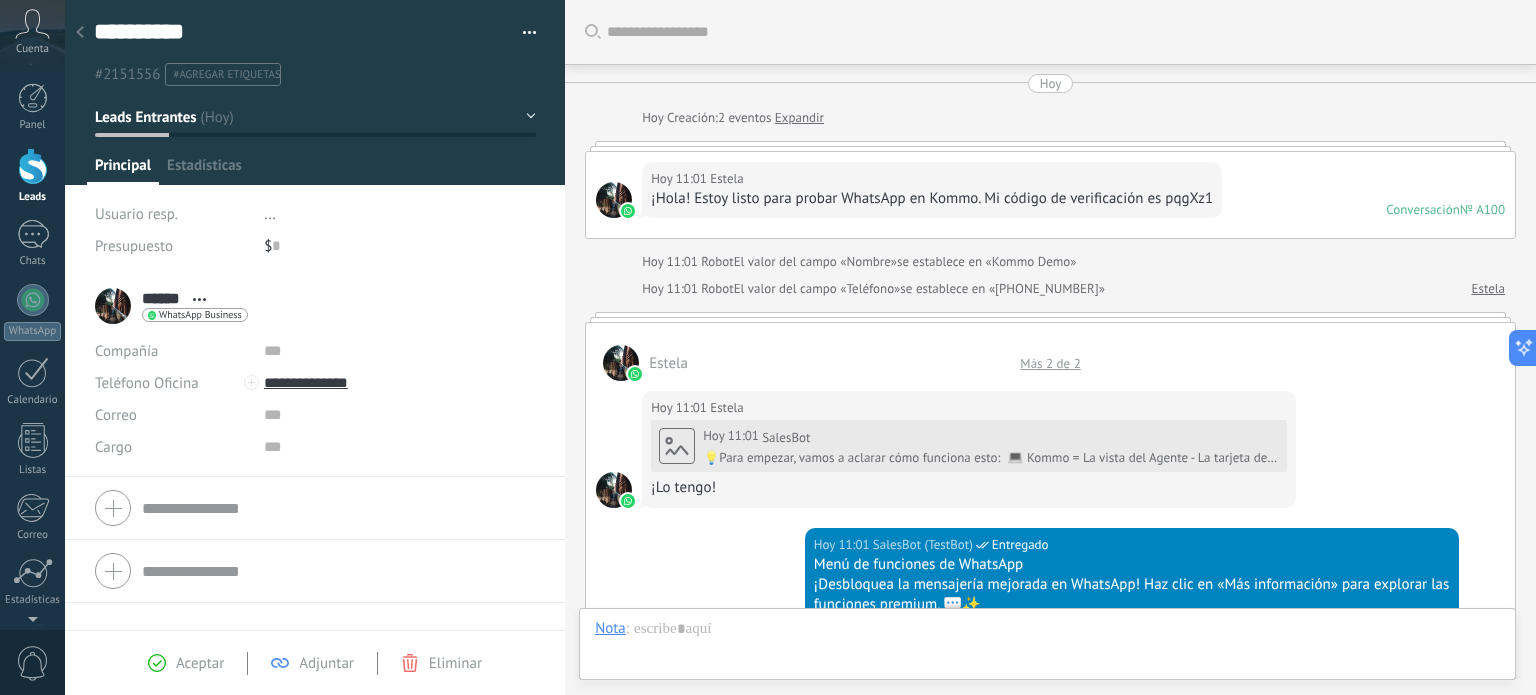 scroll, scrollTop: 29, scrollLeft: 0, axis: vertical 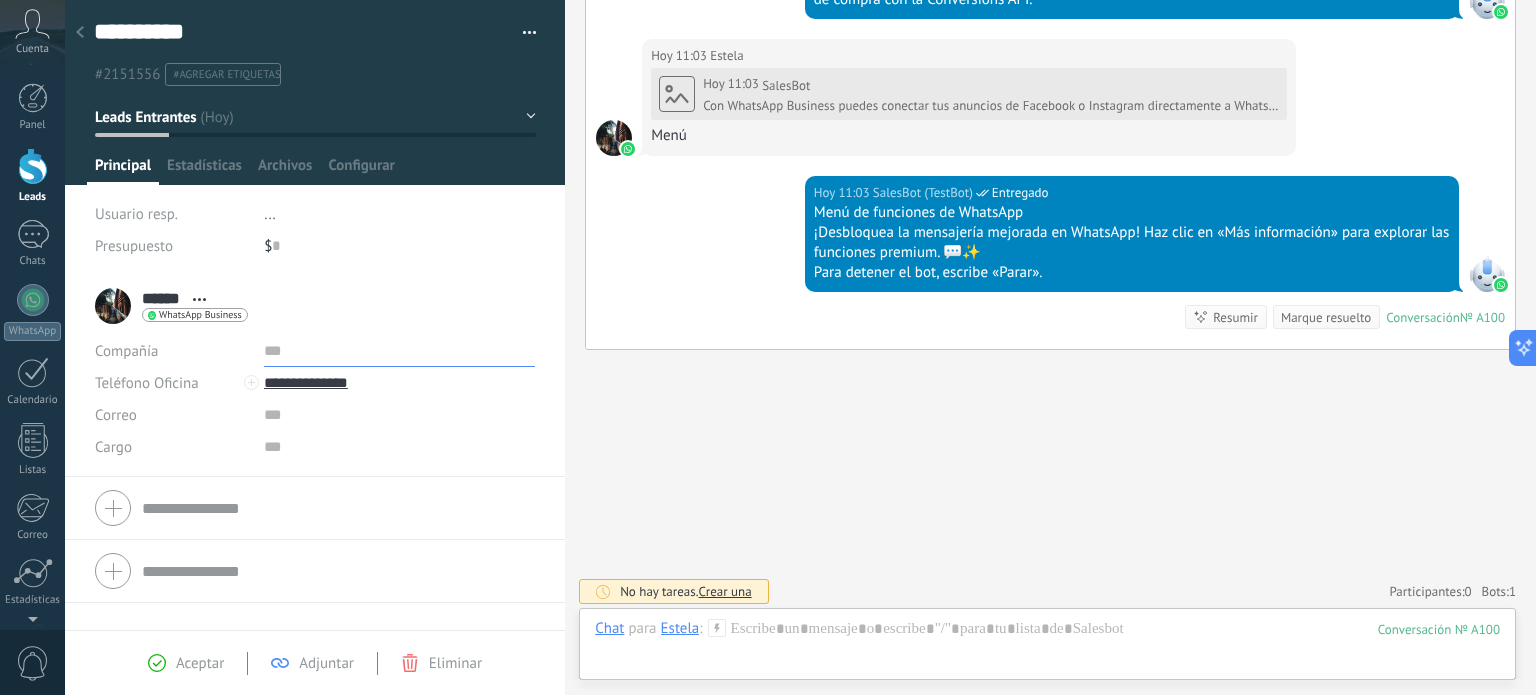 click at bounding box center [399, 351] 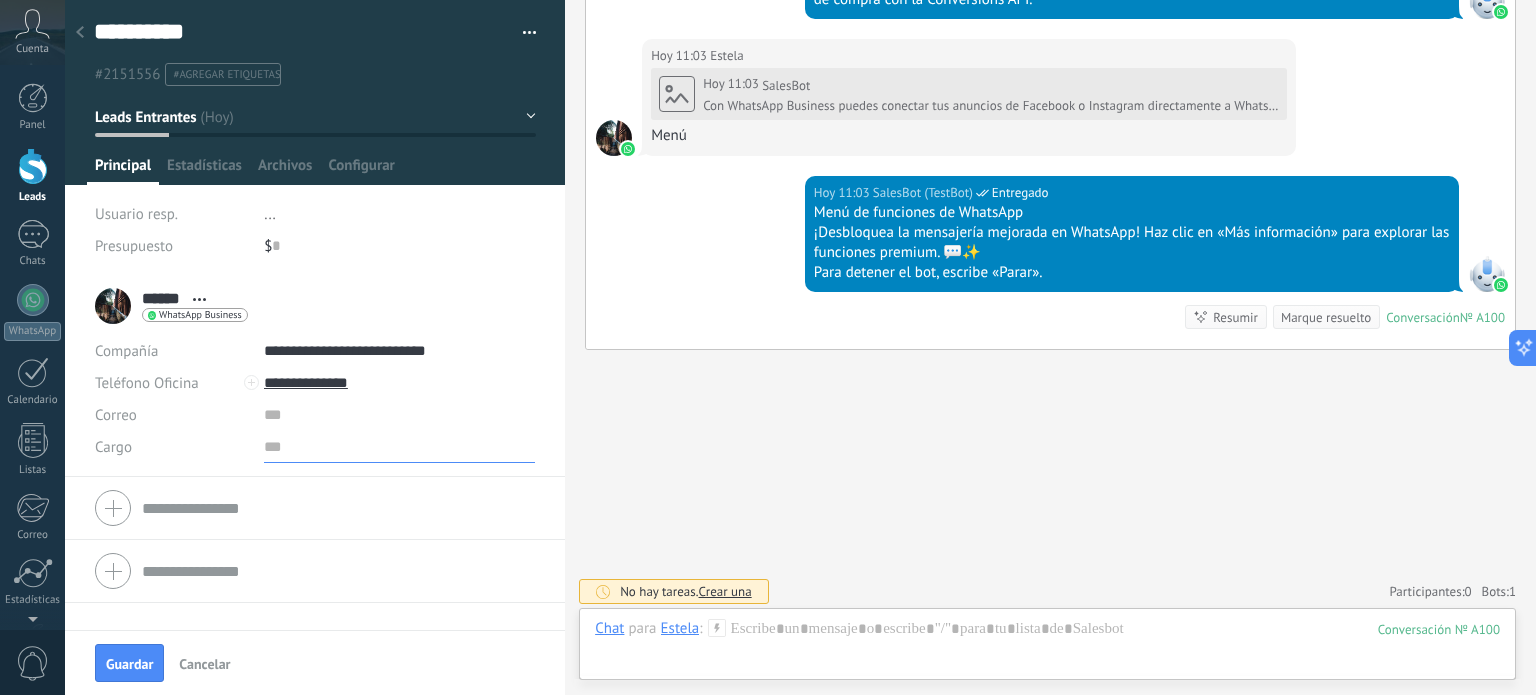 type on "**********" 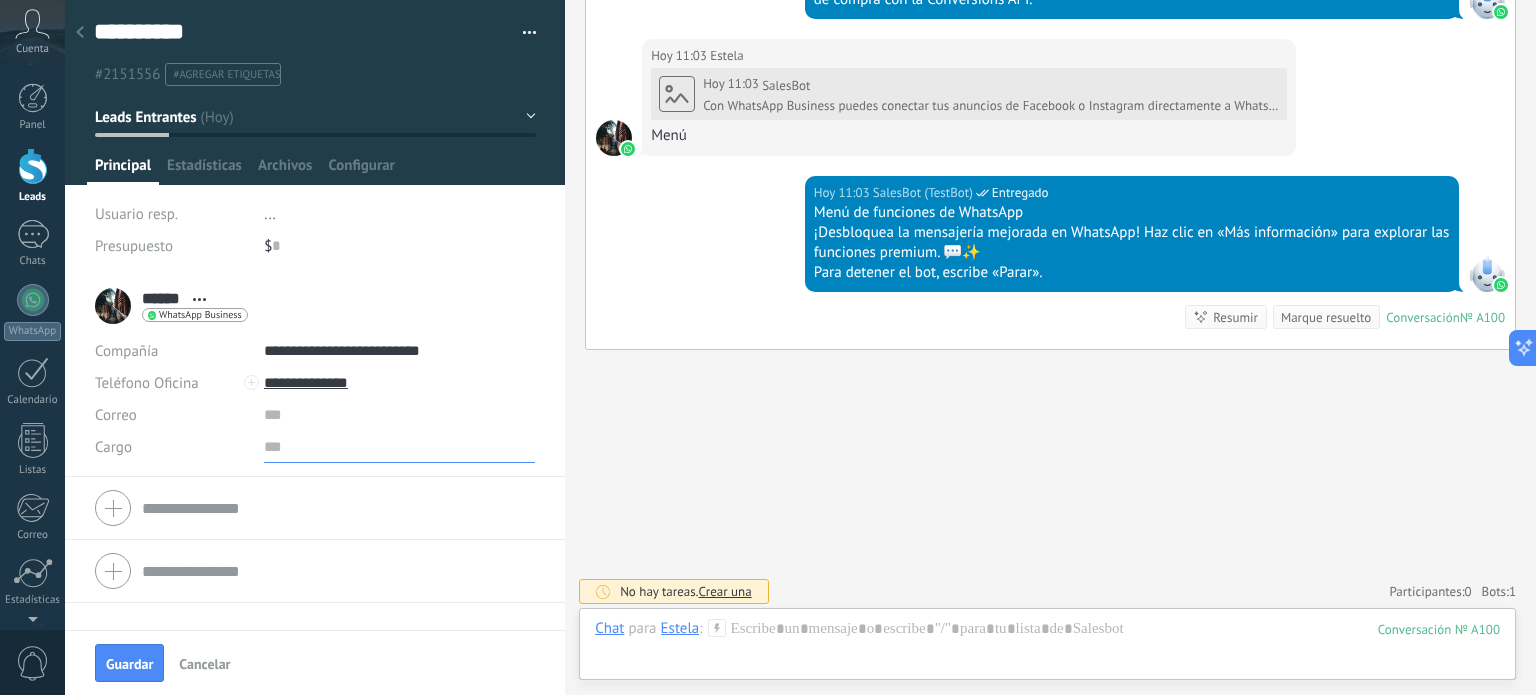 click at bounding box center [399, 447] 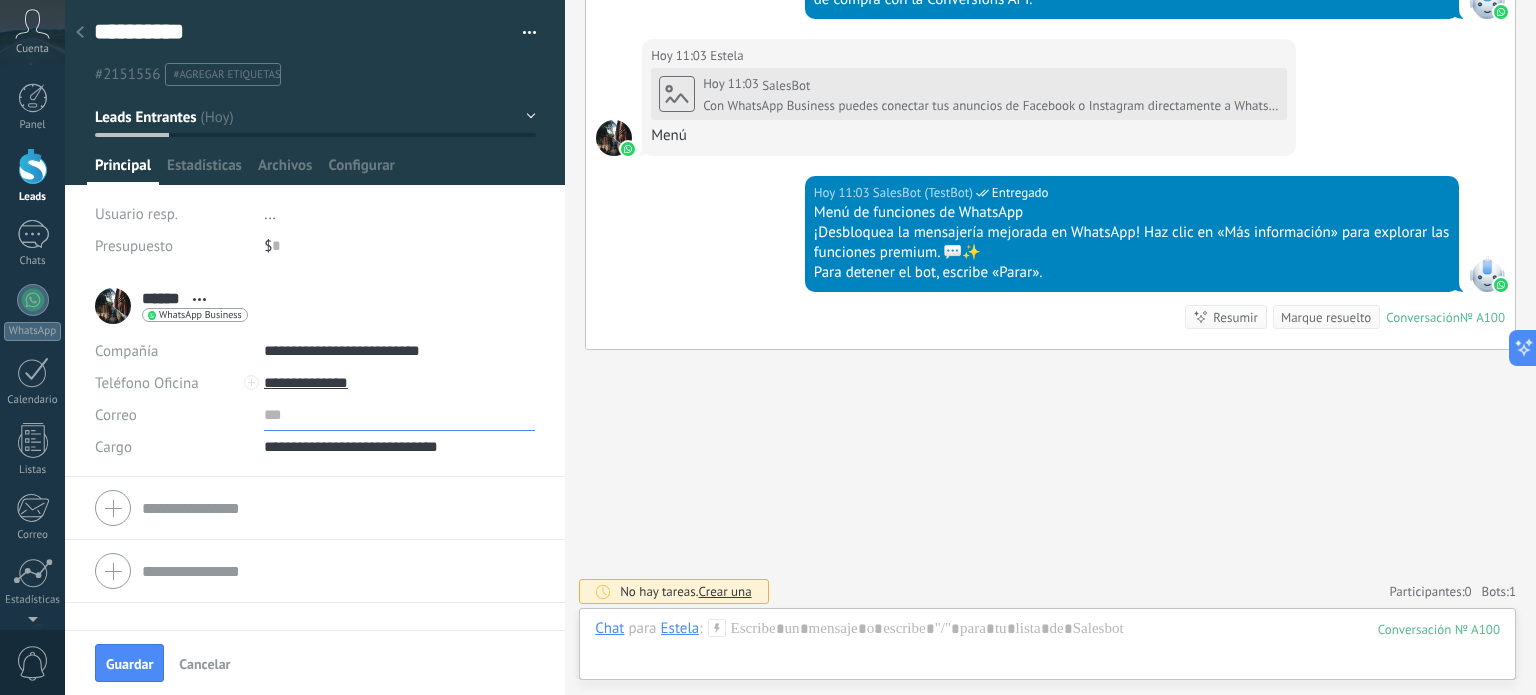 type on "**********" 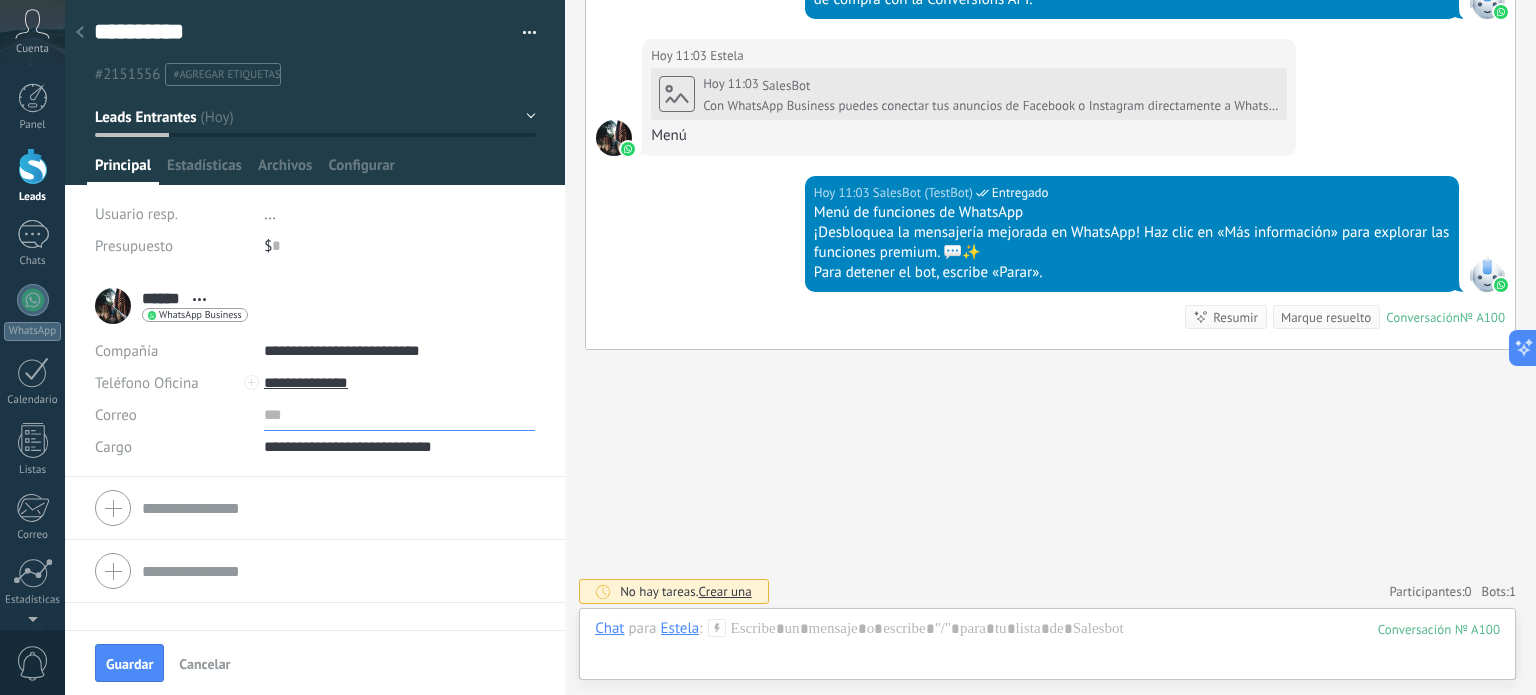 click at bounding box center [399, 415] 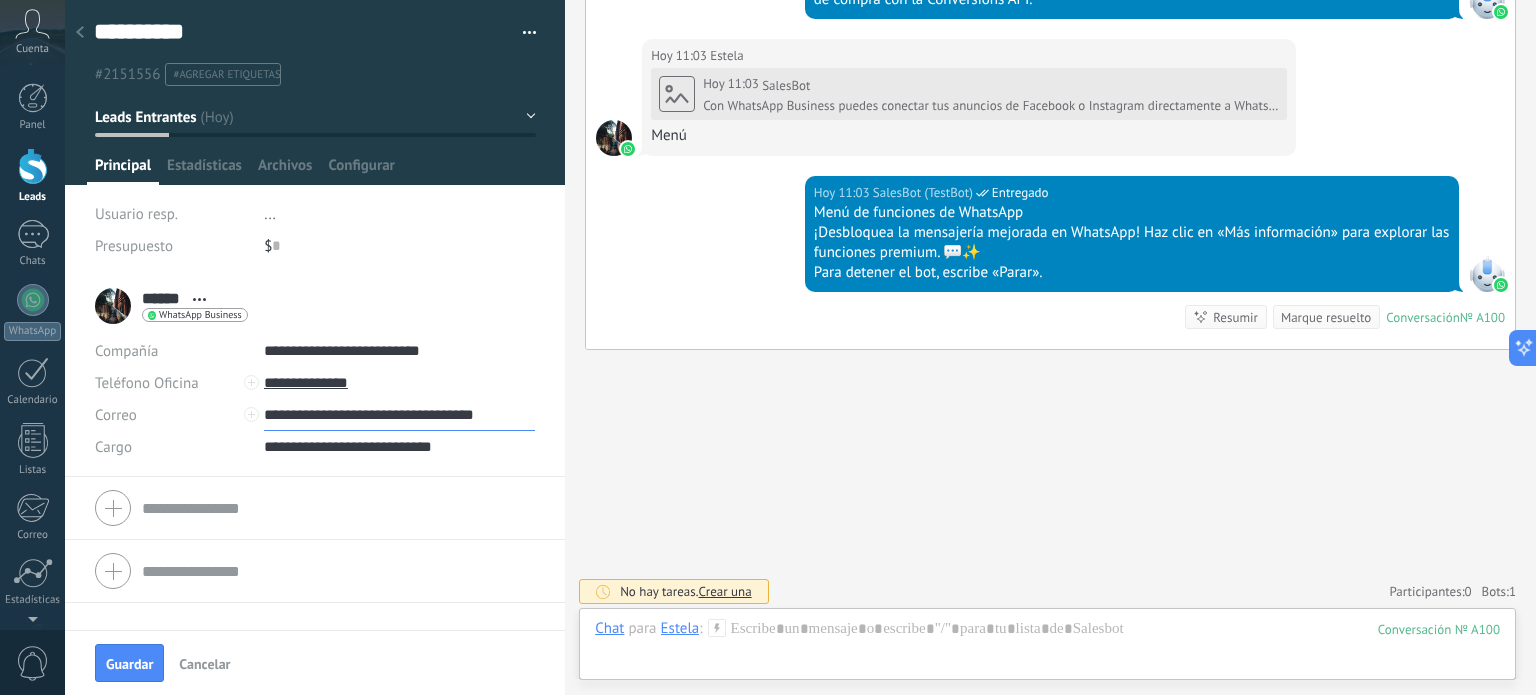 type on "**********" 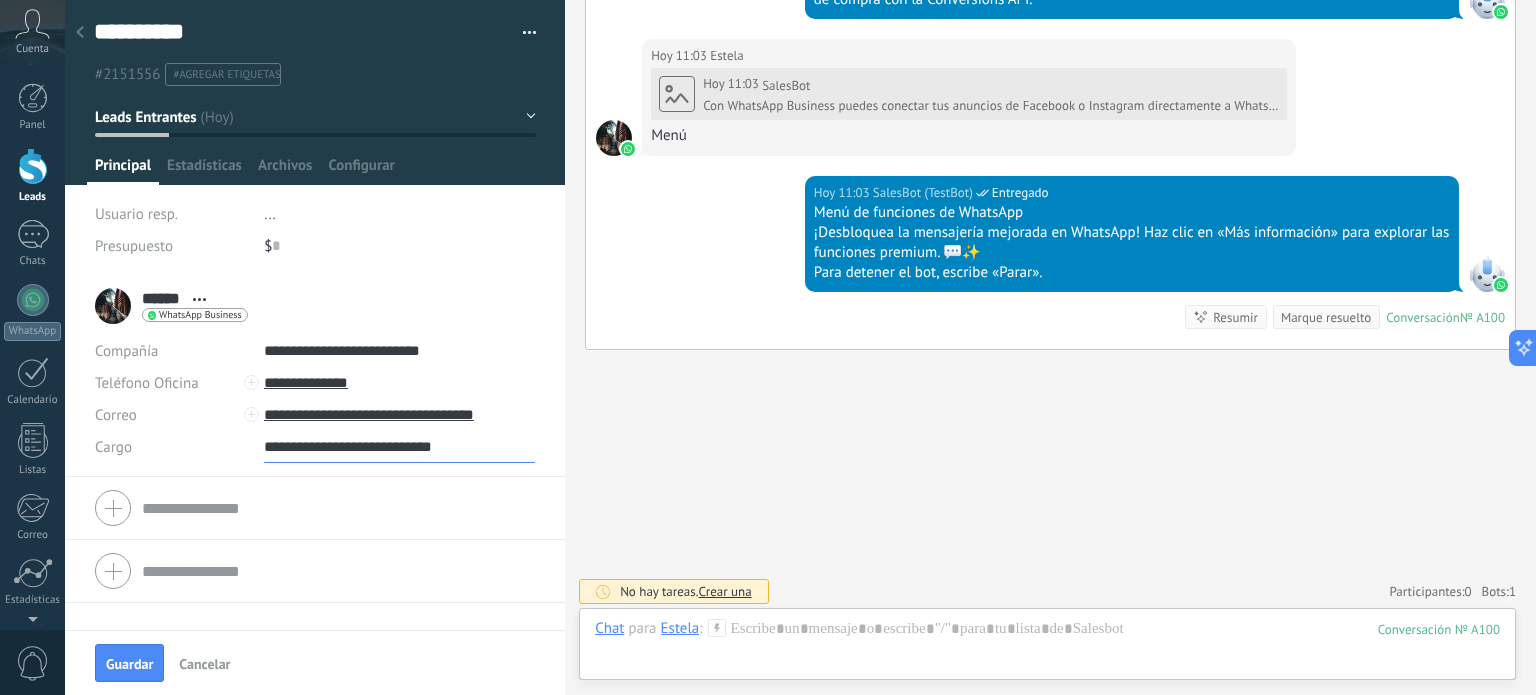 click on "**********" at bounding box center [399, 447] 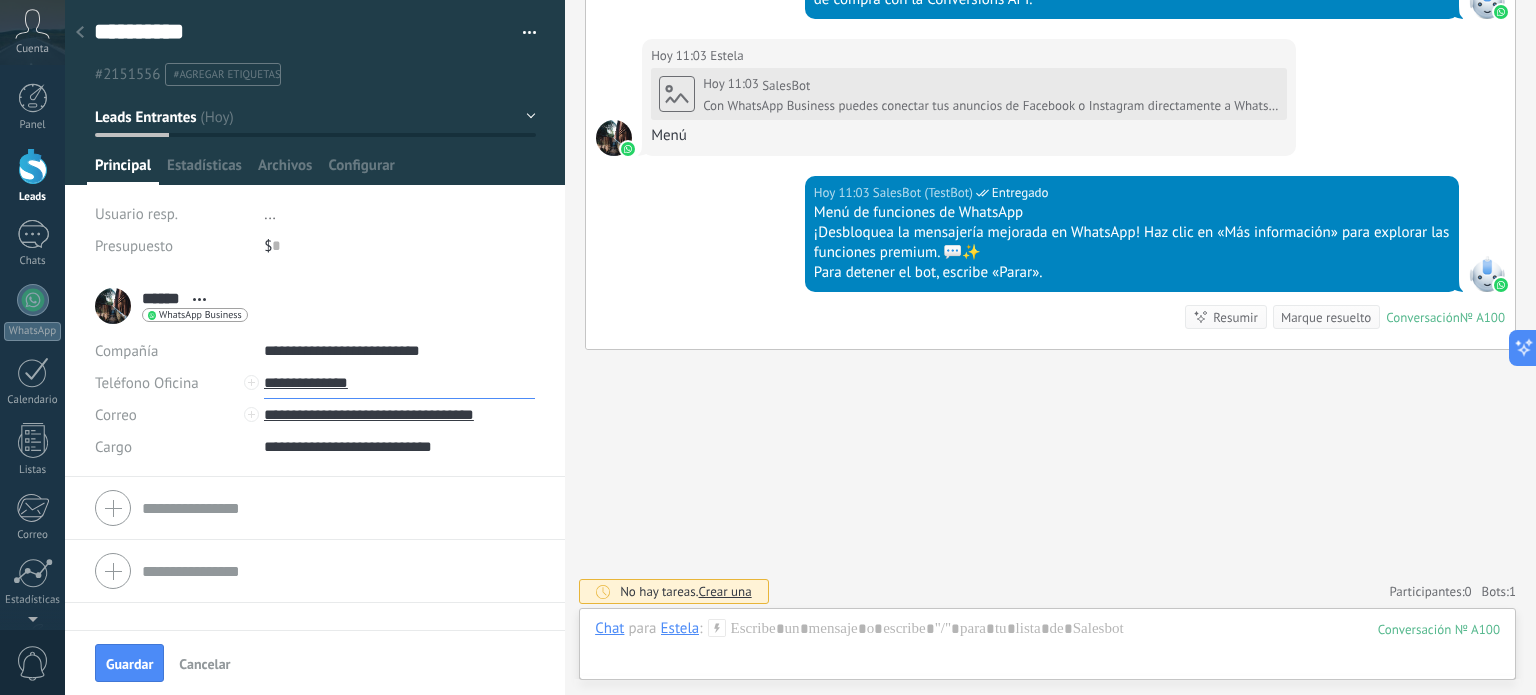 click on "**********" at bounding box center [399, 383] 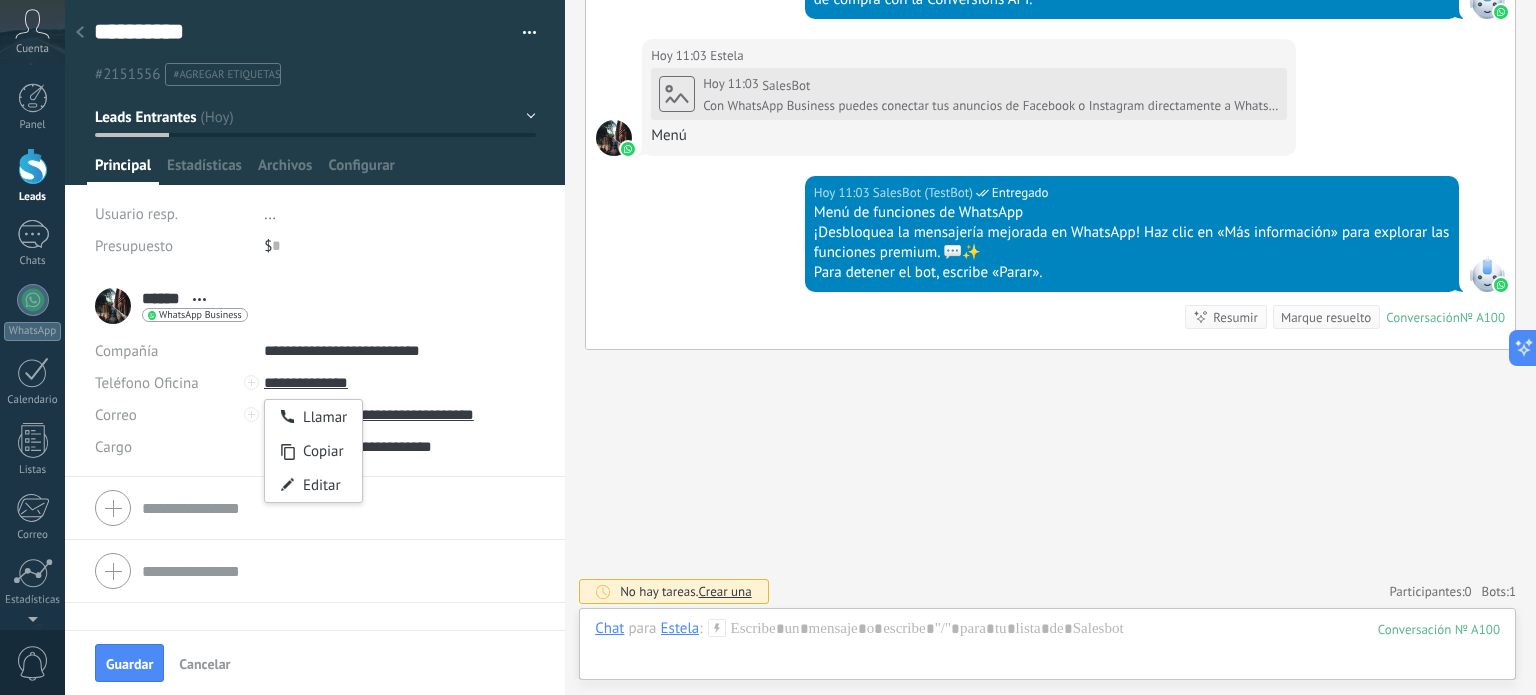 click on "****** Estela
****** [PERSON_NAME]
Abrir detalle
Copie el nombre" at bounding box center [315, 376] 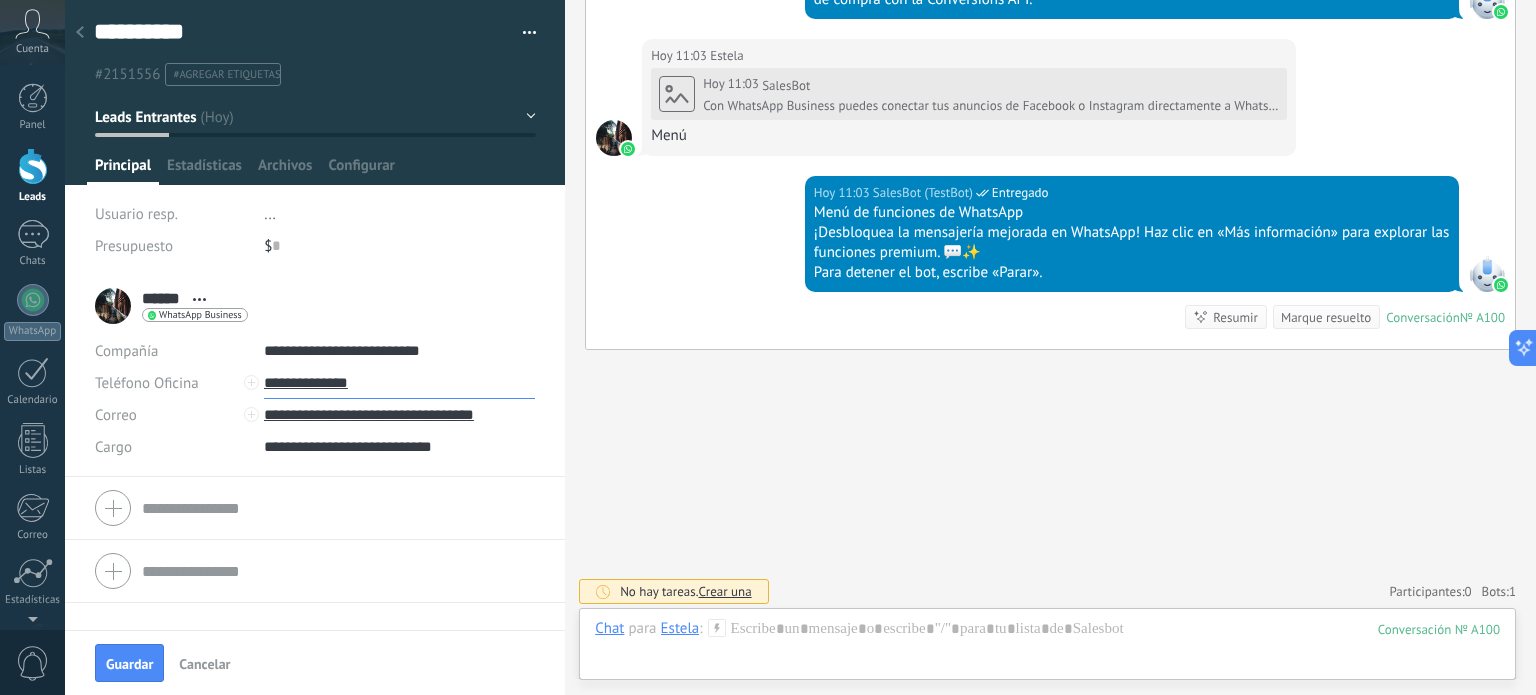 click on "**********" at bounding box center (399, 383) 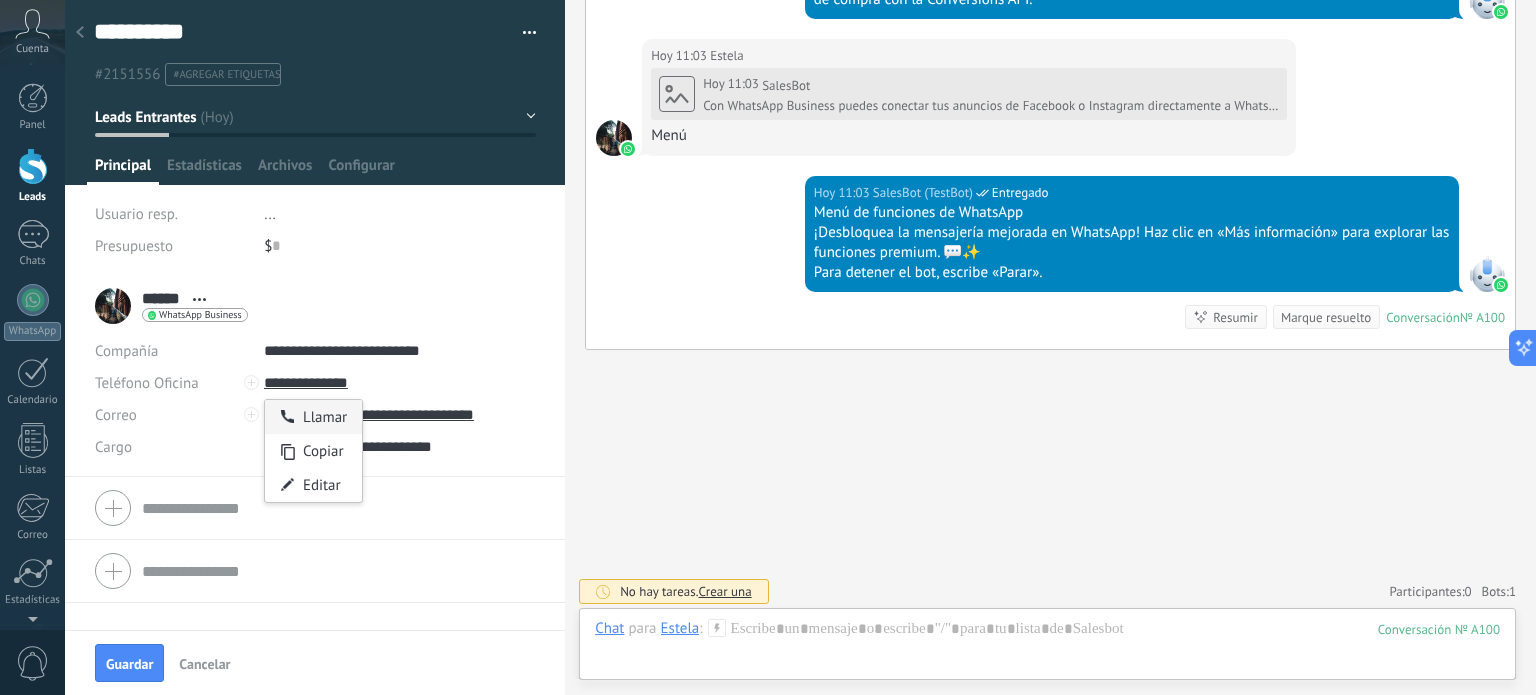 click on "Llamar" at bounding box center [313, 417] 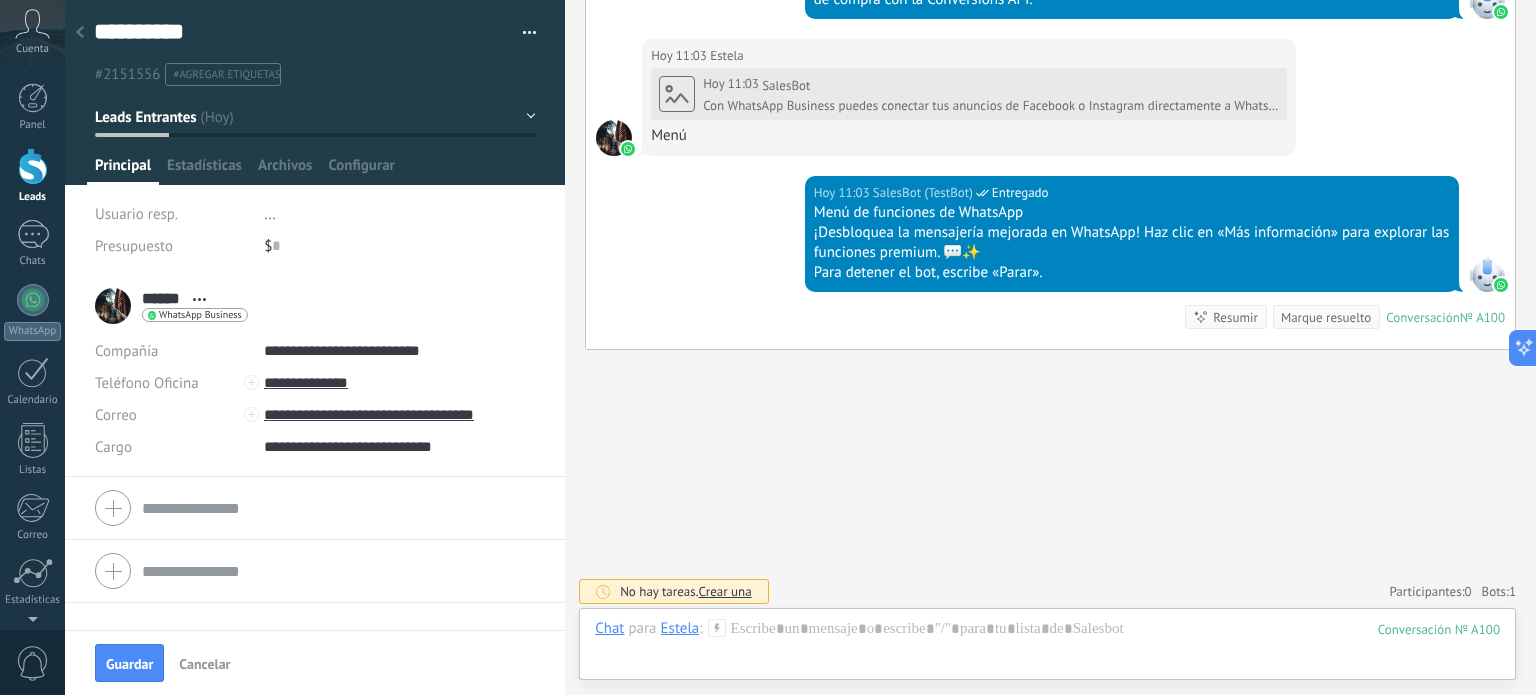 click on "****** Estela
****** [PERSON_NAME]
Abrir detalle
Copie el nombre
Desatar" at bounding box center [315, 306] 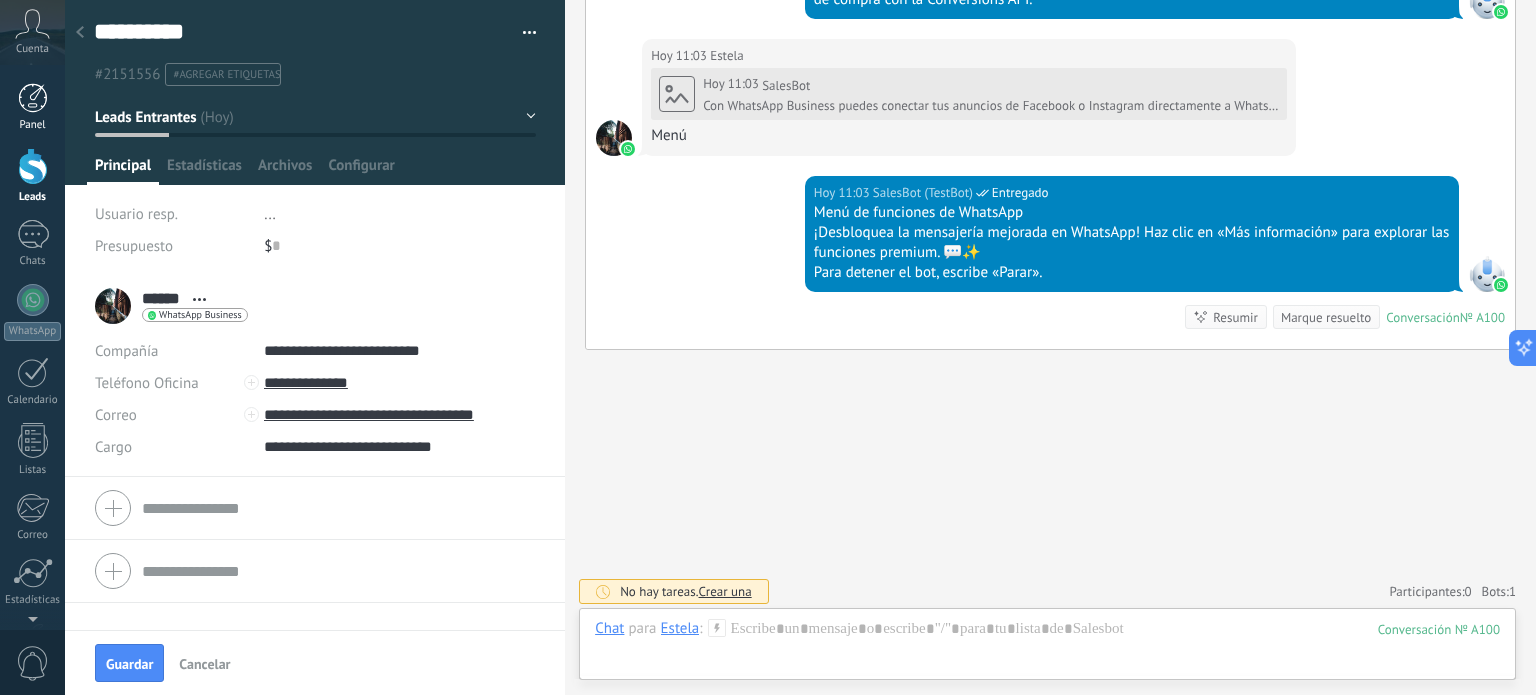 click at bounding box center [33, 98] 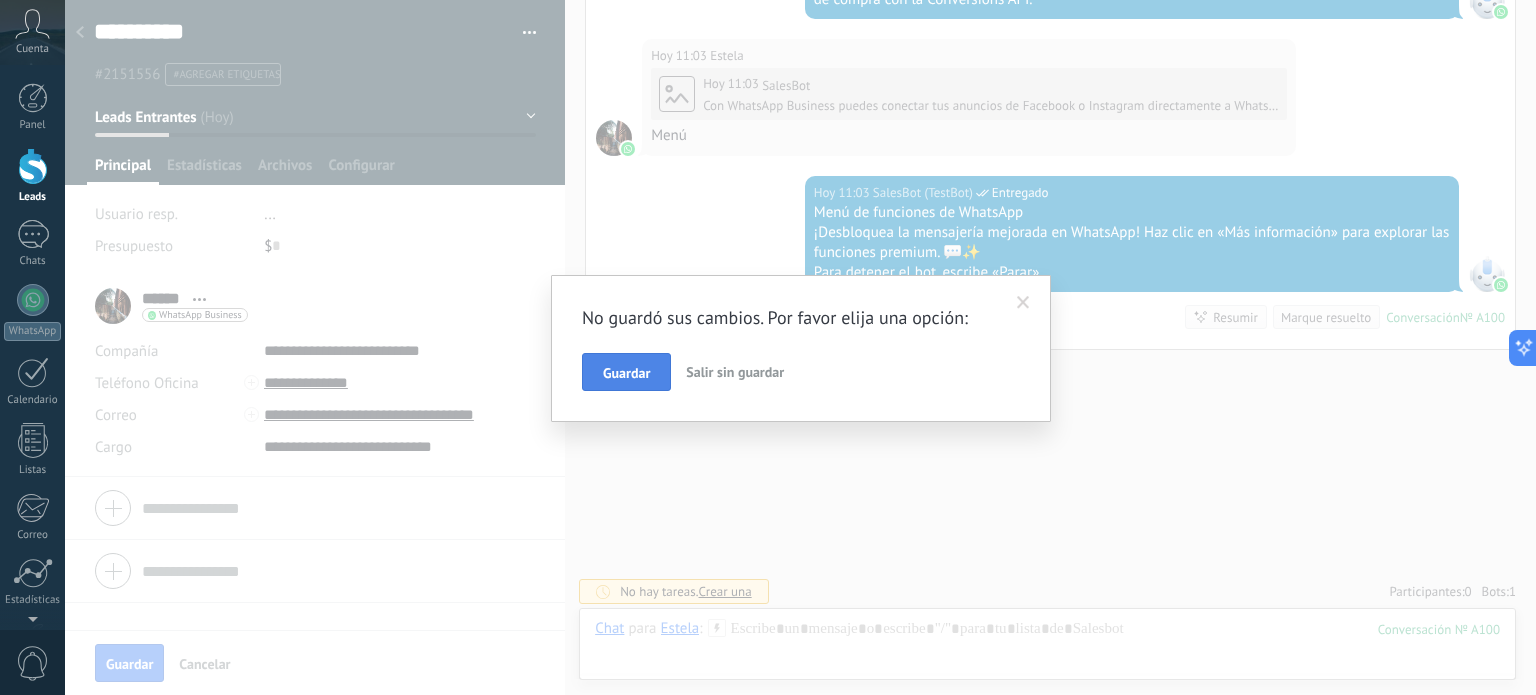 click on "Guardar" at bounding box center (626, 373) 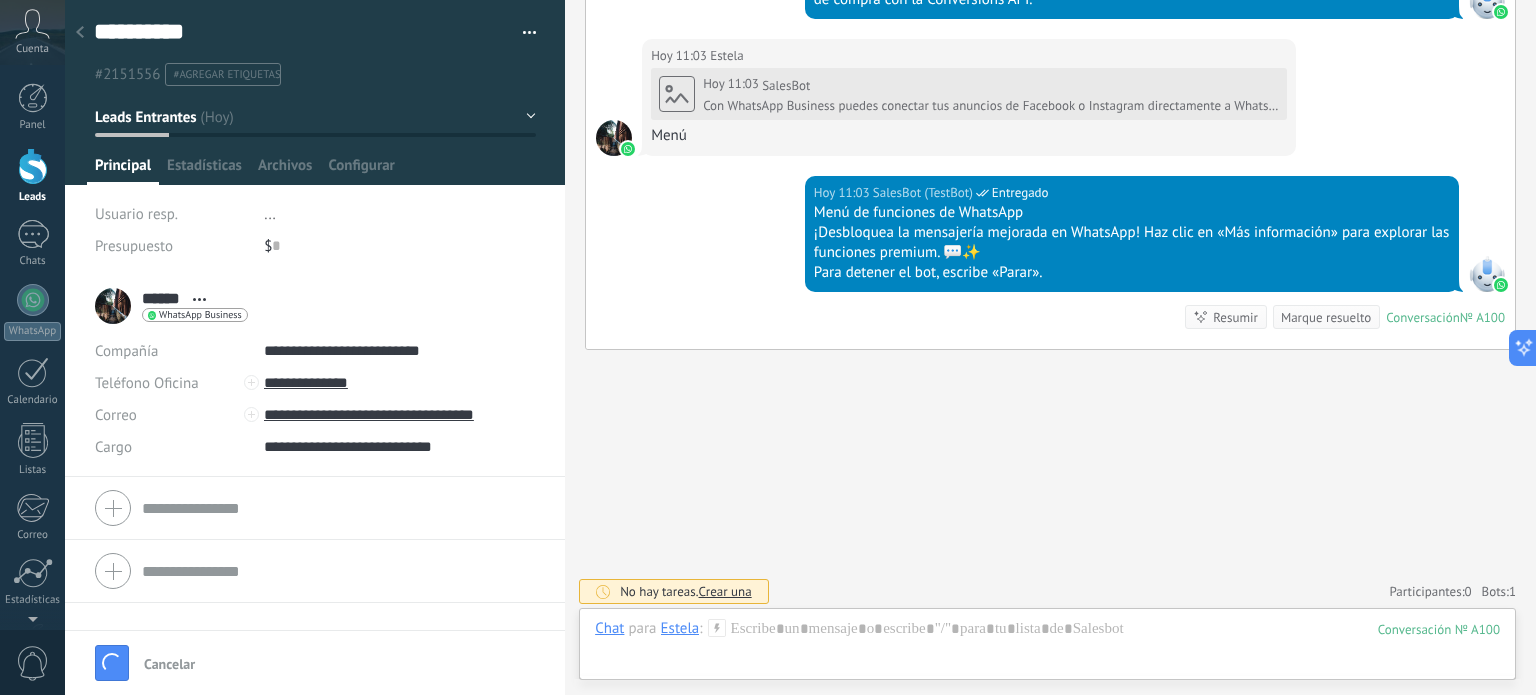 scroll, scrollTop: 20, scrollLeft: 0, axis: vertical 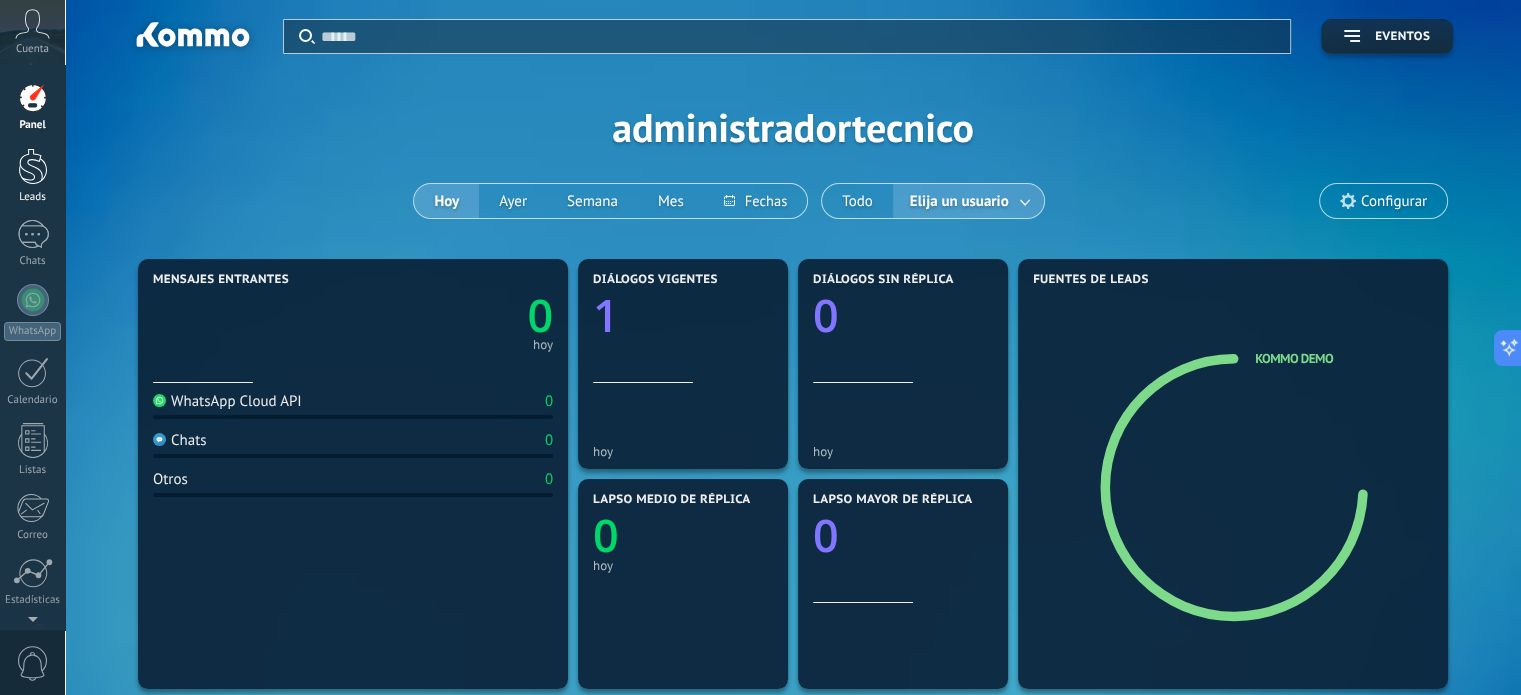click at bounding box center [33, 166] 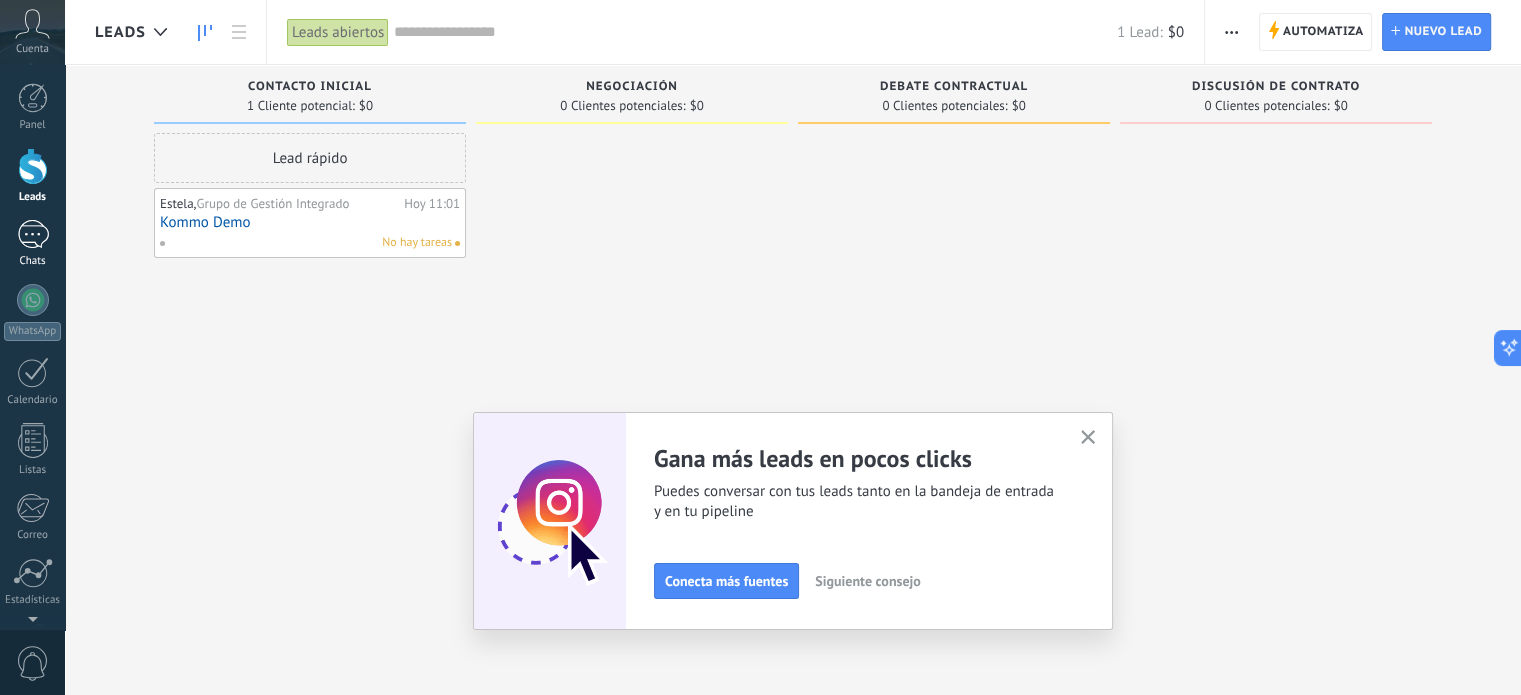 click on "1" at bounding box center (33, 234) 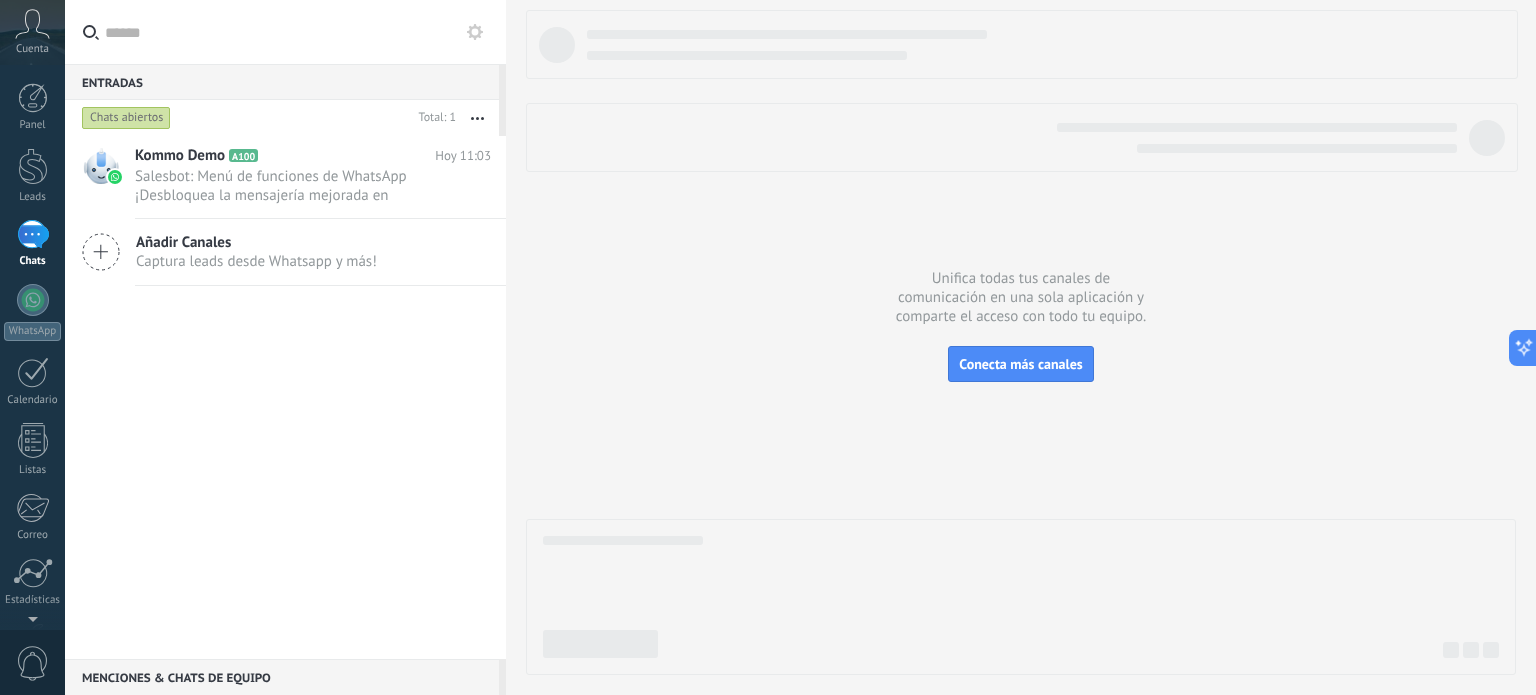 click at bounding box center [297, 32] 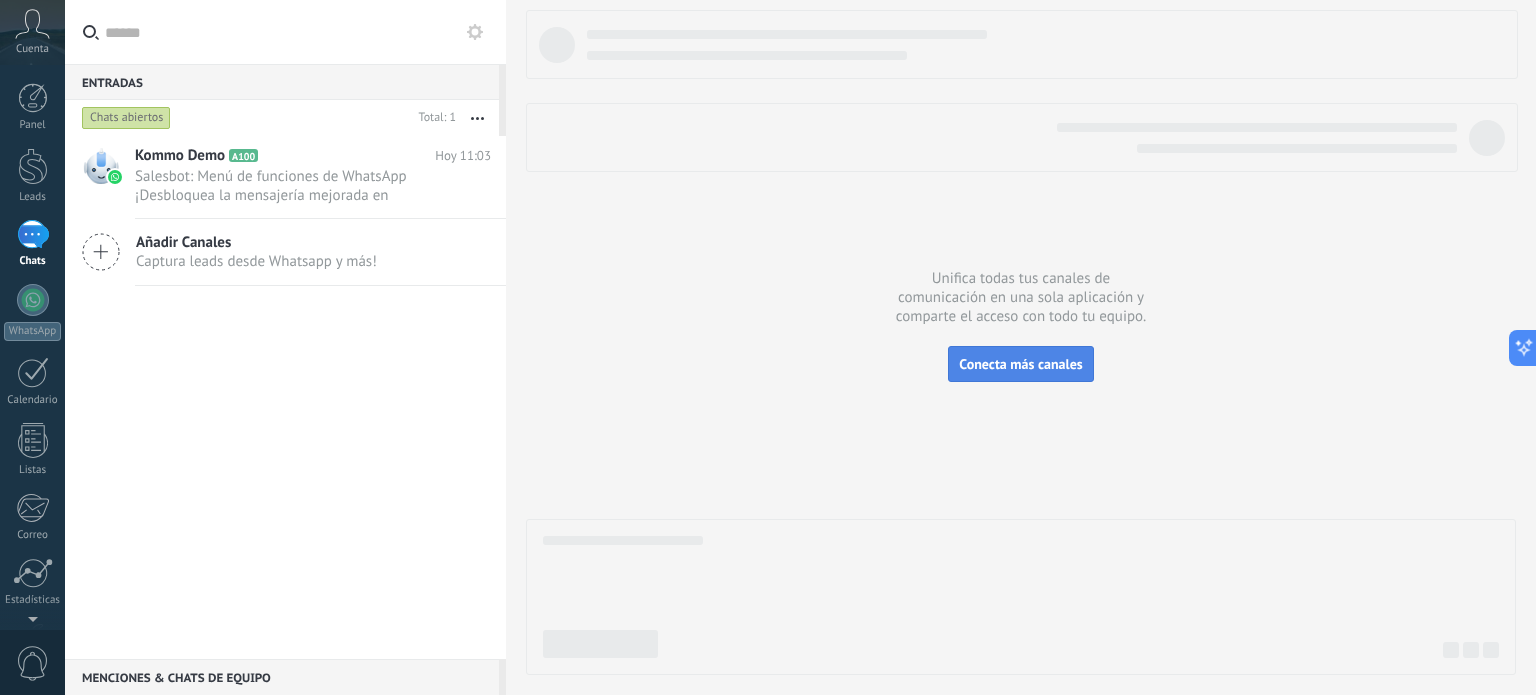 click on "Conecta más canales" at bounding box center [1020, 364] 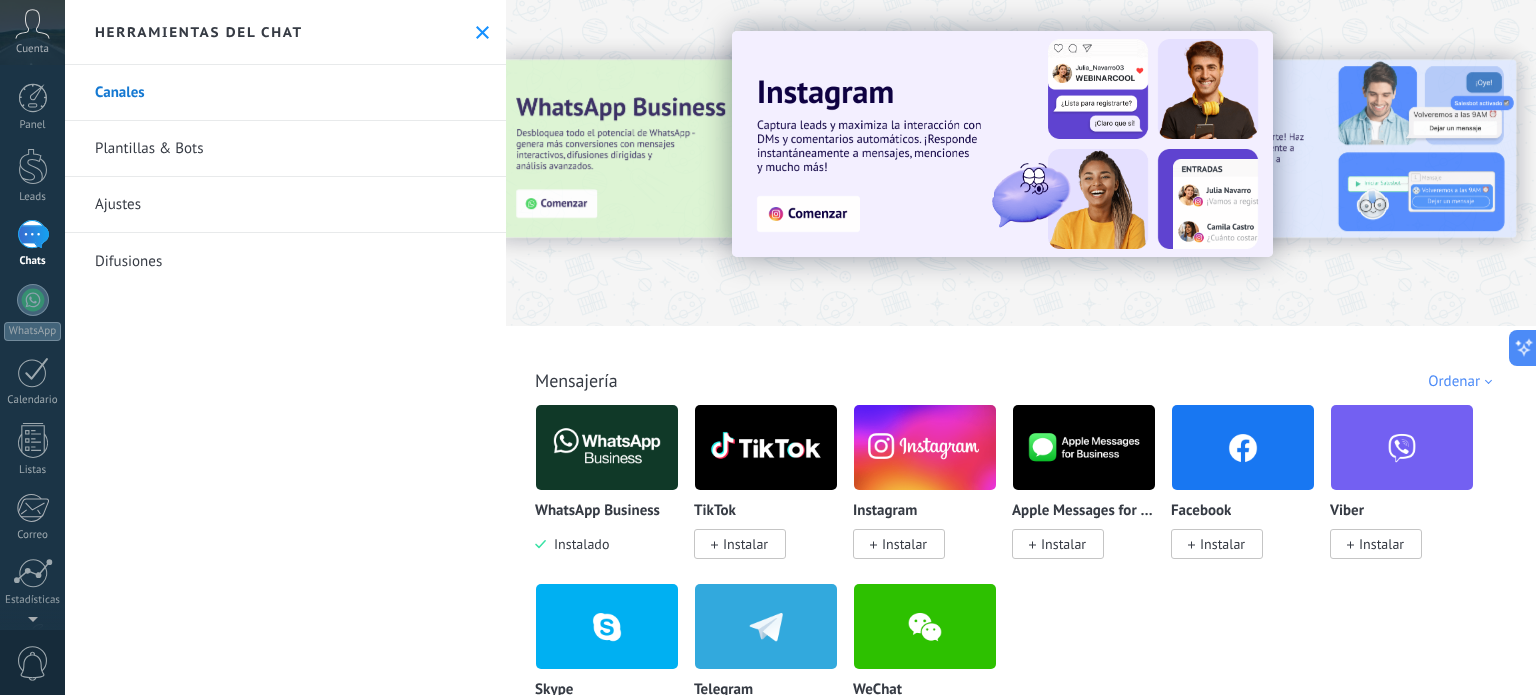 click 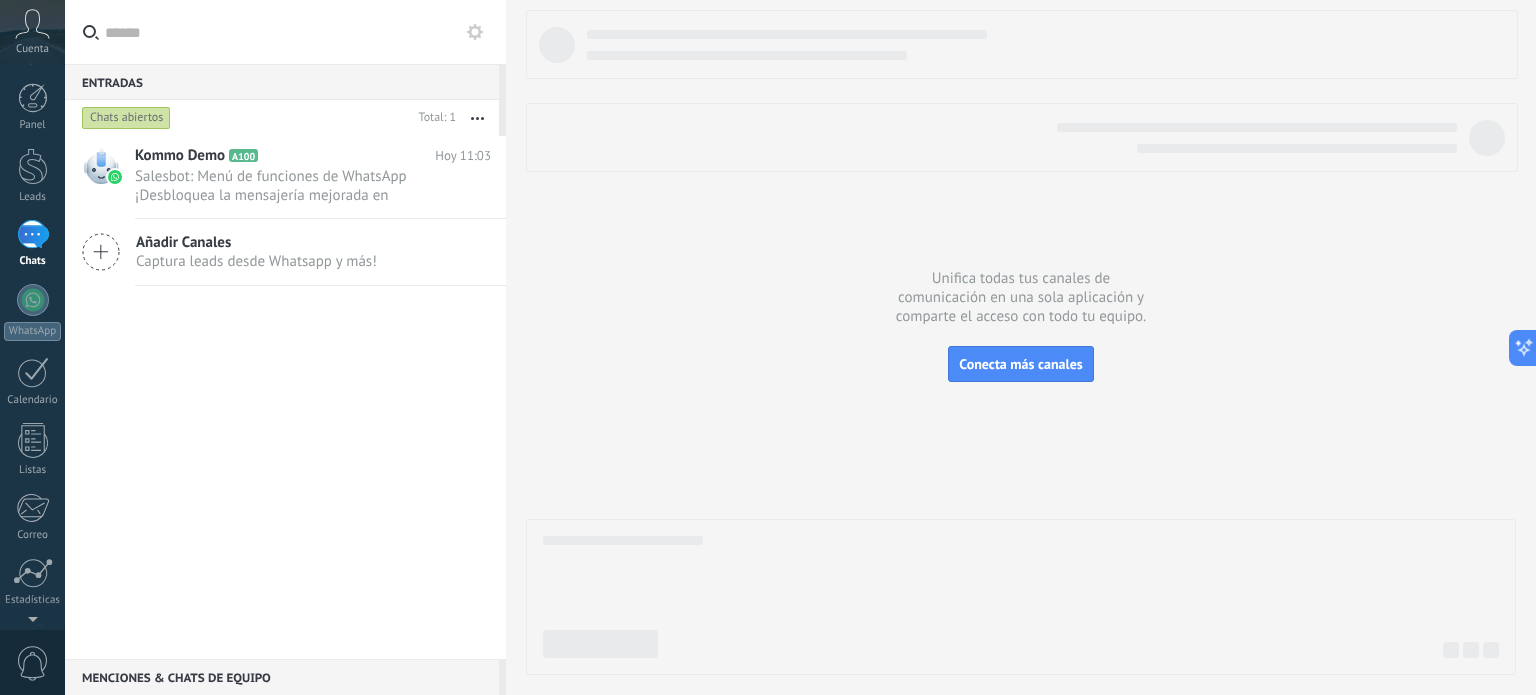 click 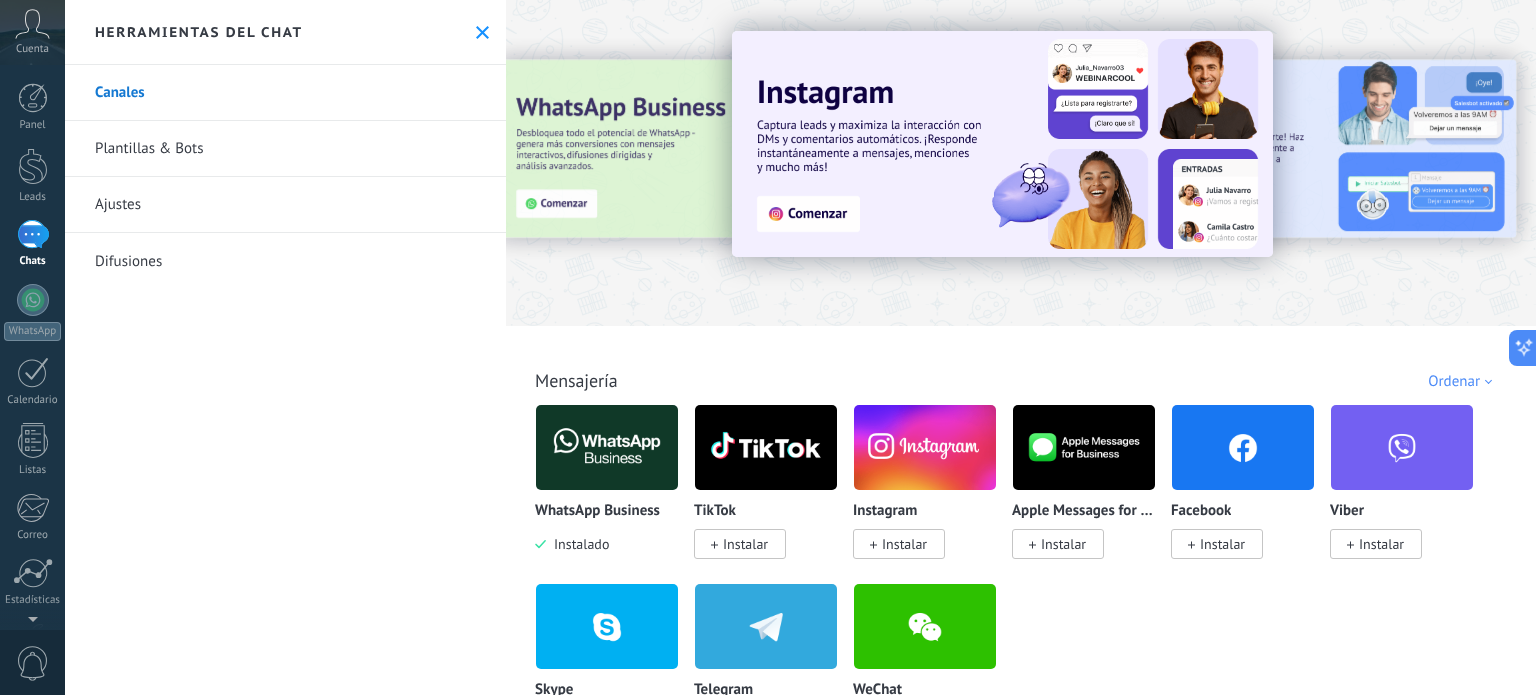 click on "Difusiones" at bounding box center [285, 261] 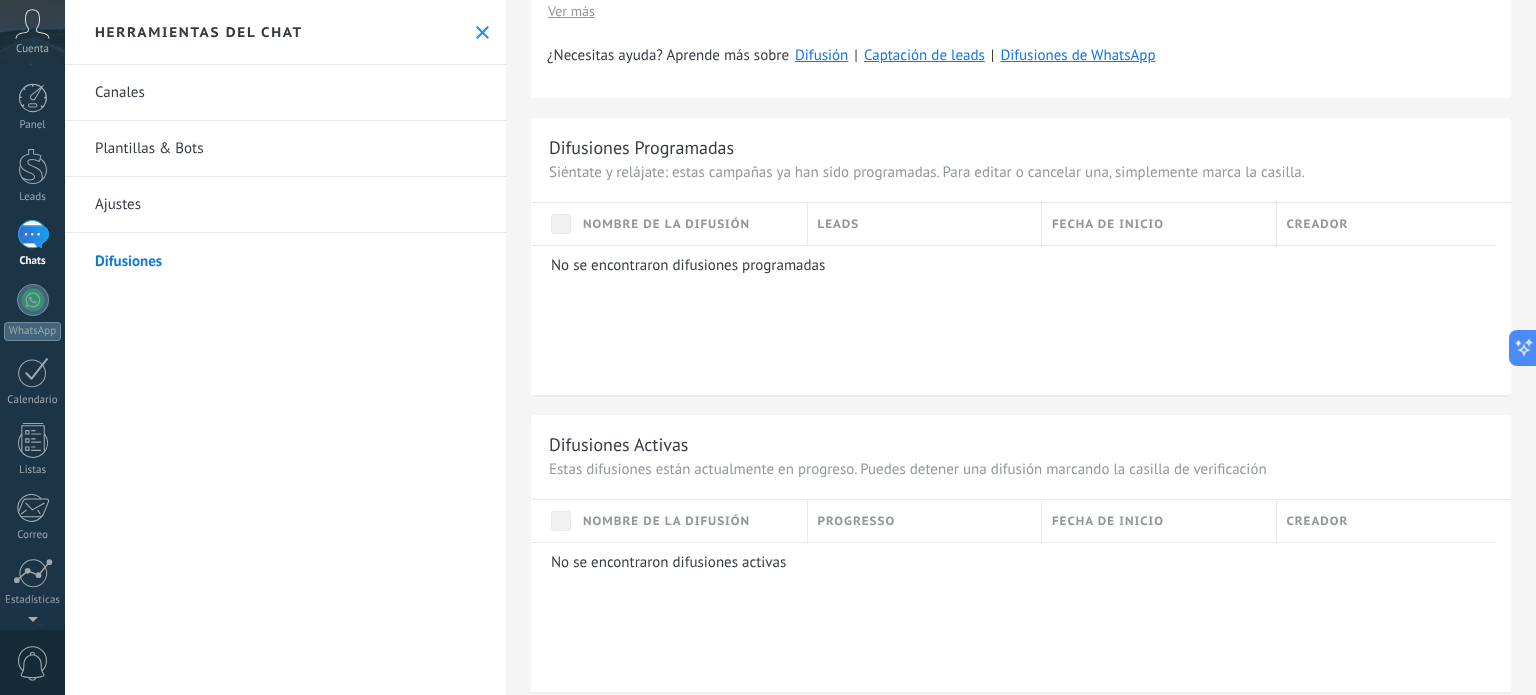 scroll, scrollTop: 800, scrollLeft: 0, axis: vertical 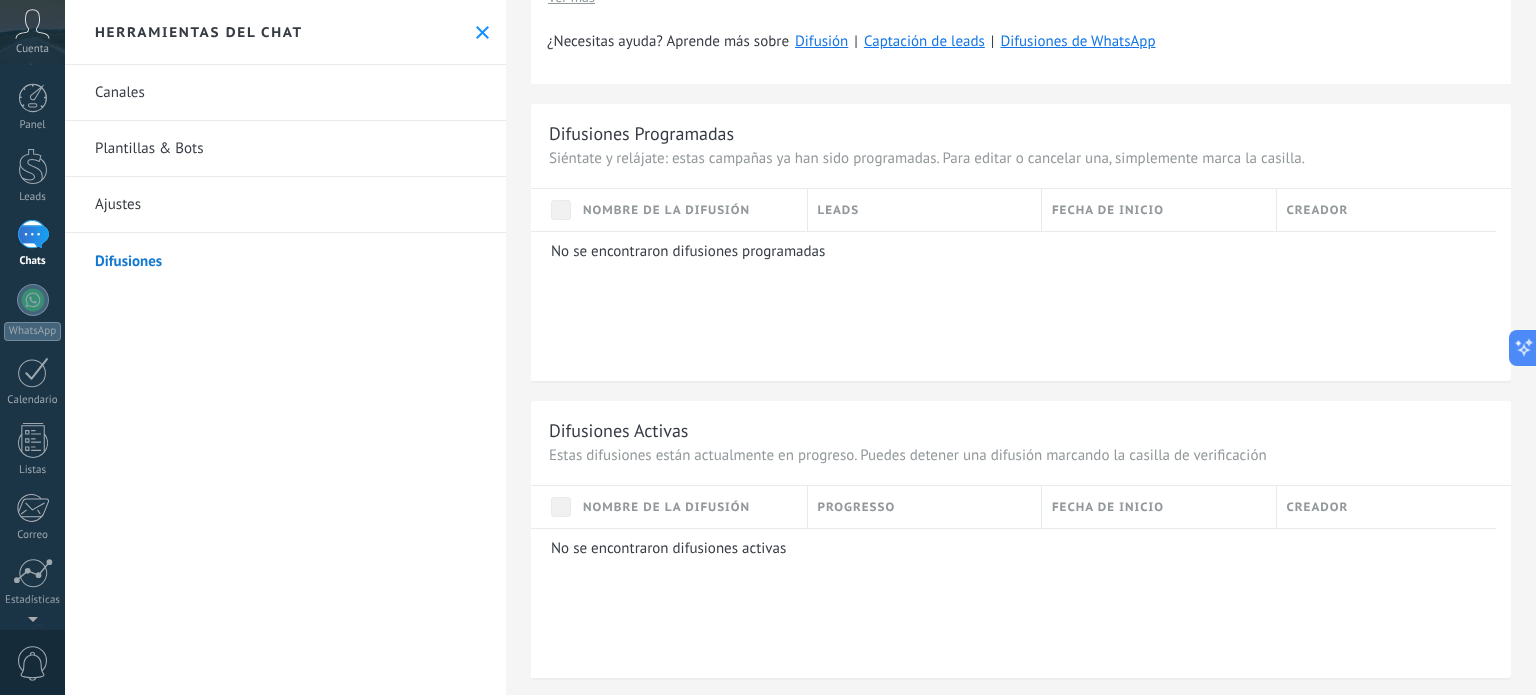 click on "Nombre de la difusión" at bounding box center [690, 210] 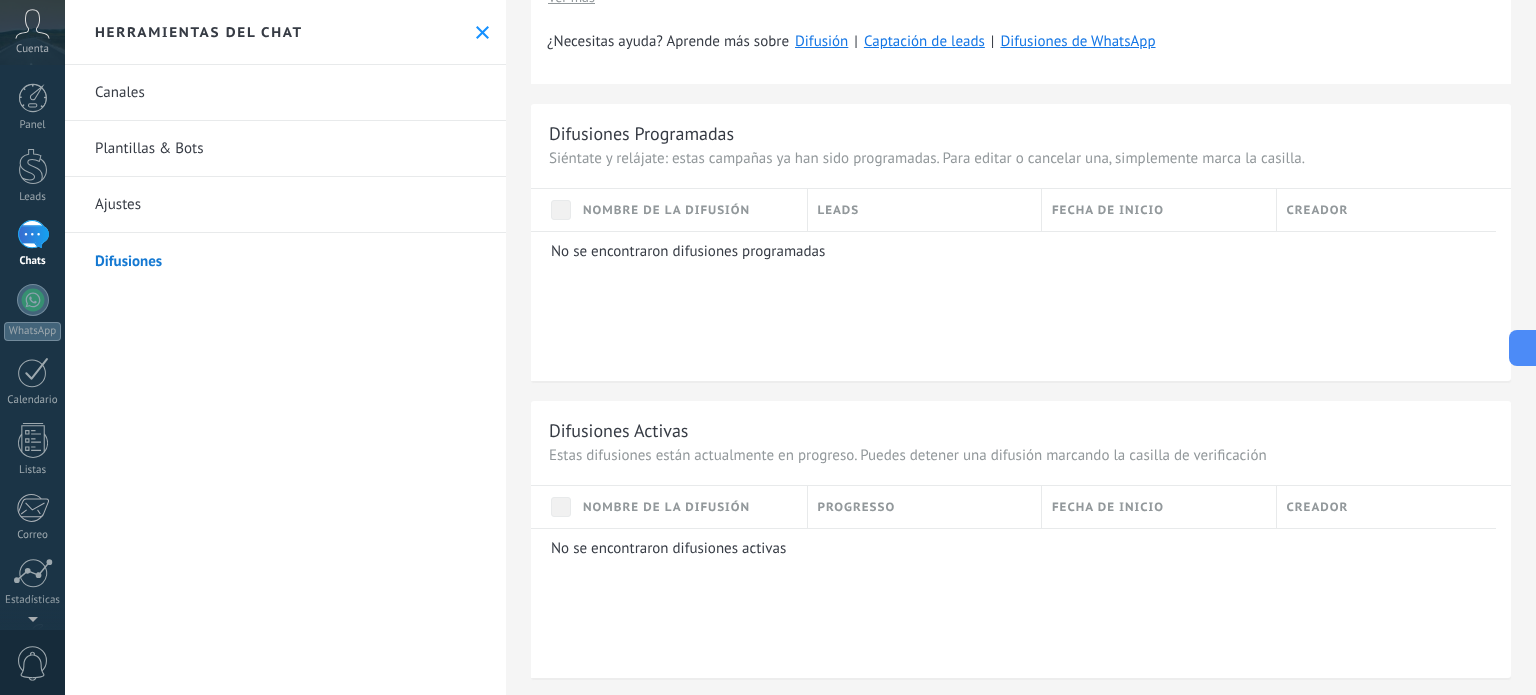 click on "Progresso" at bounding box center [925, 507] 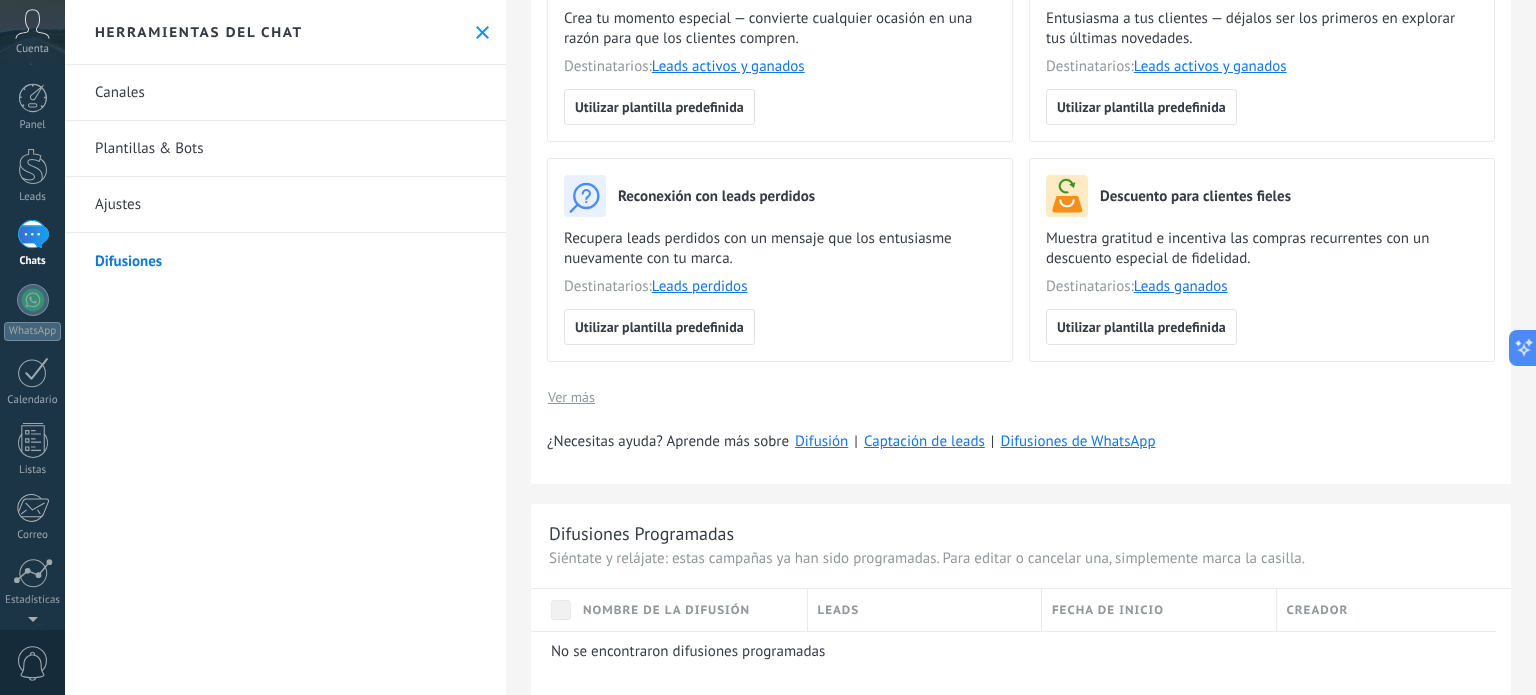 scroll, scrollTop: 200, scrollLeft: 0, axis: vertical 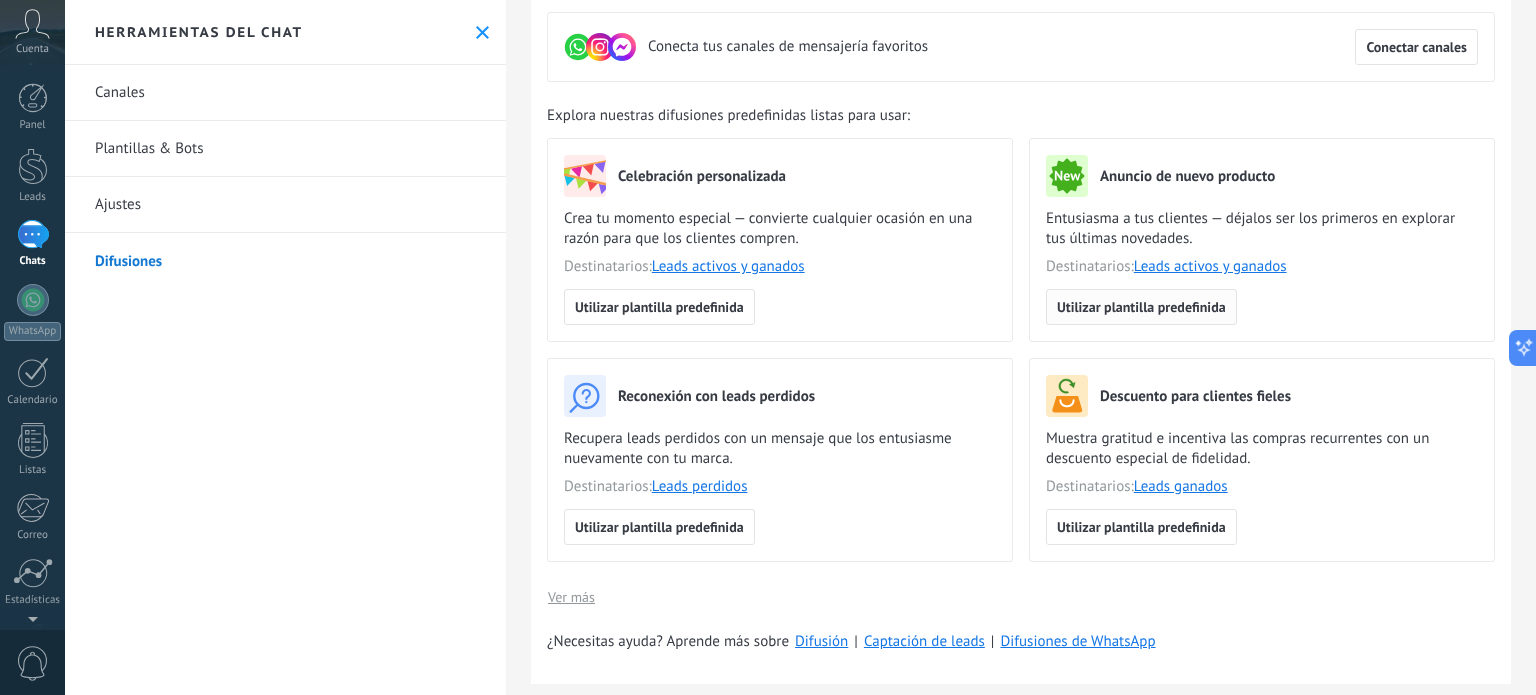 click on "Utilizar plantilla predefinida" at bounding box center (1141, 307) 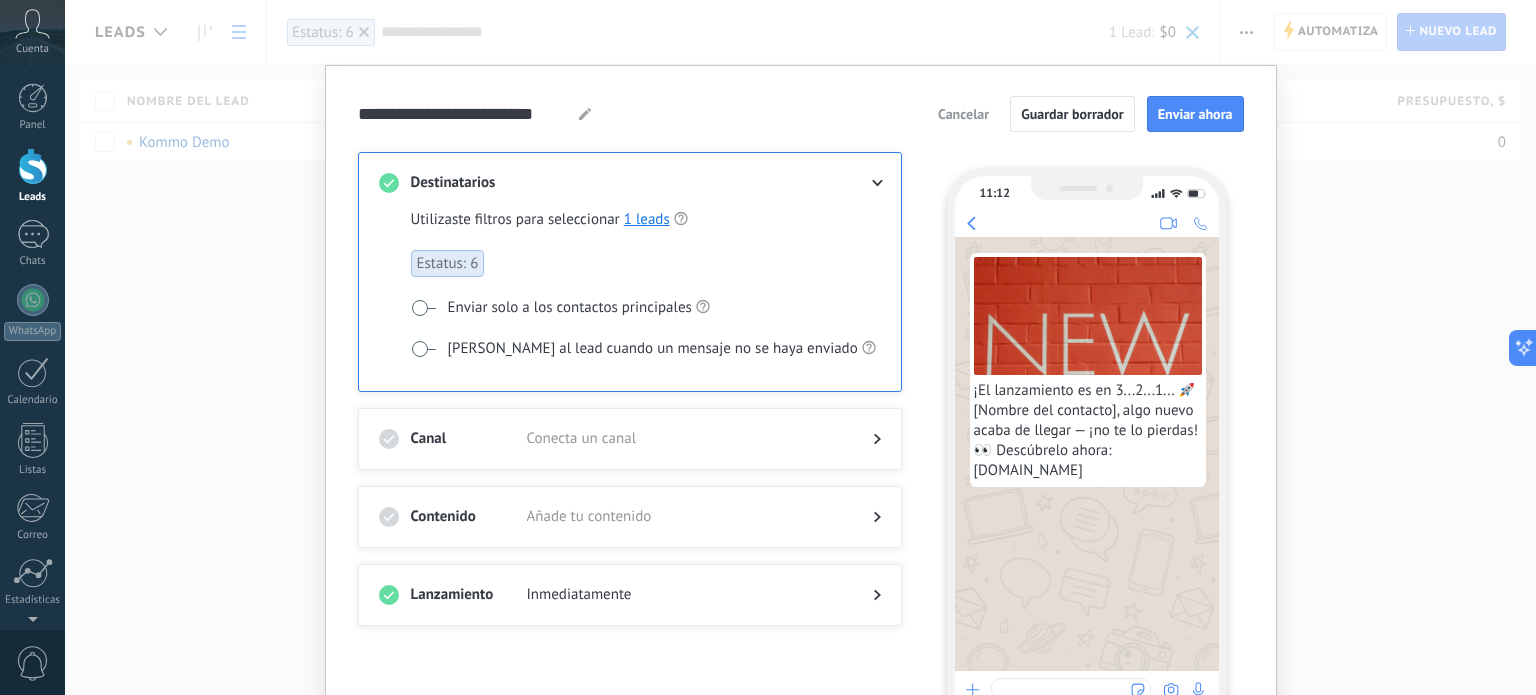 click at bounding box center (423, 308) 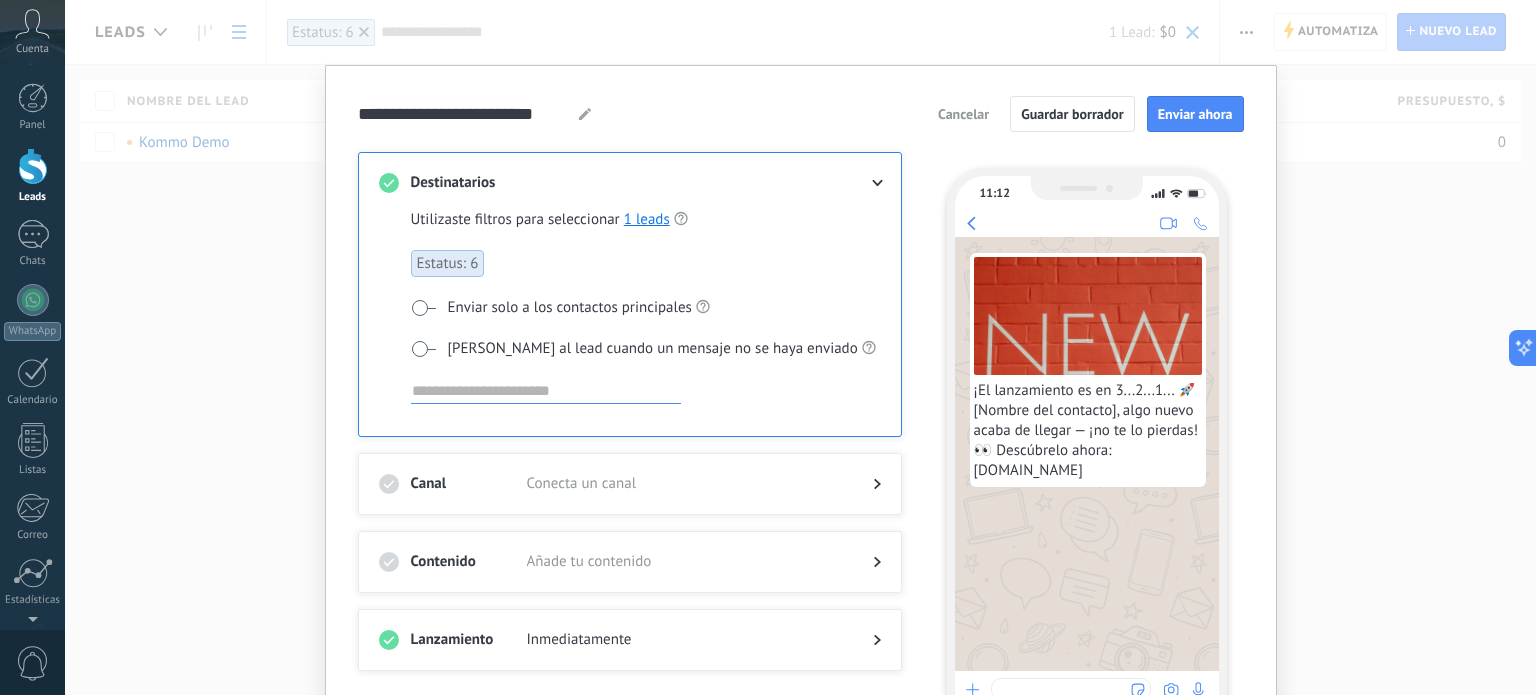 scroll, scrollTop: 100, scrollLeft: 0, axis: vertical 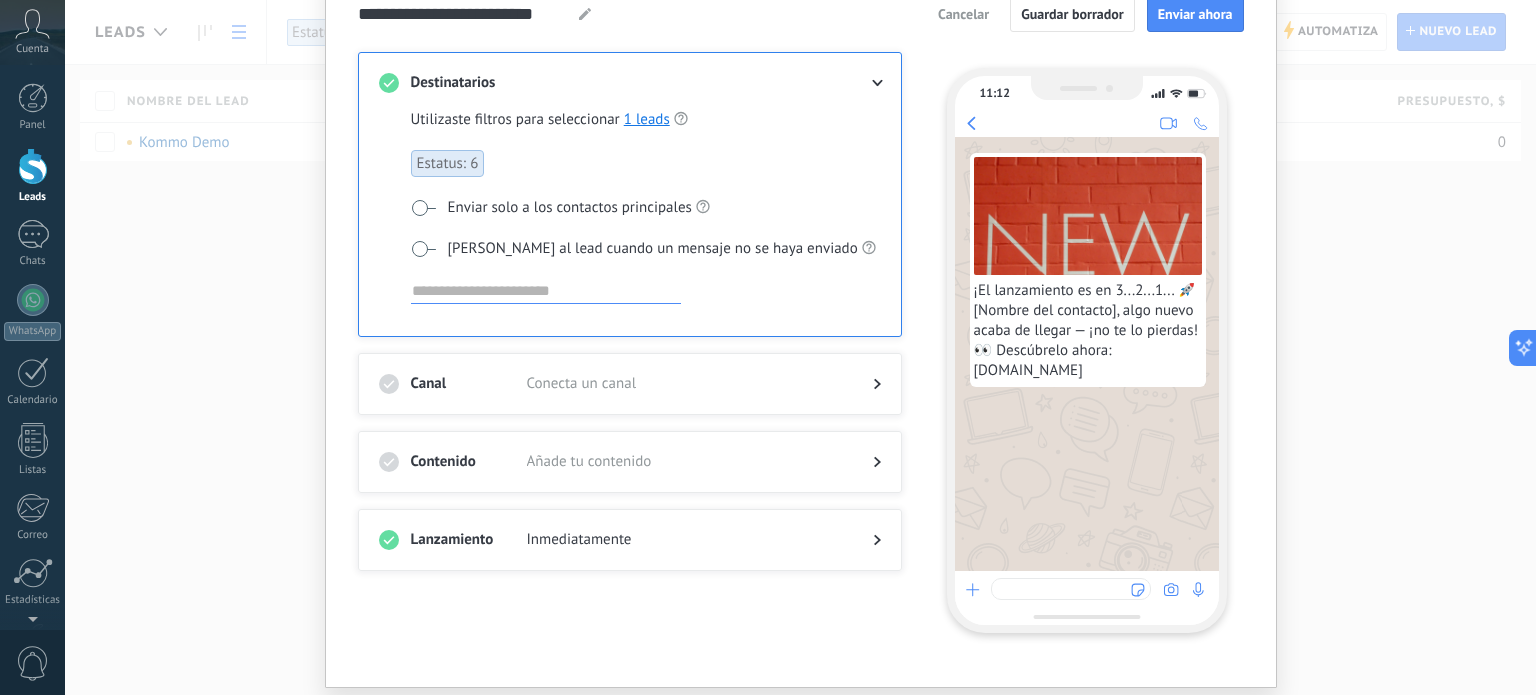 click on "¡El lanzamiento es en 3...2...1... 🚀
[Nombre del contacto], algo nuevo acaba de llegar — ¡no te lo pierdas! 👀 Descúbrelo ahora: [DOMAIN_NAME]" at bounding box center [1088, 331] 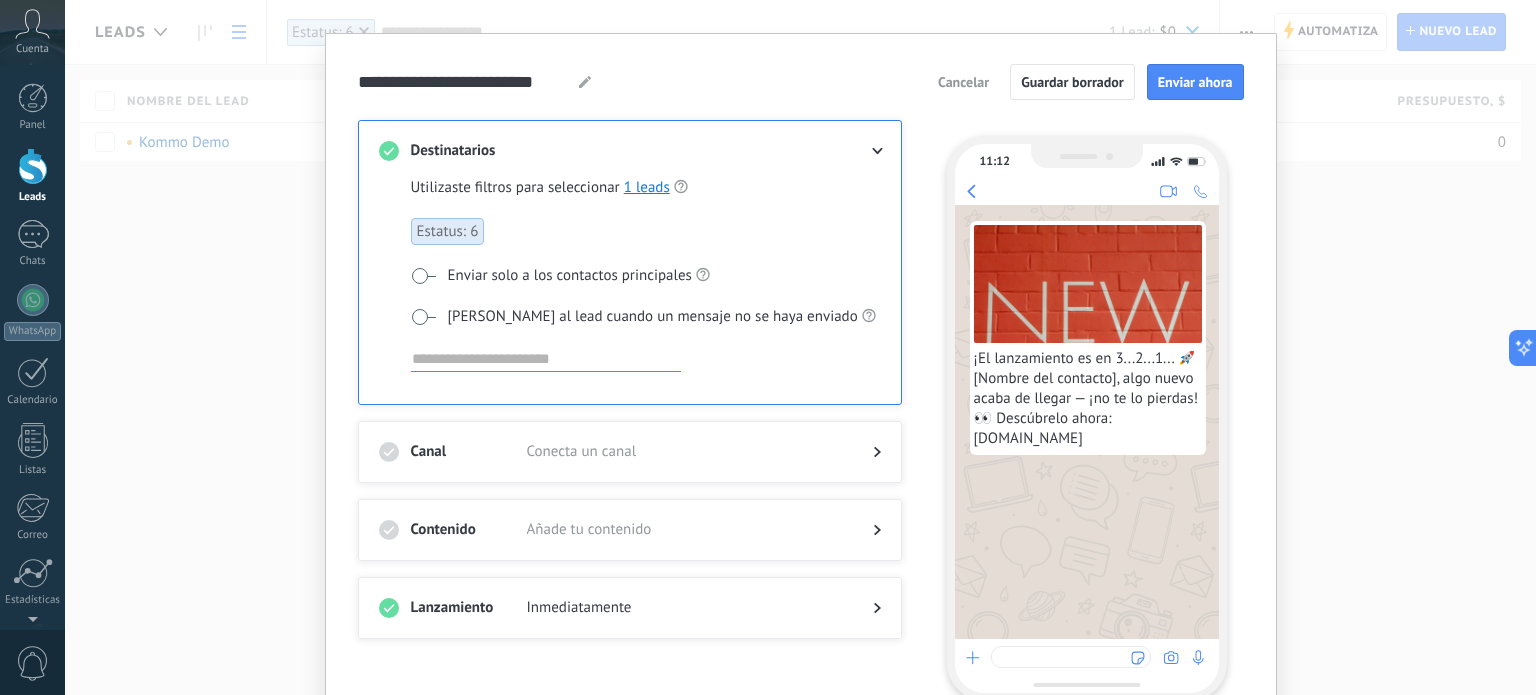 scroll, scrollTop: 0, scrollLeft: 0, axis: both 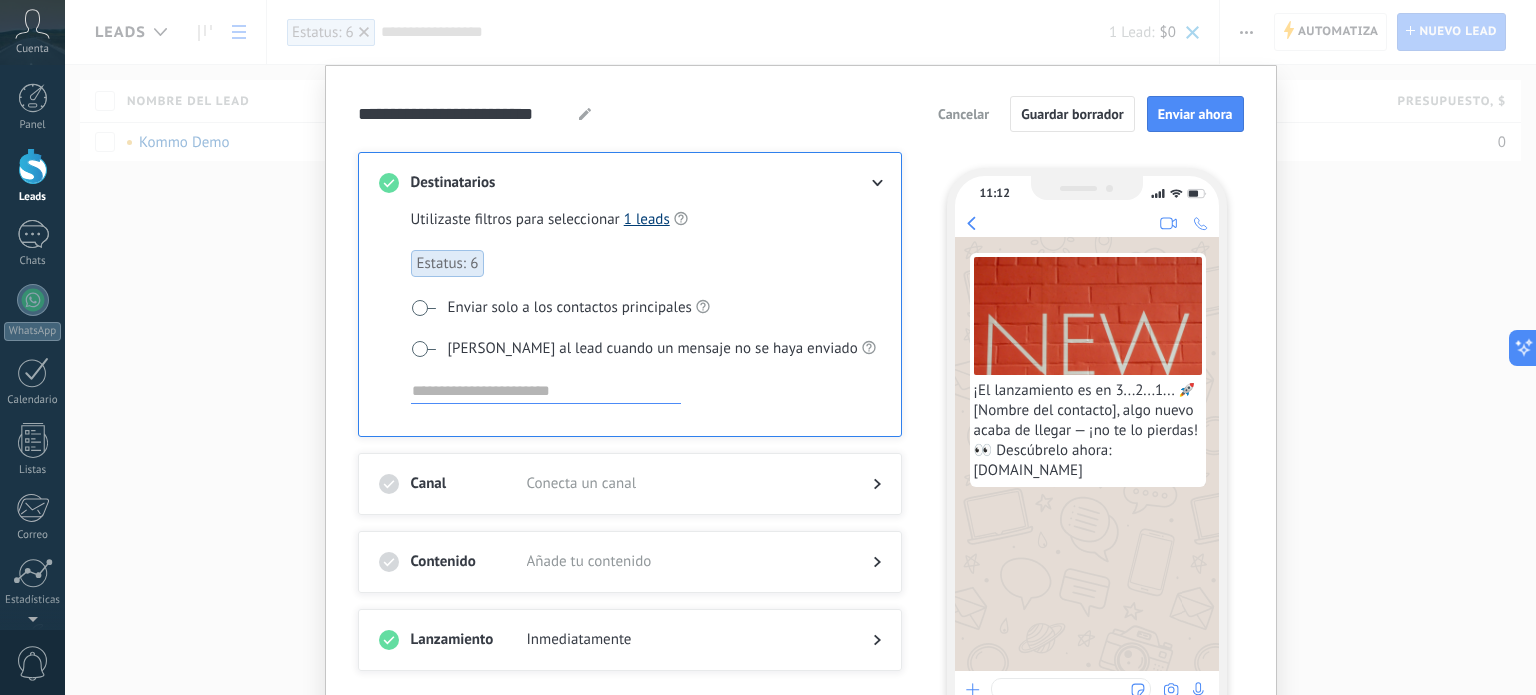 click on "1 leads" at bounding box center (647, 219) 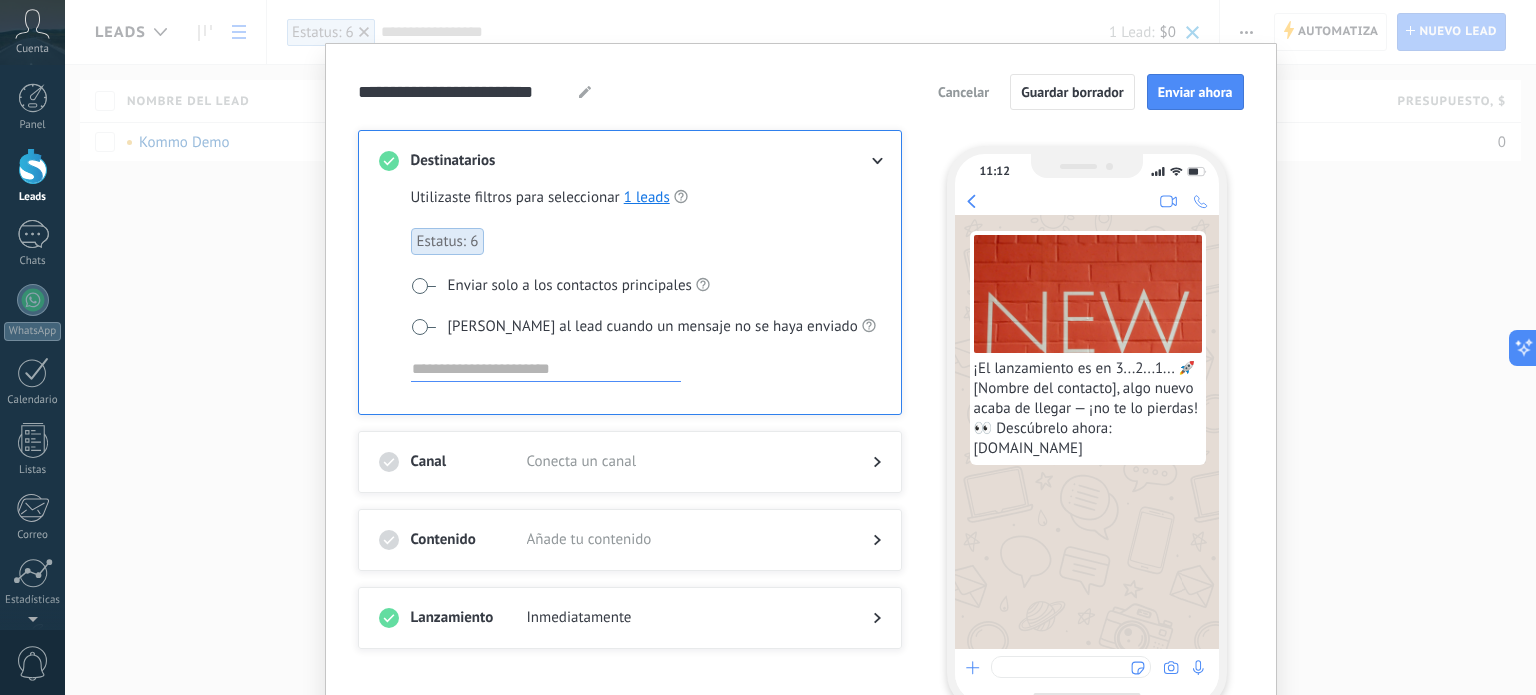 scroll, scrollTop: 0, scrollLeft: 0, axis: both 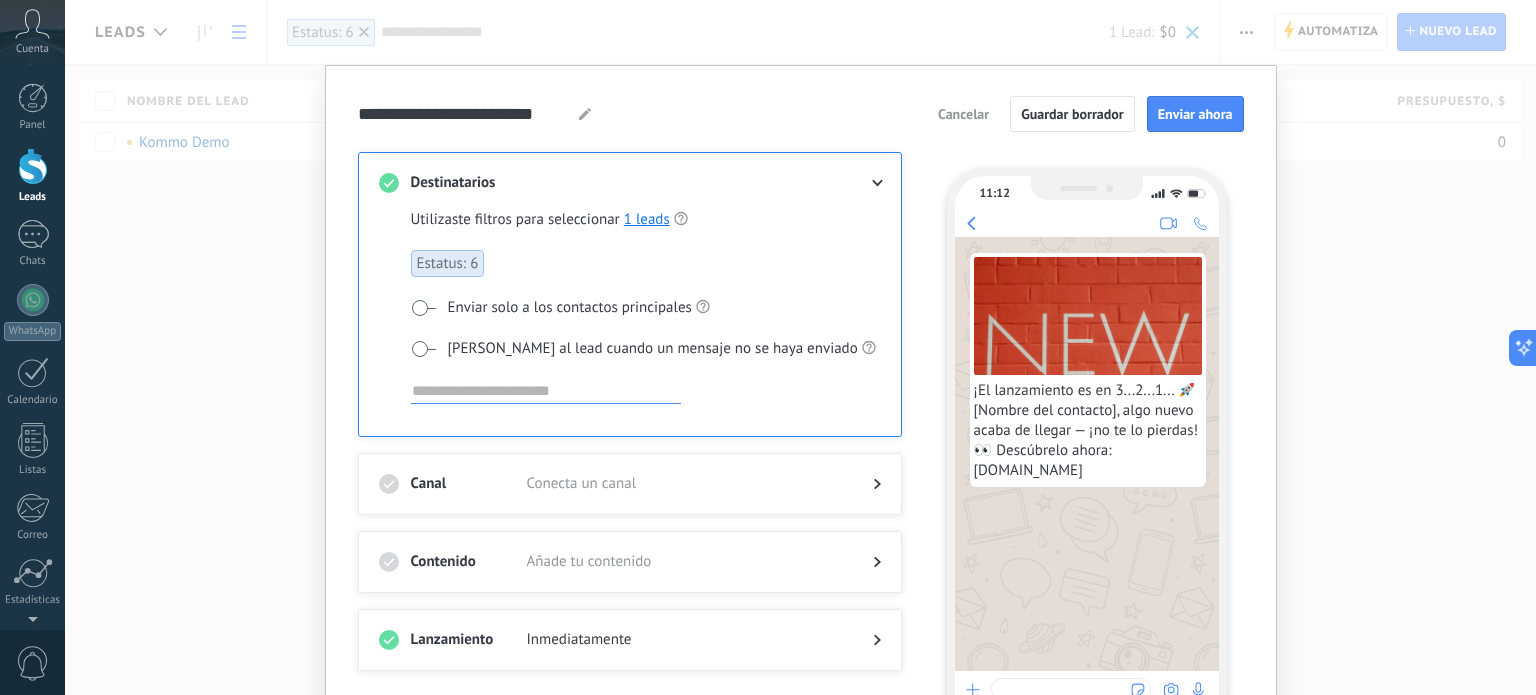 click at bounding box center (1088, 316) 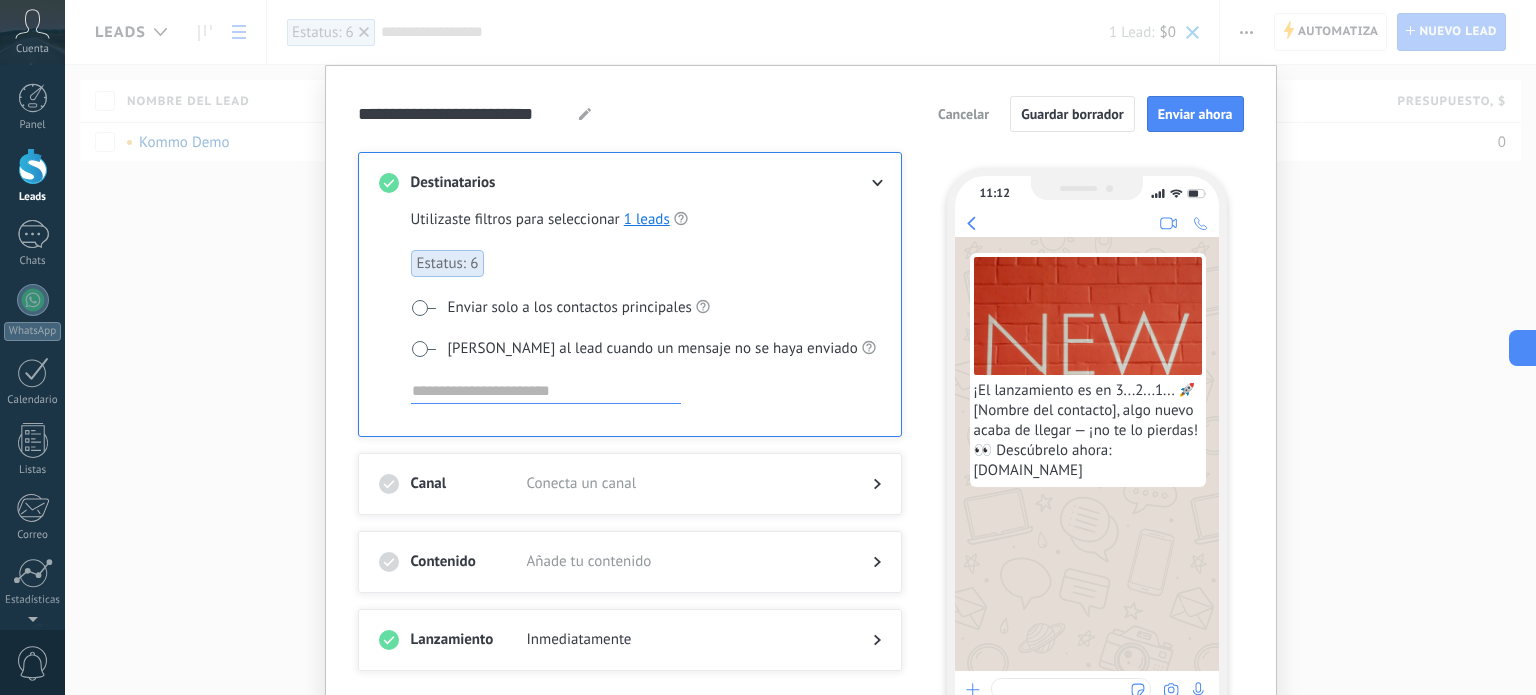 click on "¡El lanzamiento es en 3...2...1... 🚀
[Nombre del contacto], algo nuevo acaba de llegar — ¡no te lo pierdas! 👀 Descúbrelo ahora: [DOMAIN_NAME]" at bounding box center (1088, 431) 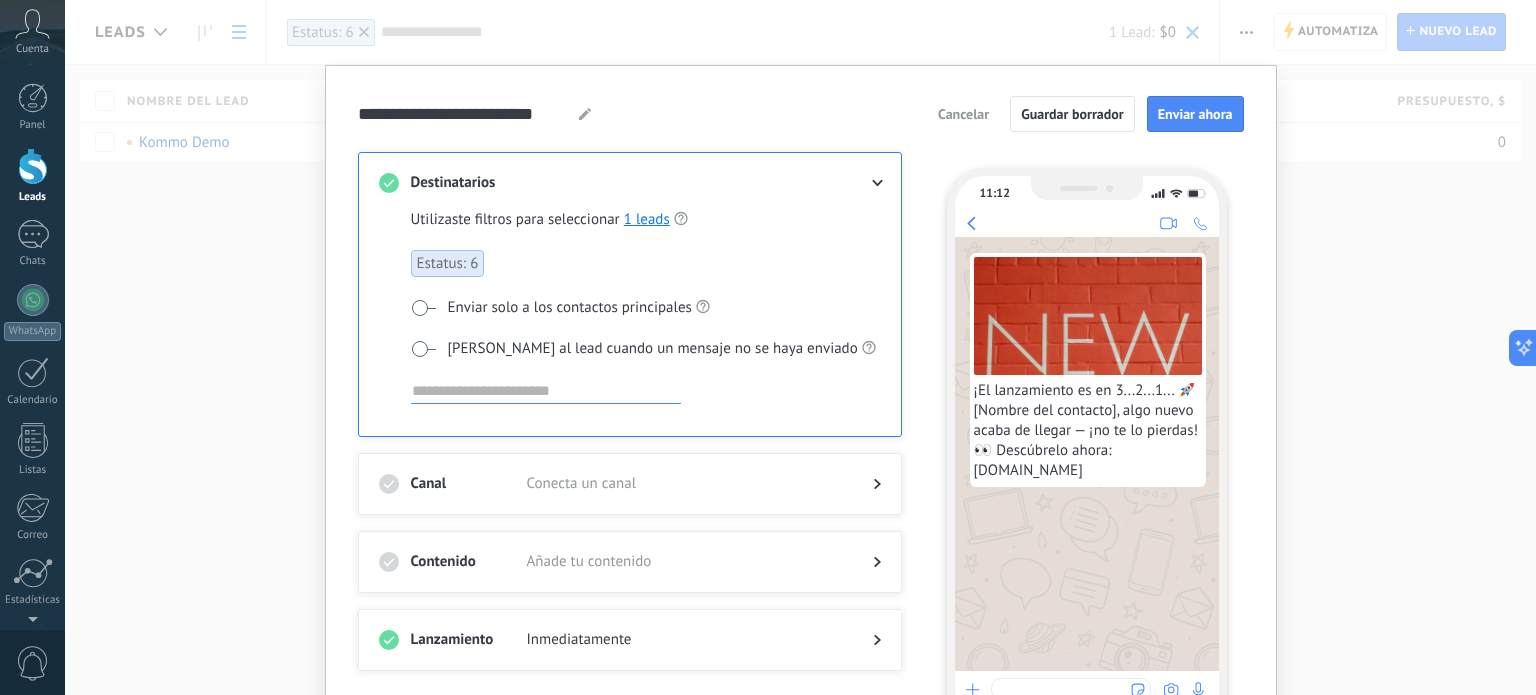 click on "¡El lanzamiento es en 3...2...1... 🚀
[Nombre del contacto], algo nuevo acaba de llegar — ¡no te lo pierdas! 👀 Descúbrelo ahora: [DOMAIN_NAME]" at bounding box center (1088, 431) 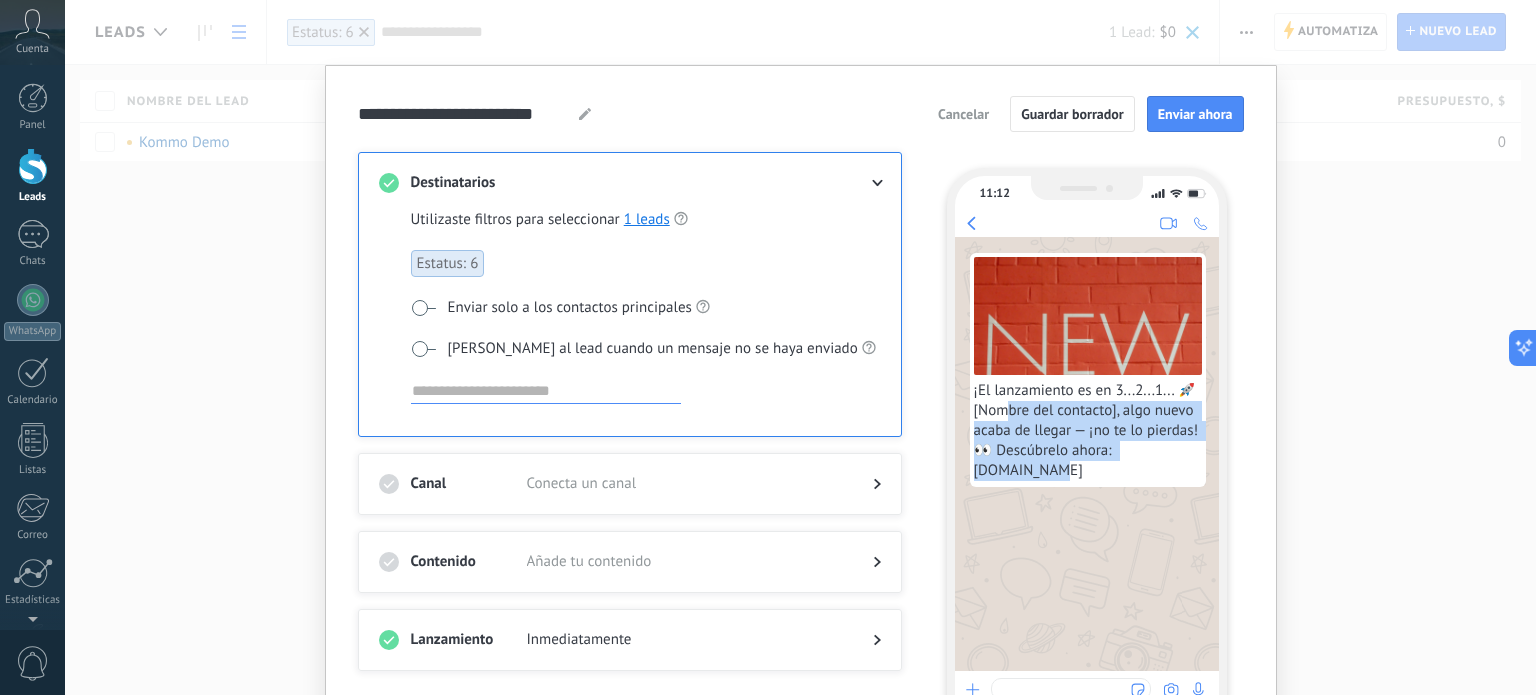 drag, startPoint x: 1052, startPoint y: 467, endPoint x: 1012, endPoint y: 419, distance: 62.482 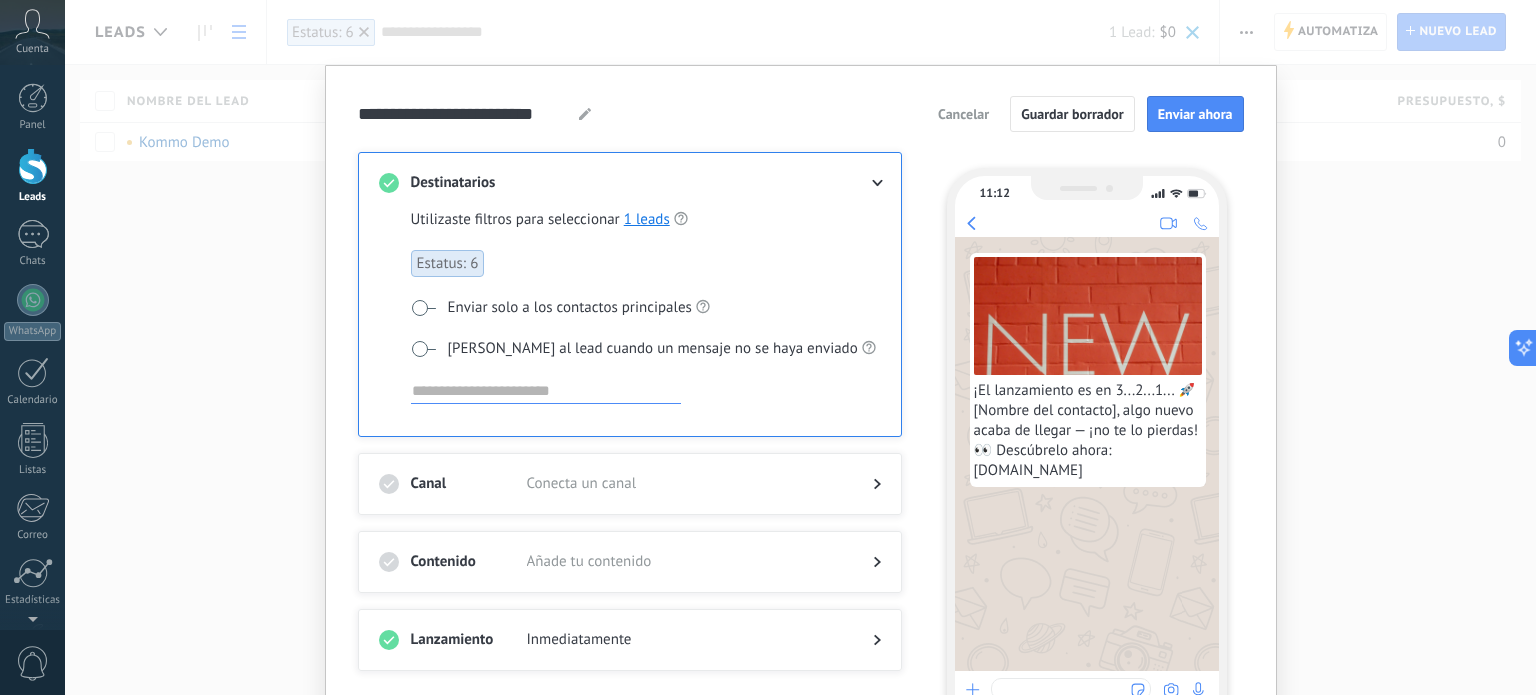 click on "¡El lanzamiento es en 3...2...1... 🚀
[Nombre del contacto], algo nuevo acaba de llegar — ¡no te lo pierdas! 👀 Descúbrelo ahora: [DOMAIN_NAME]" at bounding box center [1088, 431] 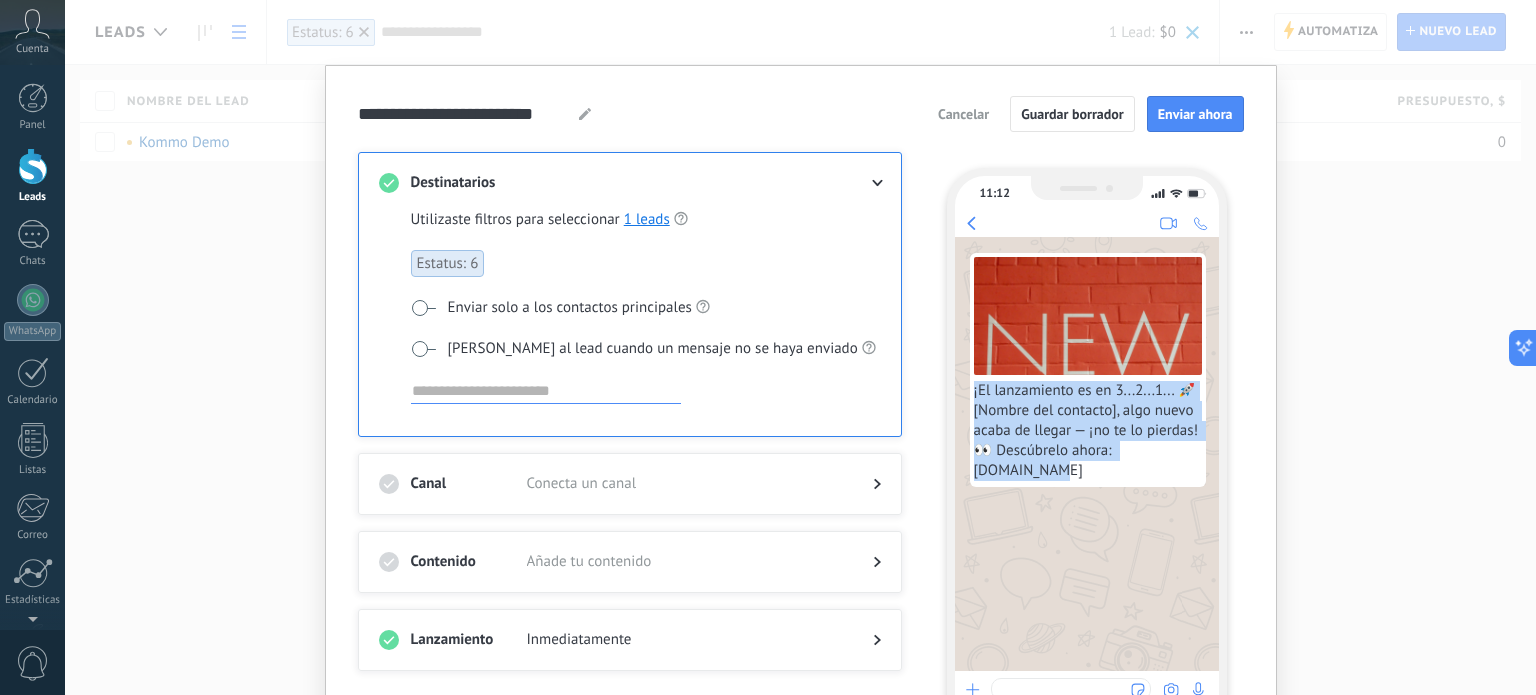 drag, startPoint x: 1073, startPoint y: 471, endPoint x: 971, endPoint y: 397, distance: 126.01587 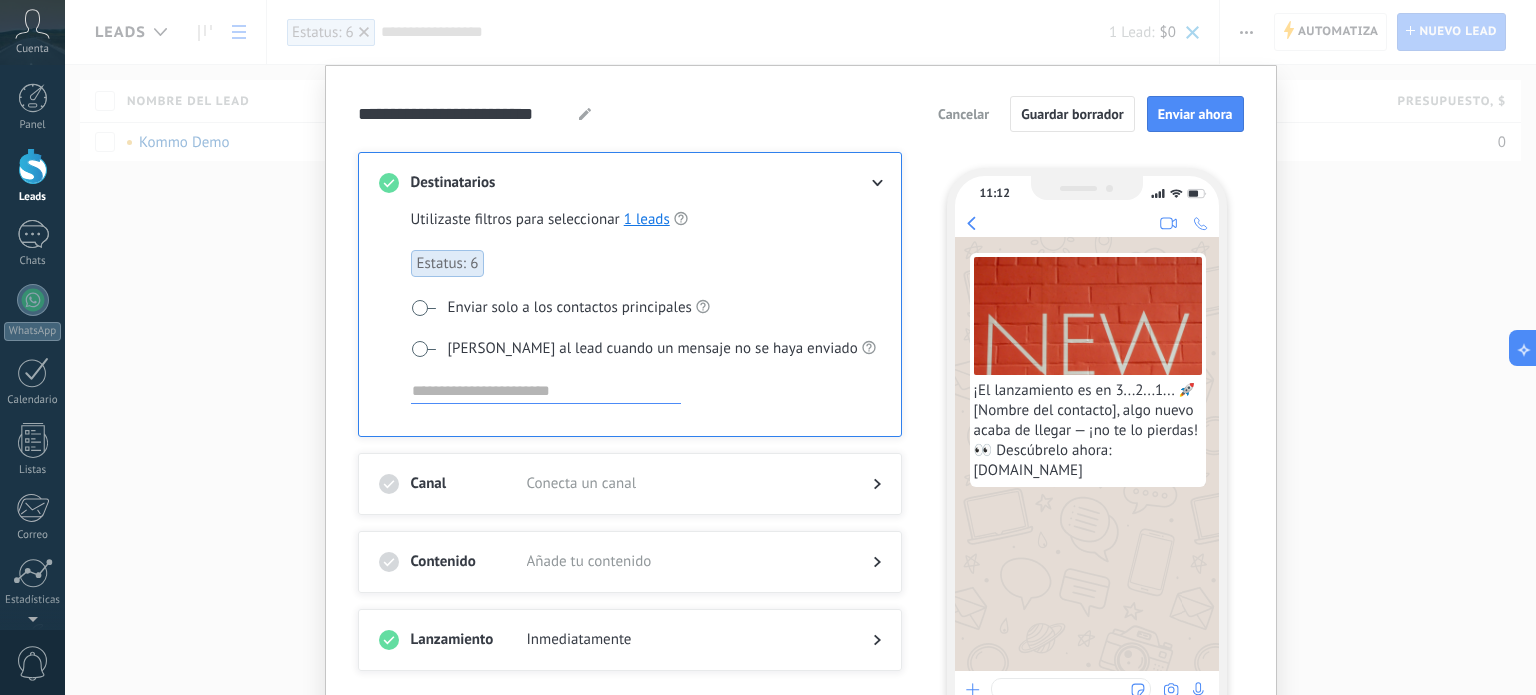 click on "¡El lanzamiento es en 3...2...1... 🚀
[Nombre del contacto], algo nuevo acaba de llegar — ¡no te lo pierdas! 👀 Descúbrelo ahora: [DOMAIN_NAME]" at bounding box center (1088, 431) 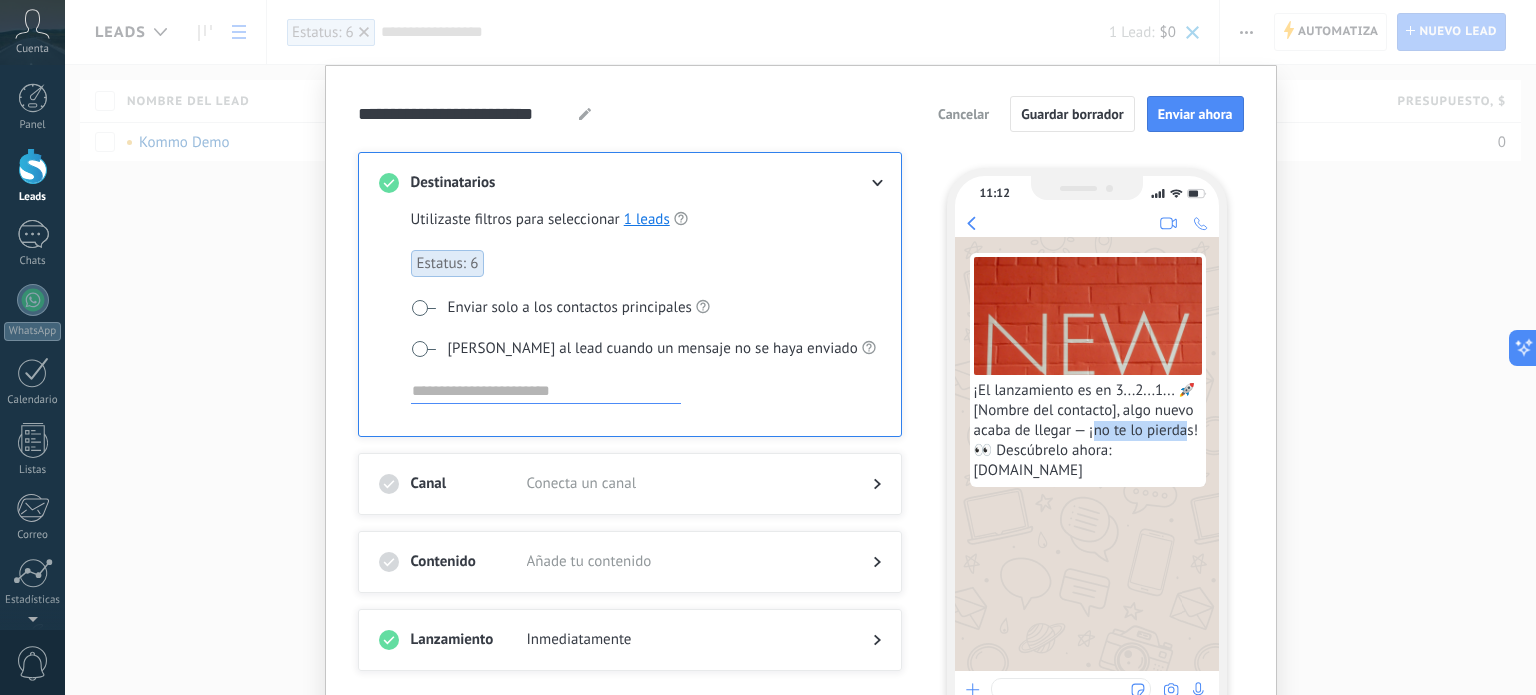drag, startPoint x: 1171, startPoint y: 428, endPoint x: 1088, endPoint y: 422, distance: 83.21658 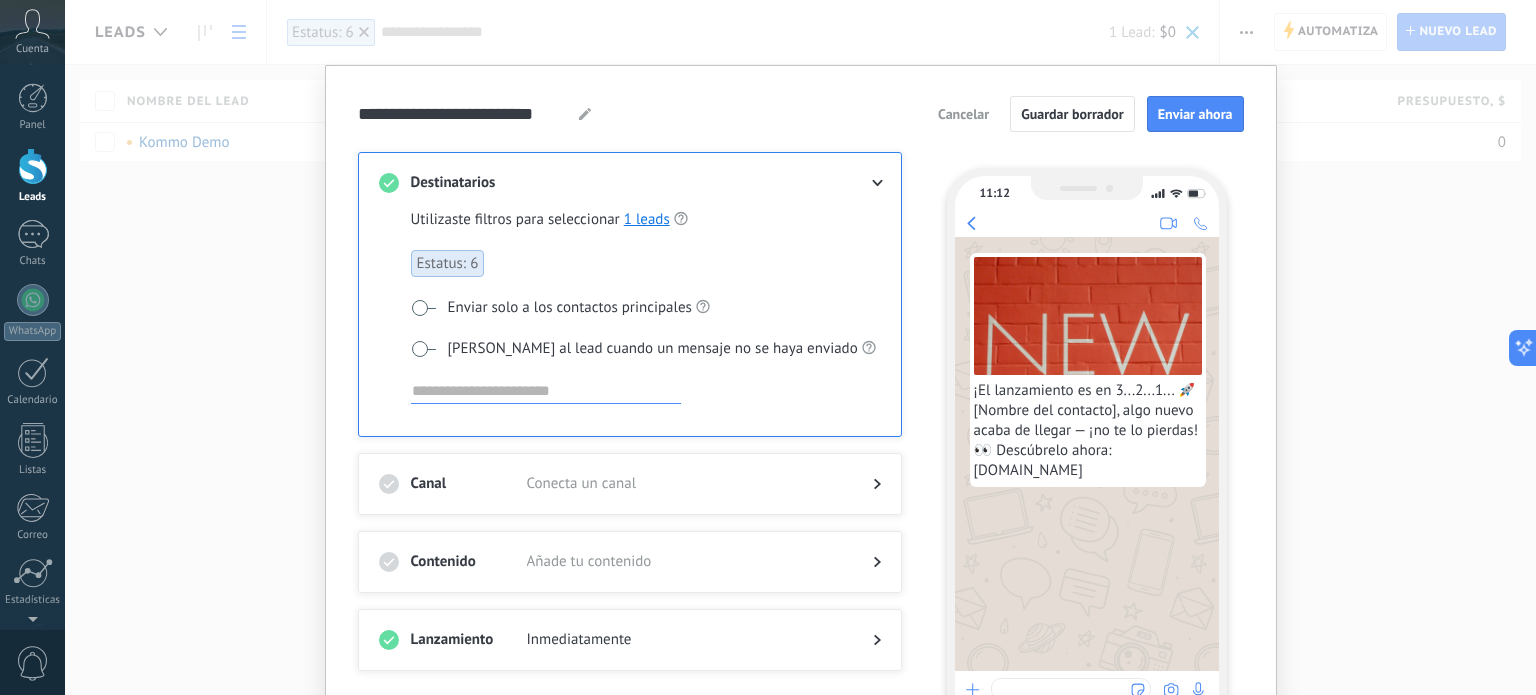 click on "¡El lanzamiento es en 3...2...1... 🚀
[Nombre del contacto], algo nuevo acaba de llegar — ¡no te lo pierdas! 👀 Descúbrelo ahora: [DOMAIN_NAME]" at bounding box center (1087, 454) 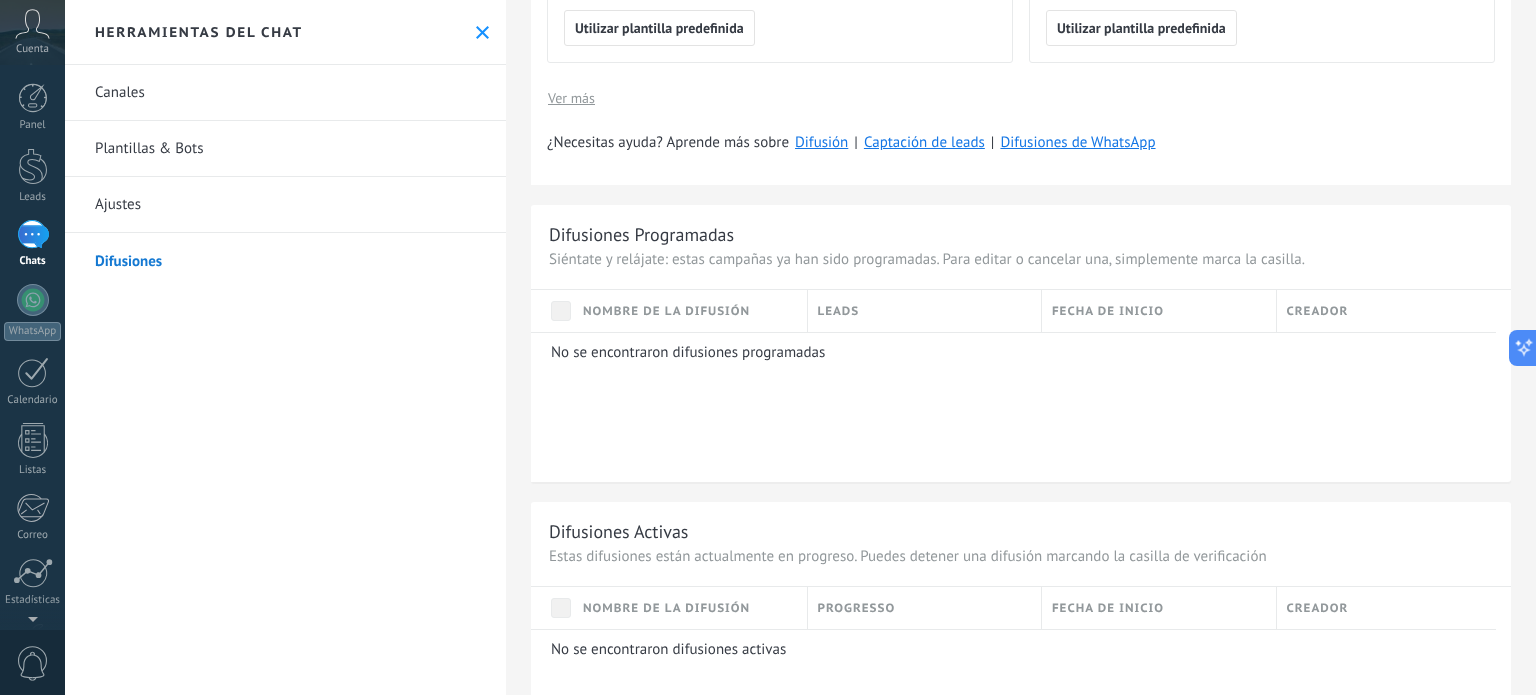 scroll, scrollTop: 700, scrollLeft: 0, axis: vertical 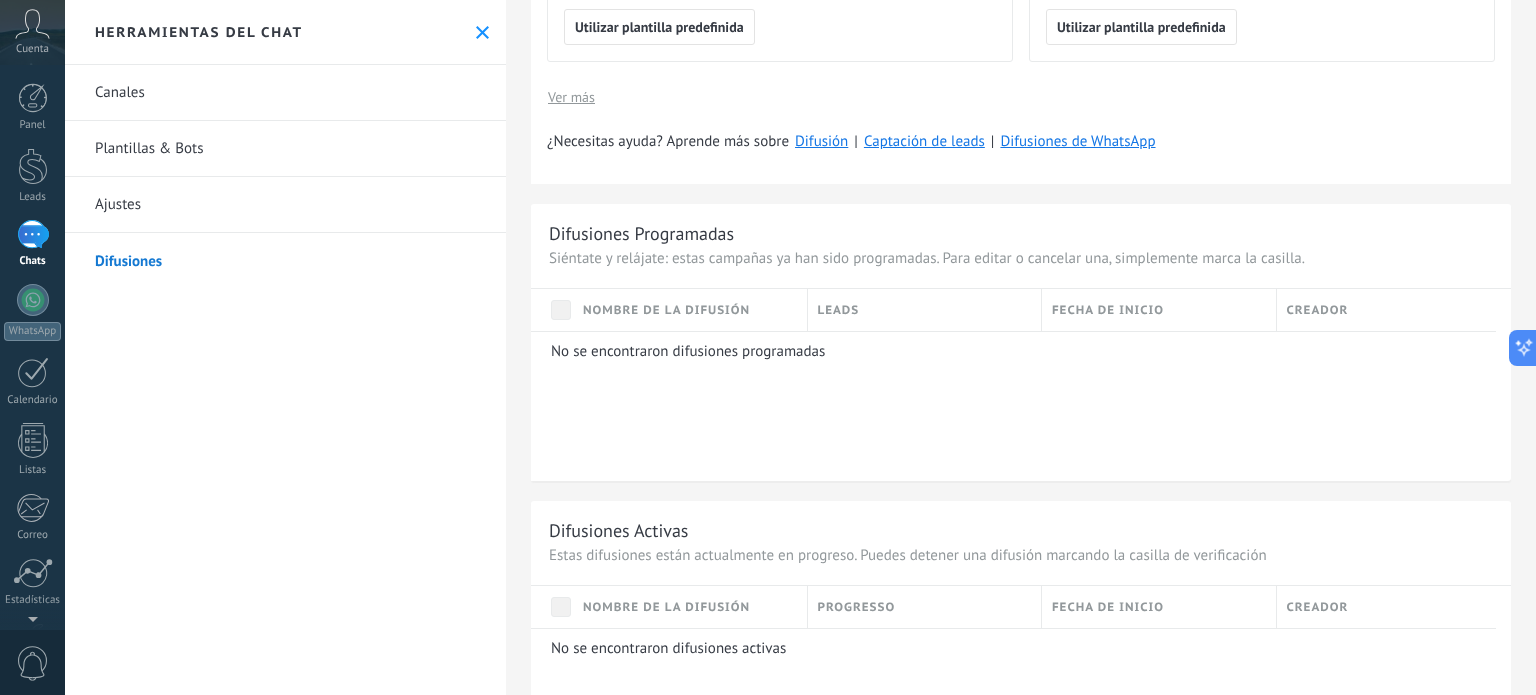 drag, startPoint x: 636, startPoint y: 298, endPoint x: 649, endPoint y: 301, distance: 13.341664 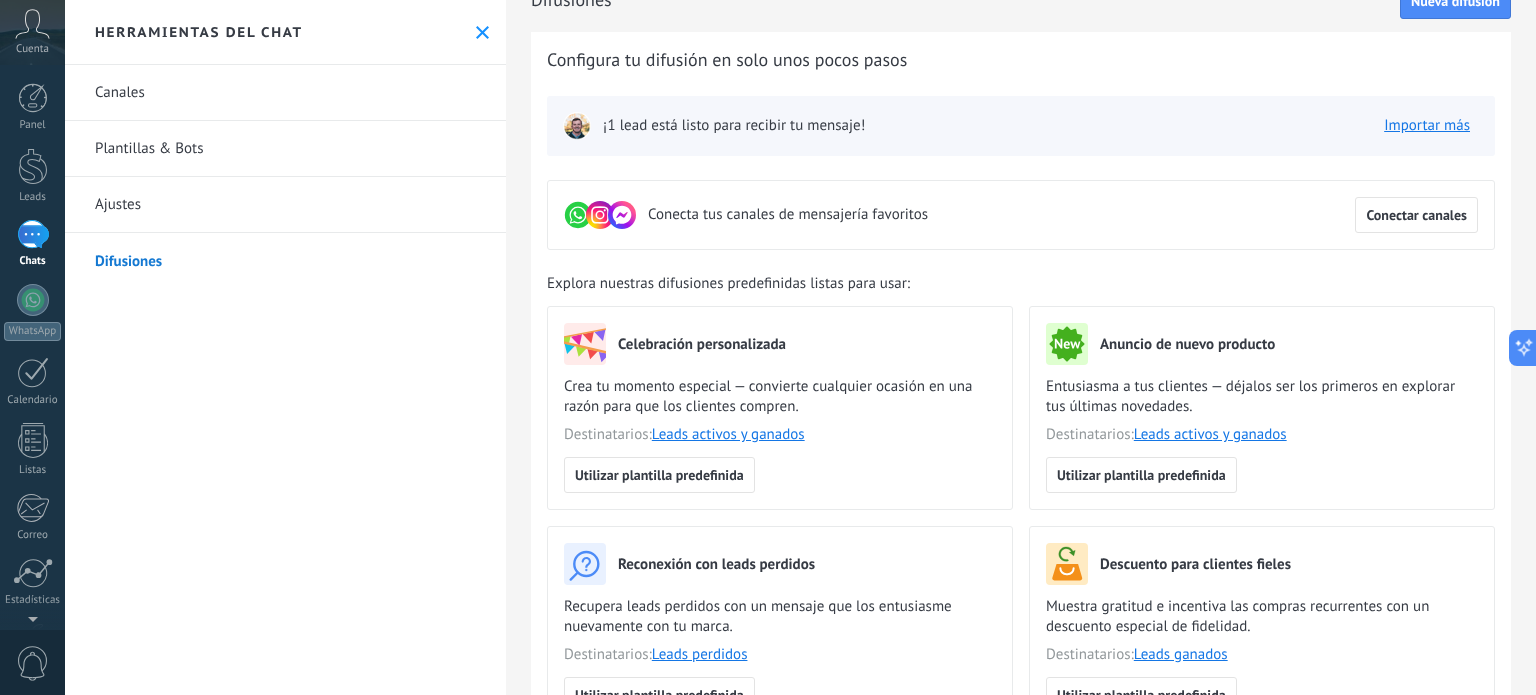 scroll, scrollTop: 0, scrollLeft: 0, axis: both 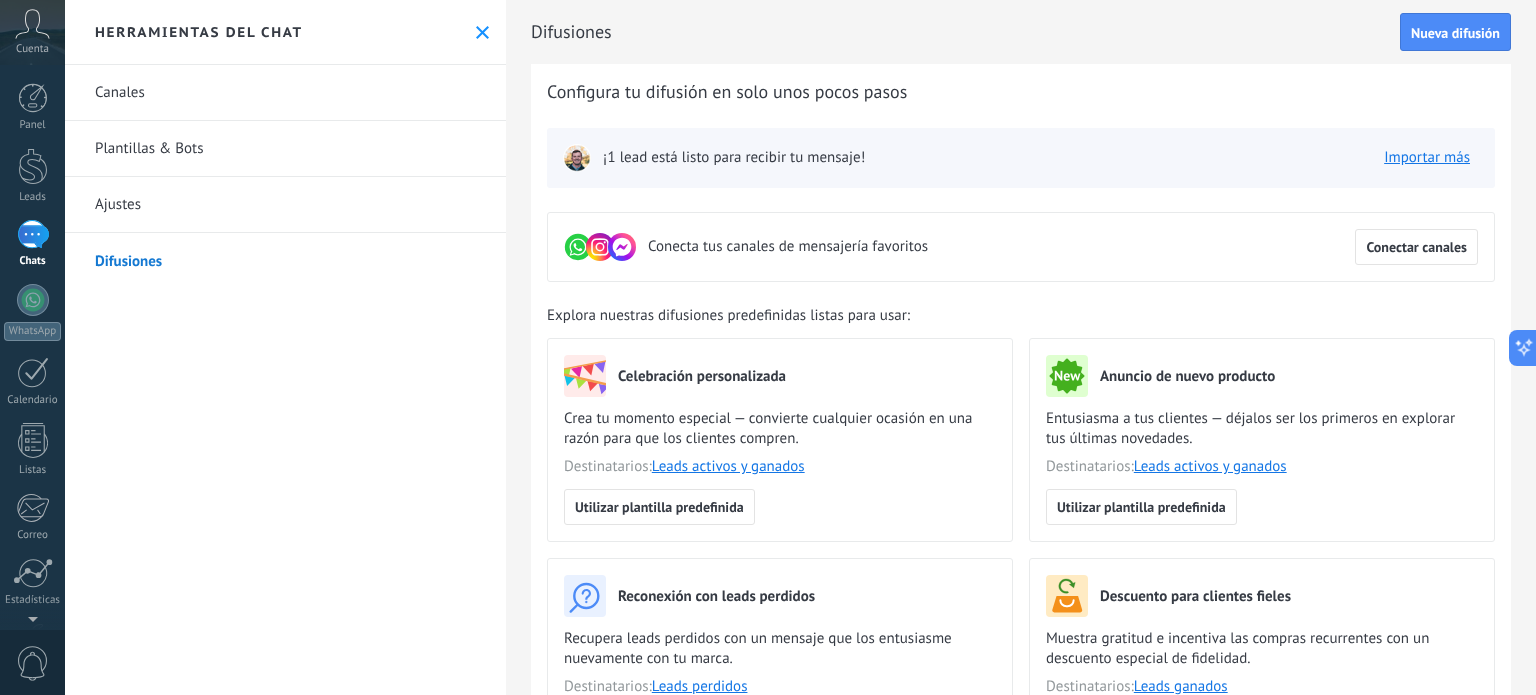 click on "1
Chats" at bounding box center (32, 244) 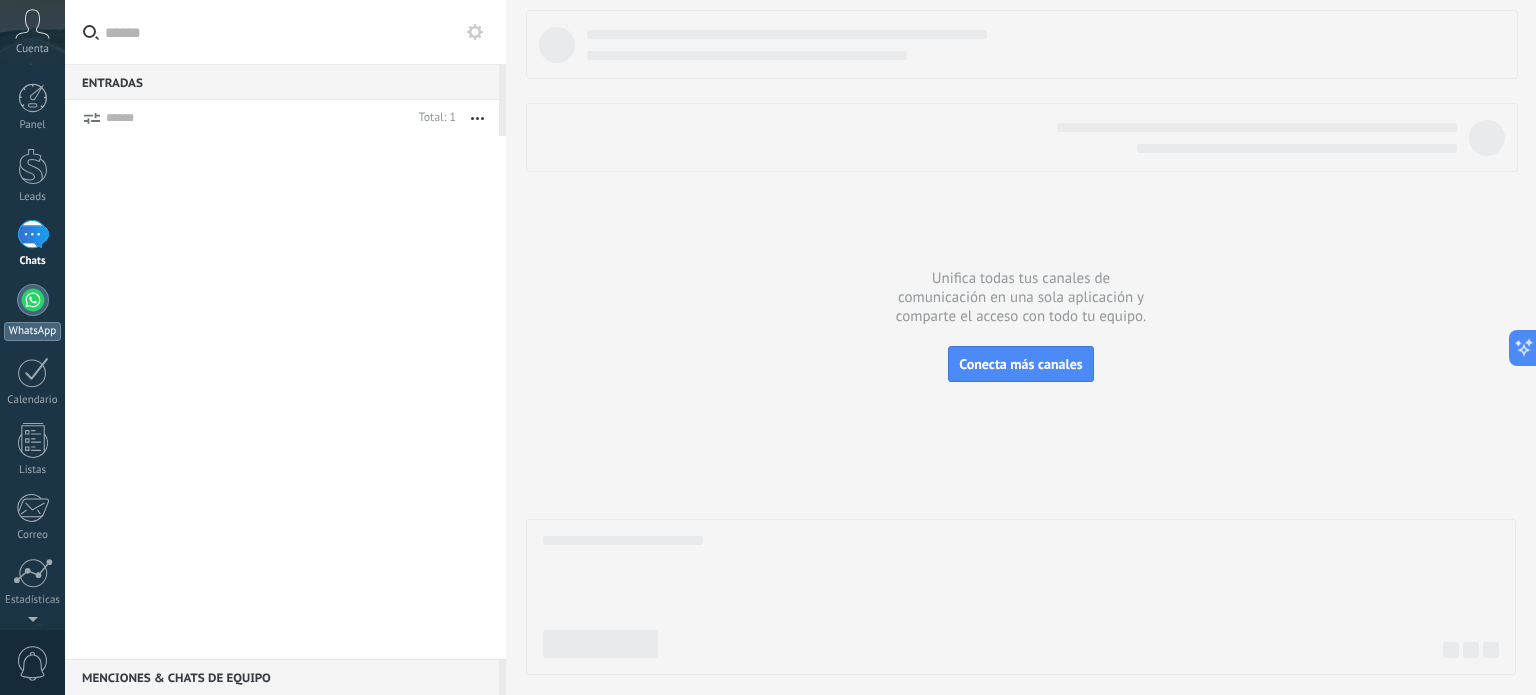 click on "WhatsApp" at bounding box center (32, 312) 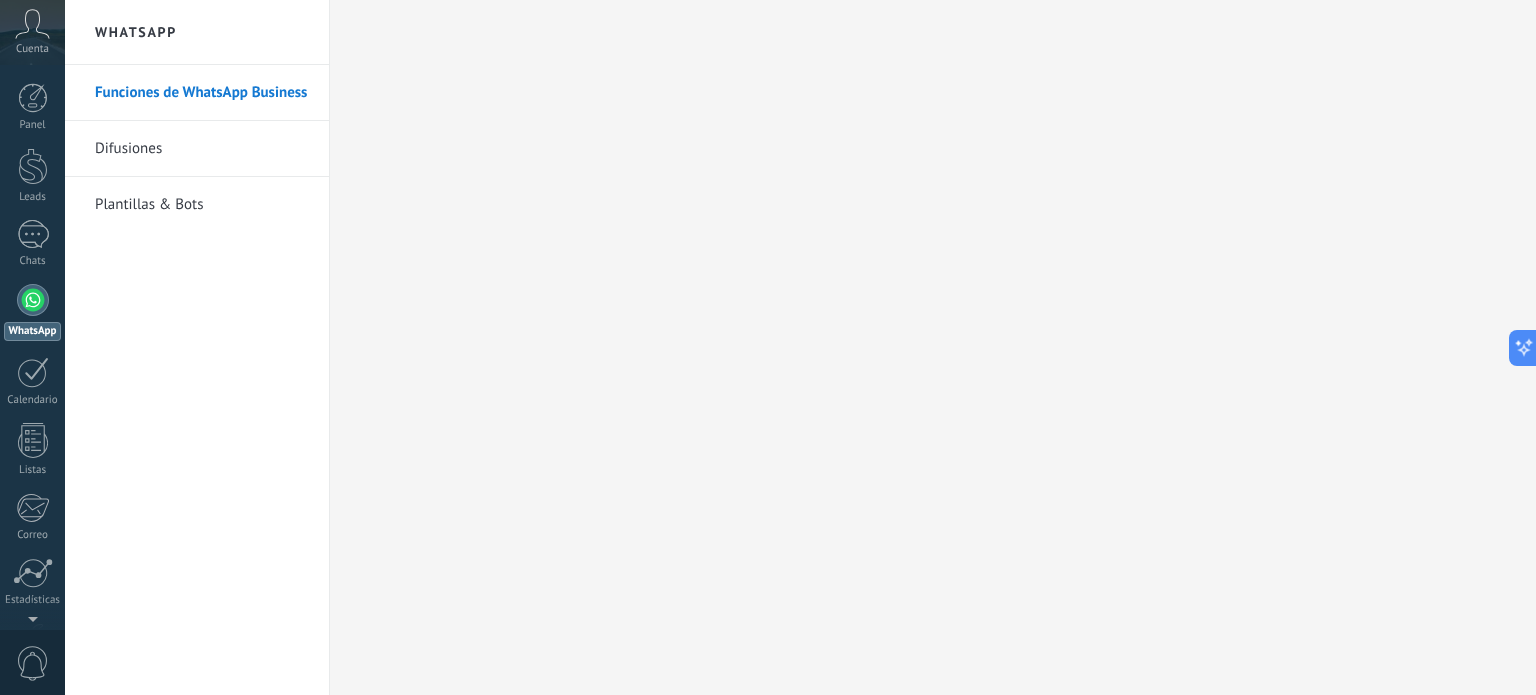 click on "Difusiones" at bounding box center (202, 149) 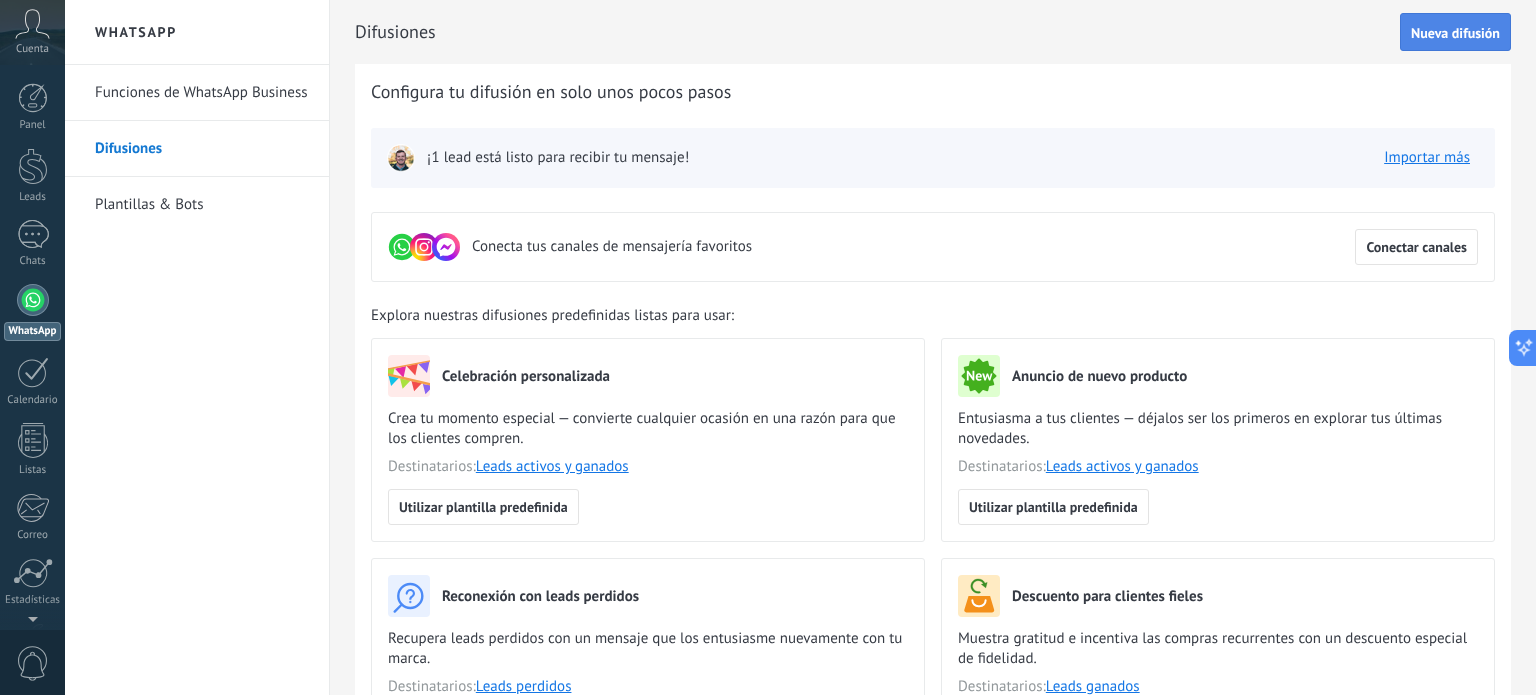 click on "Nueva difusión" at bounding box center (1455, 33) 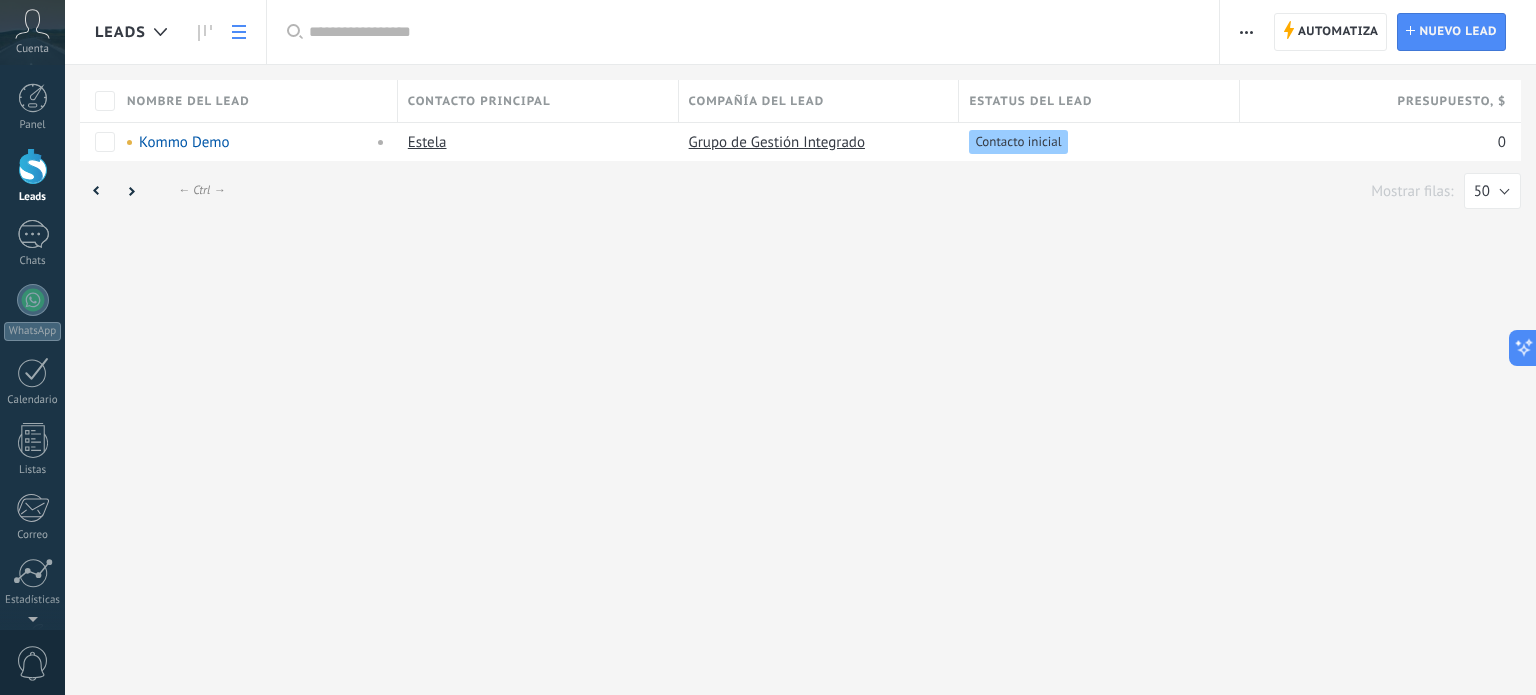 click on "← Ctrl →" at bounding box center [201, 190] 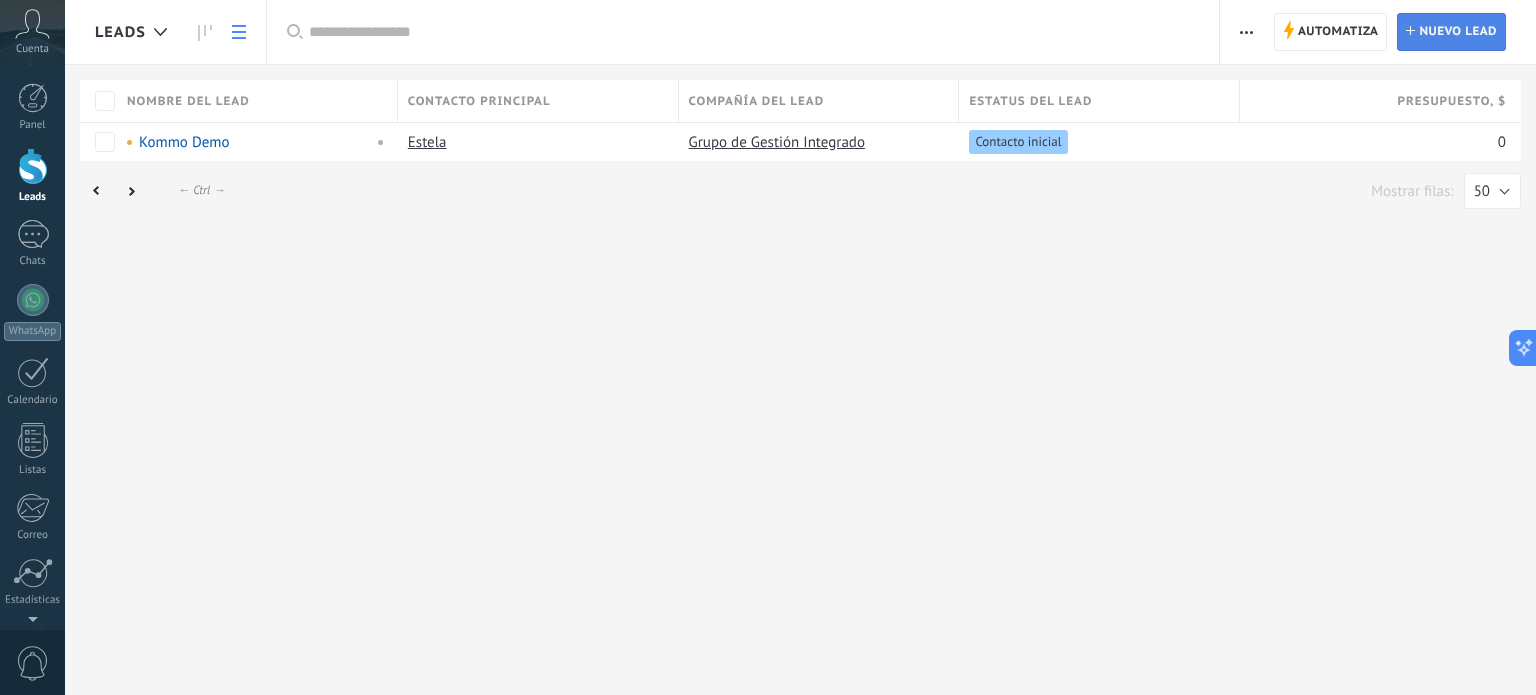 click on "Nuevo lead" at bounding box center (1458, 32) 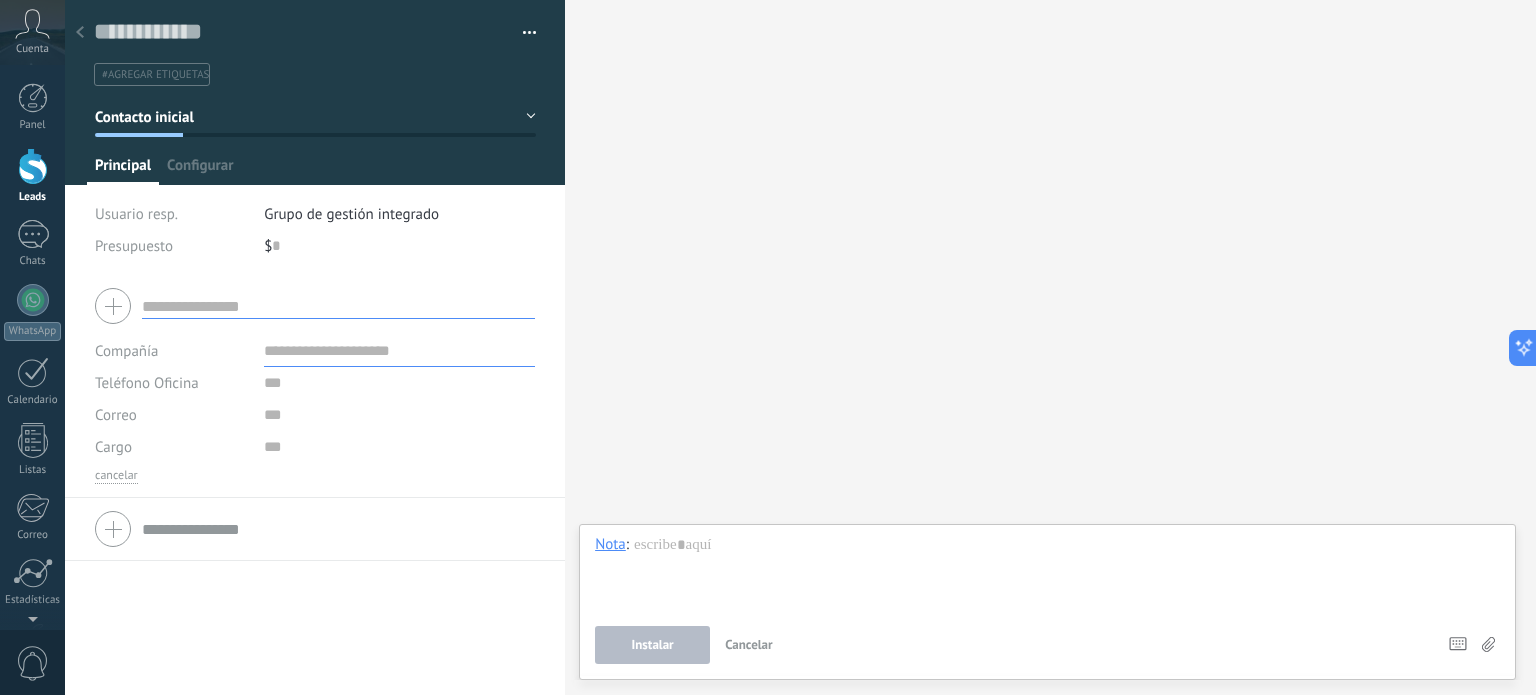 drag, startPoint x: 382, startPoint y: 283, endPoint x: 408, endPoint y: 267, distance: 30.528675 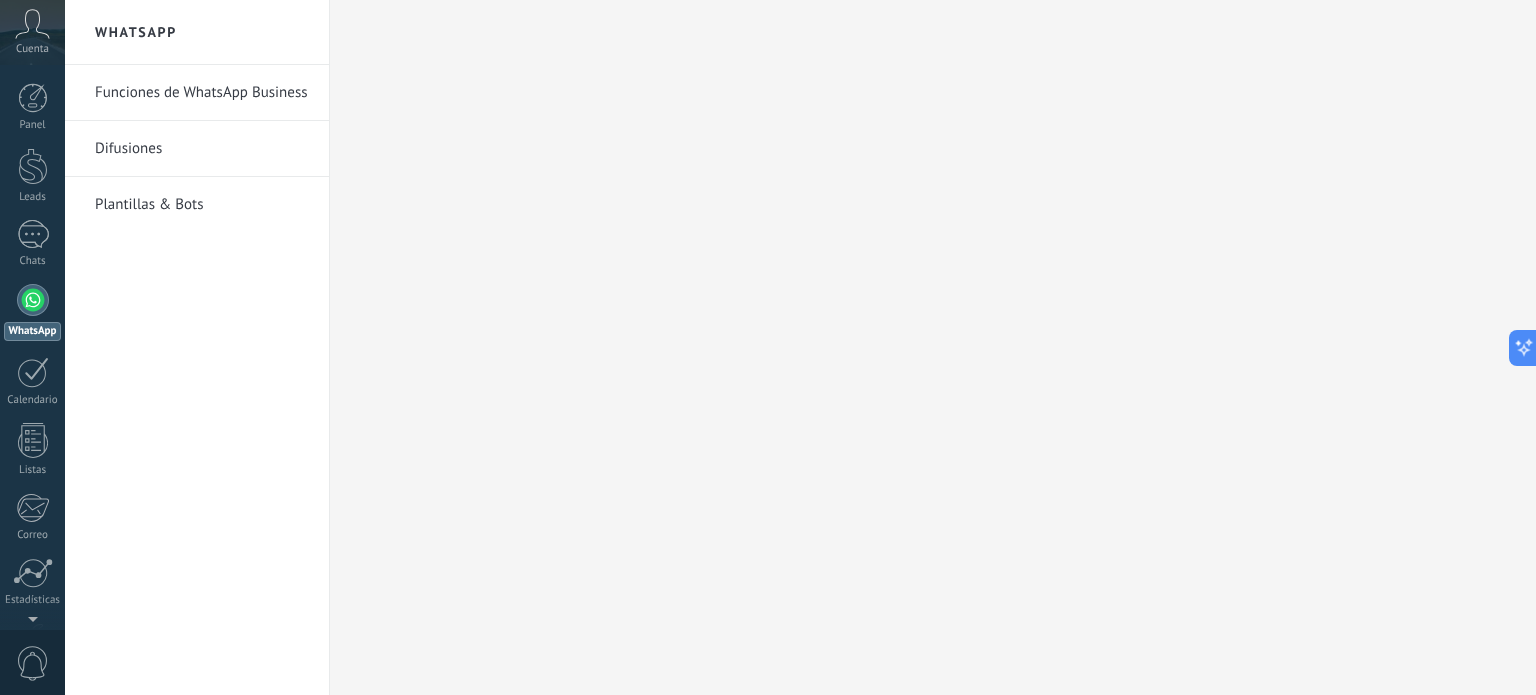 click on "Difusiones" at bounding box center (202, 149) 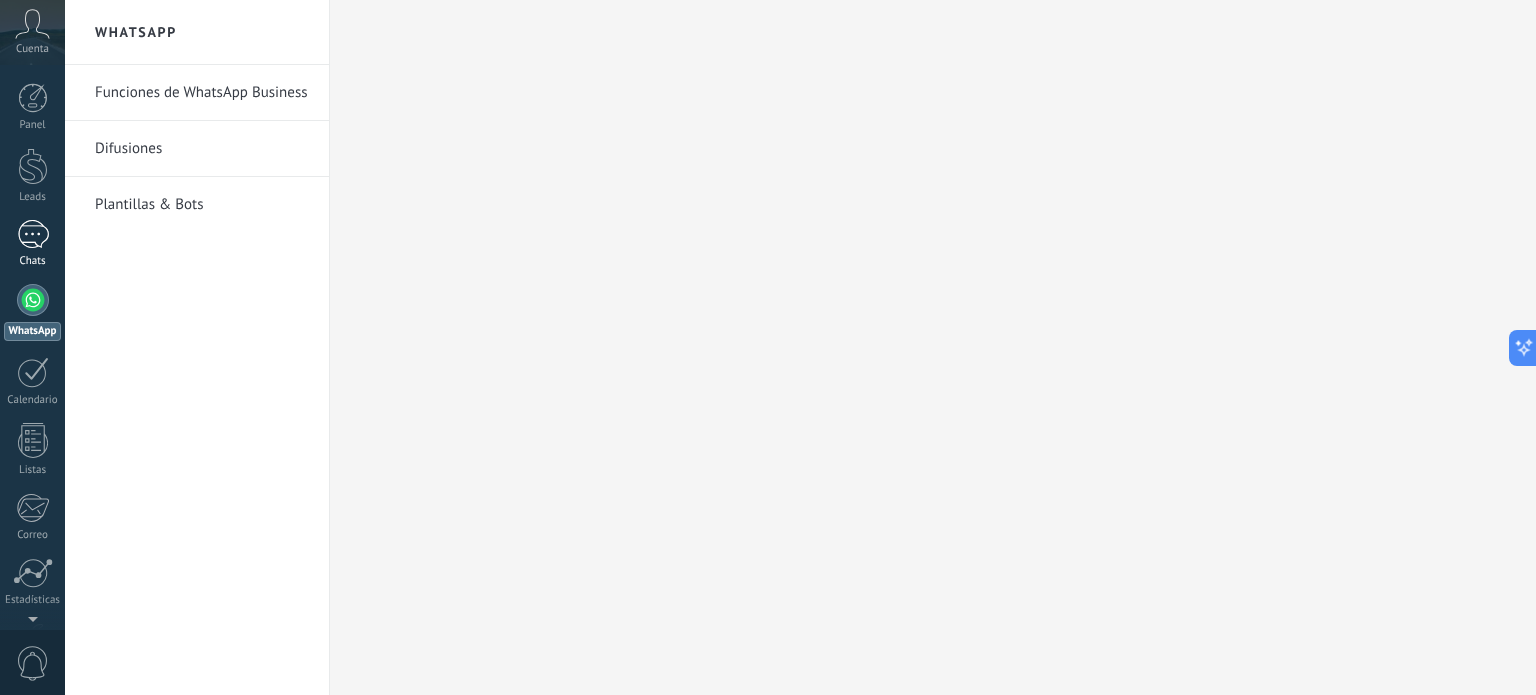 click on "1" at bounding box center [33, 234] 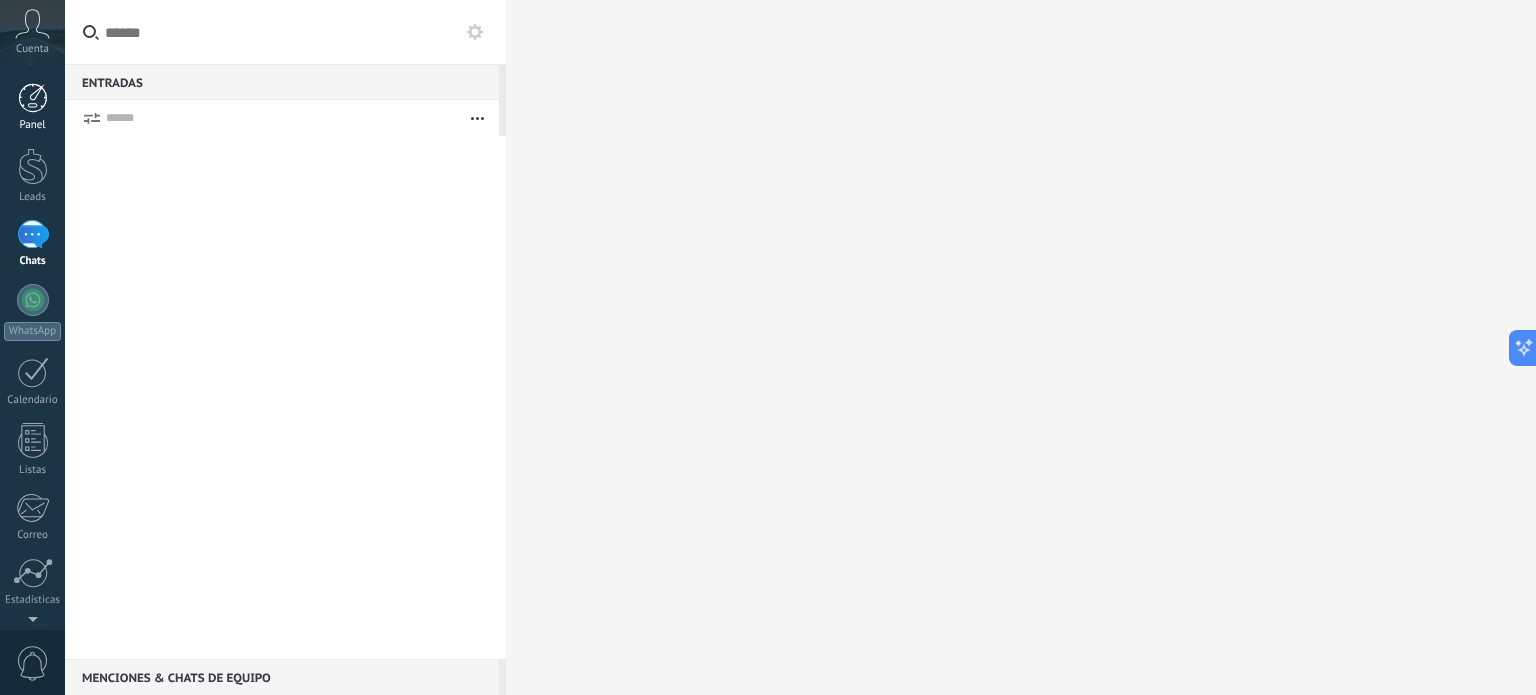 click at bounding box center [33, 98] 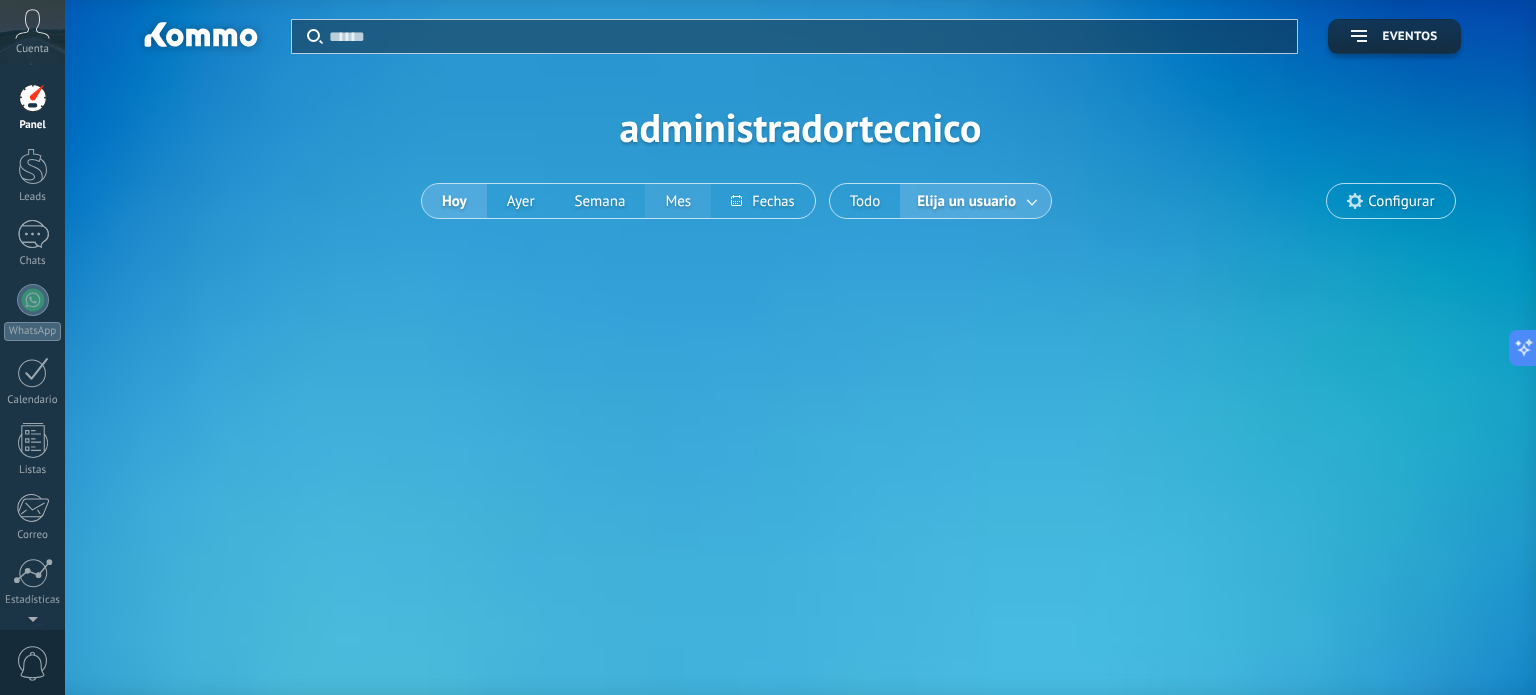 drag, startPoint x: 629, startPoint y: 139, endPoint x: 666, endPoint y: 194, distance: 66.287254 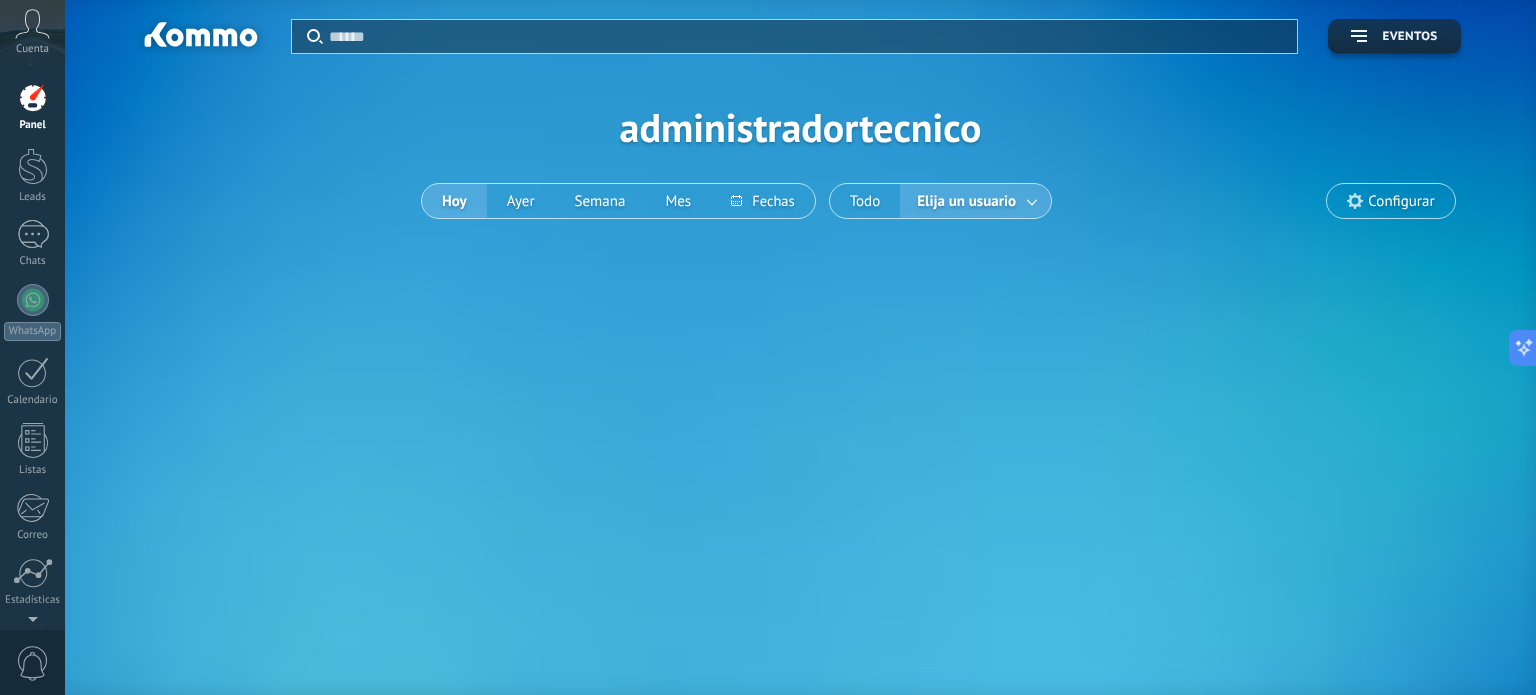 drag, startPoint x: 632, startPoint y: 291, endPoint x: 604, endPoint y: 297, distance: 28.635643 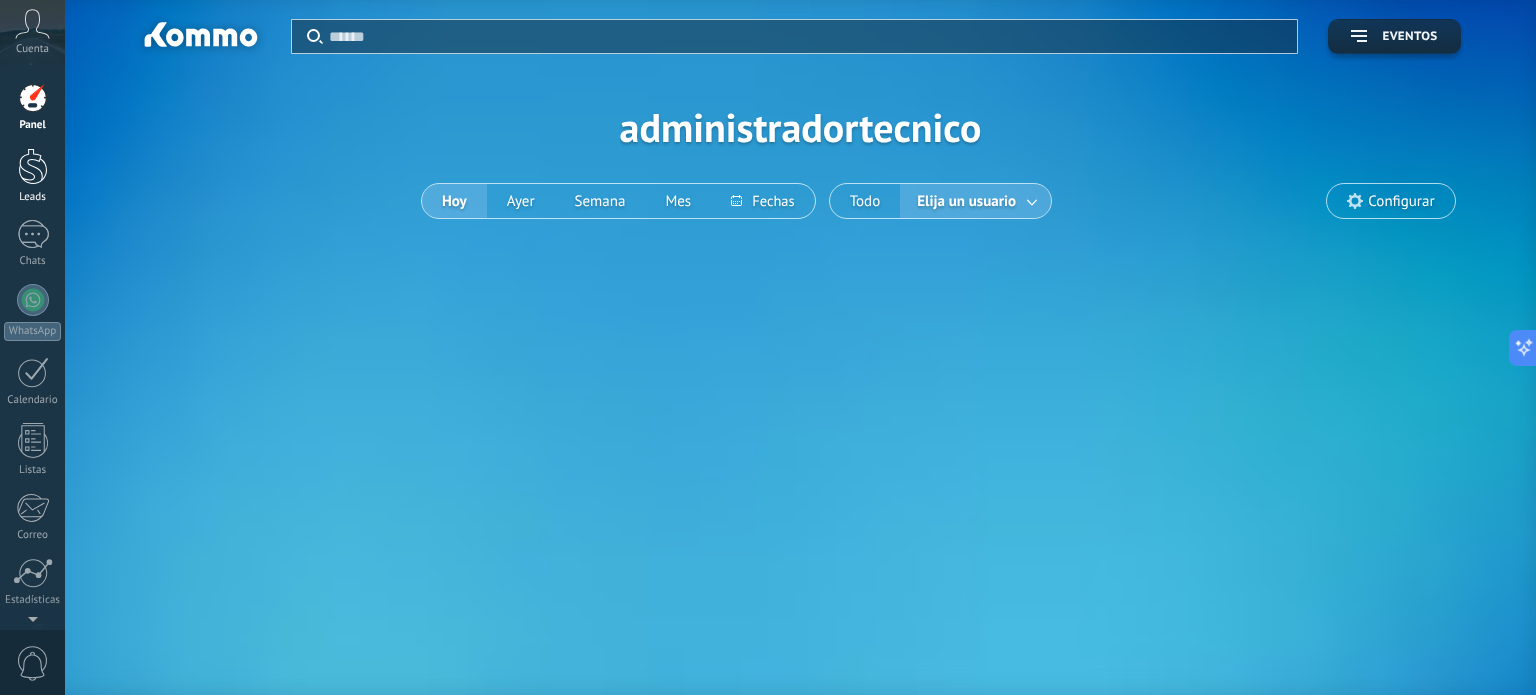 click at bounding box center (33, 166) 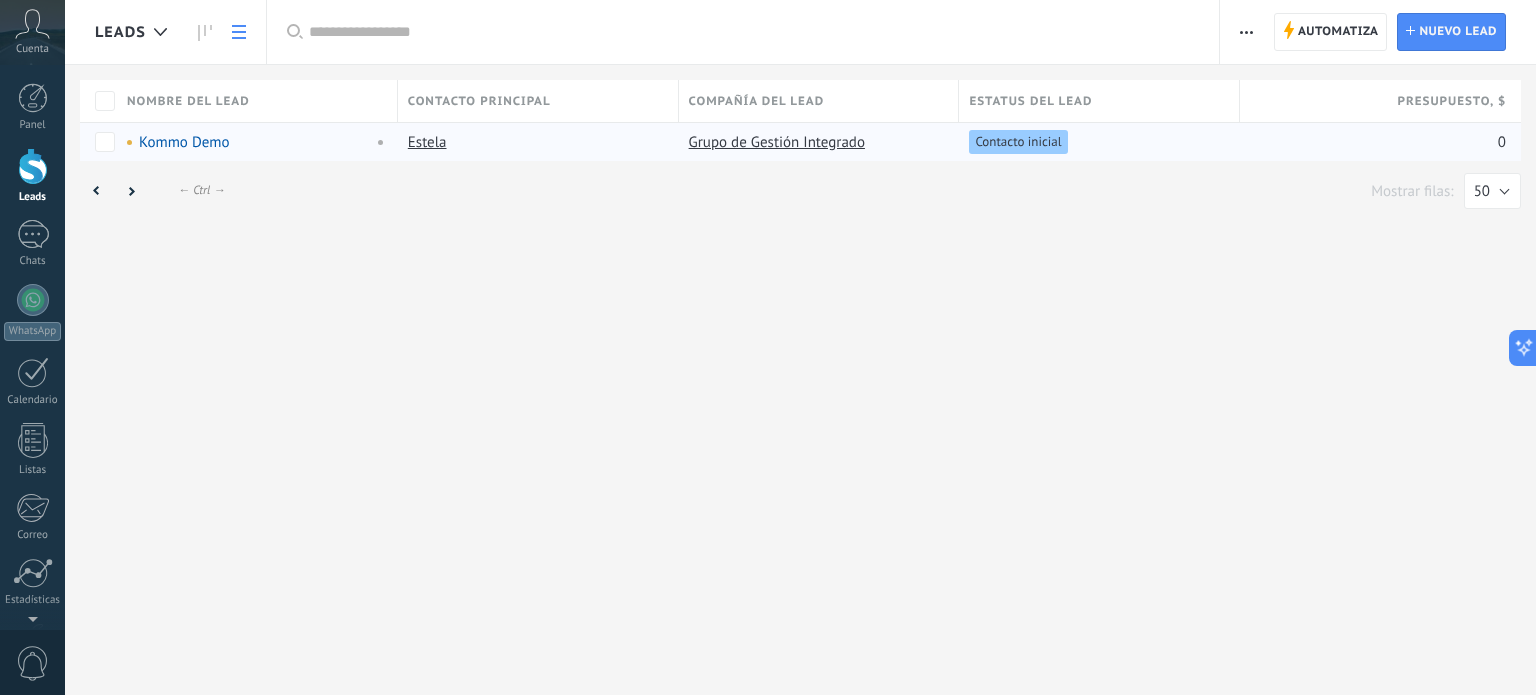 drag, startPoint x: 1042, startPoint y: 137, endPoint x: 1286, endPoint y: 158, distance: 244.90202 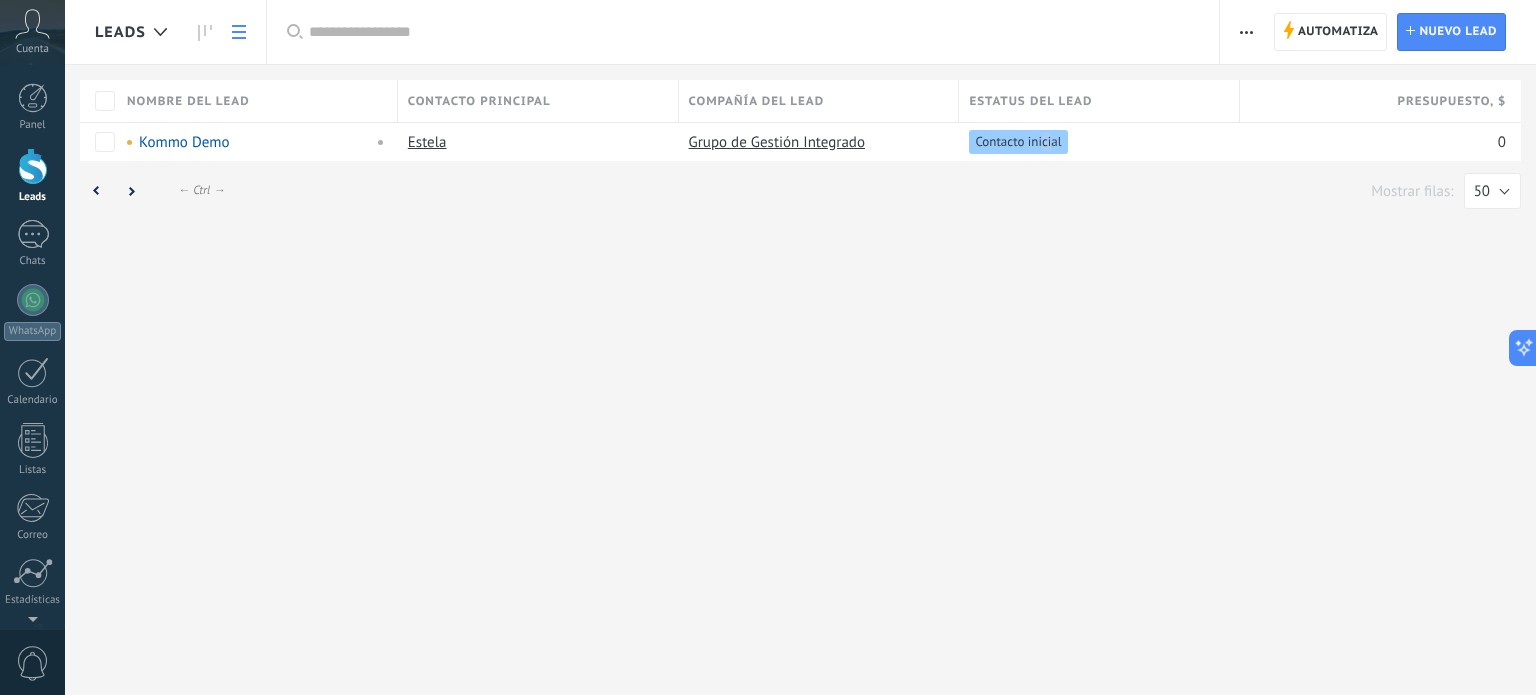 drag, startPoint x: 1265, startPoint y: 202, endPoint x: 1320, endPoint y: 182, distance: 58.5235 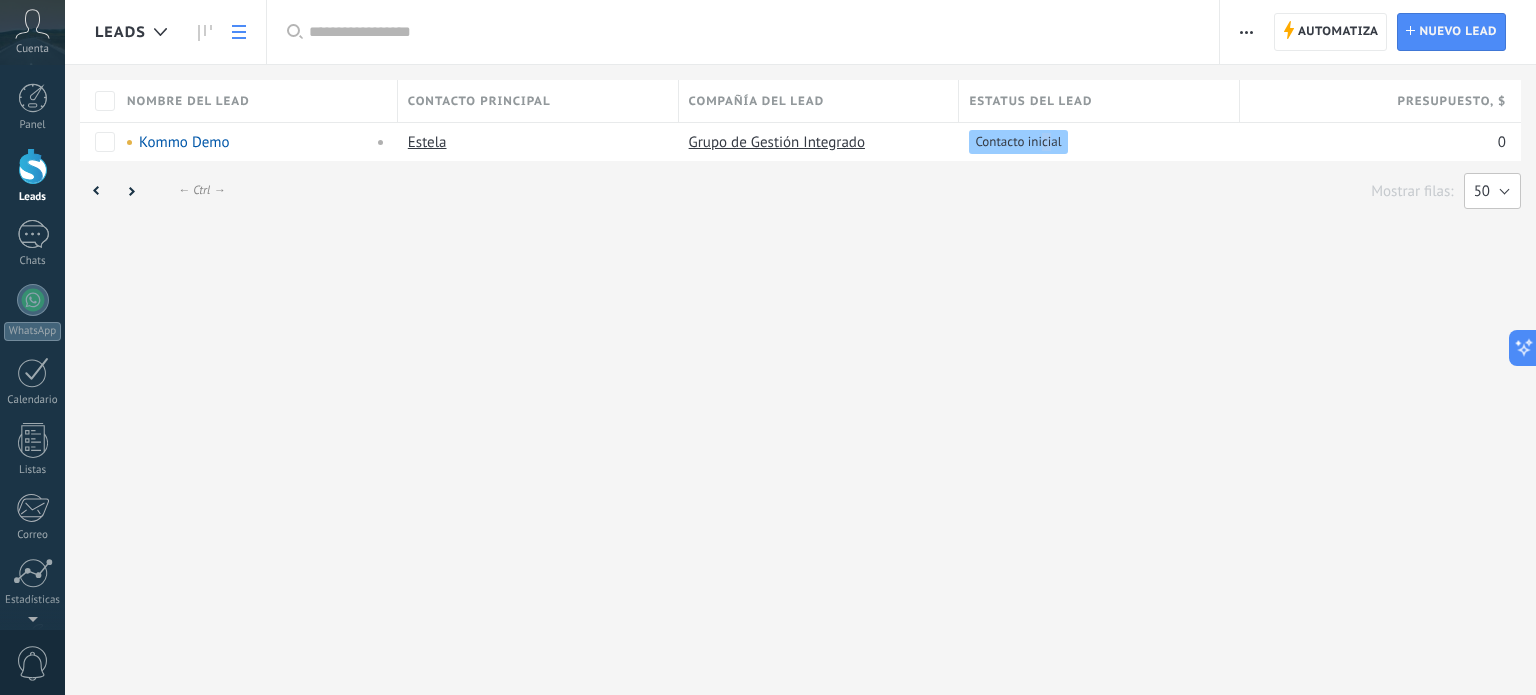 click on "50" at bounding box center (1492, 191) 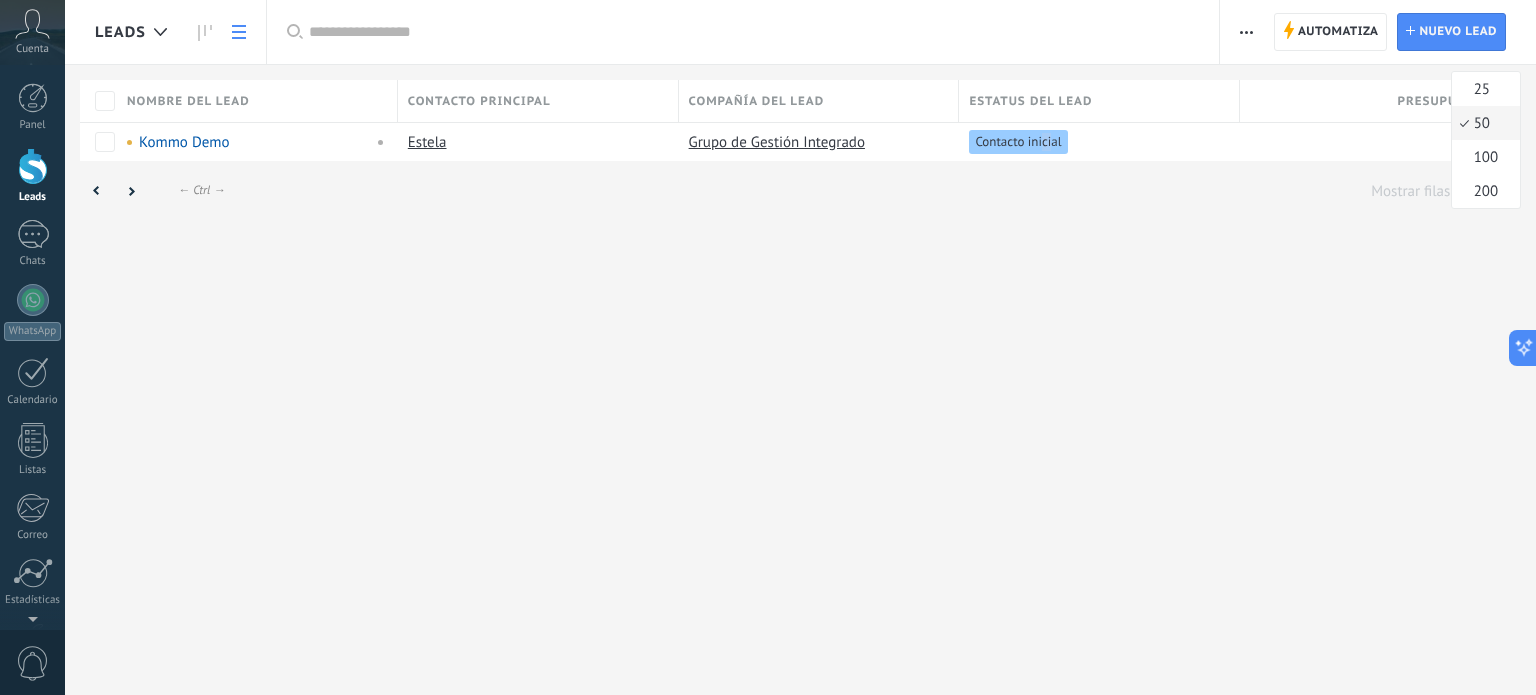 click on "50" at bounding box center [1483, 123] 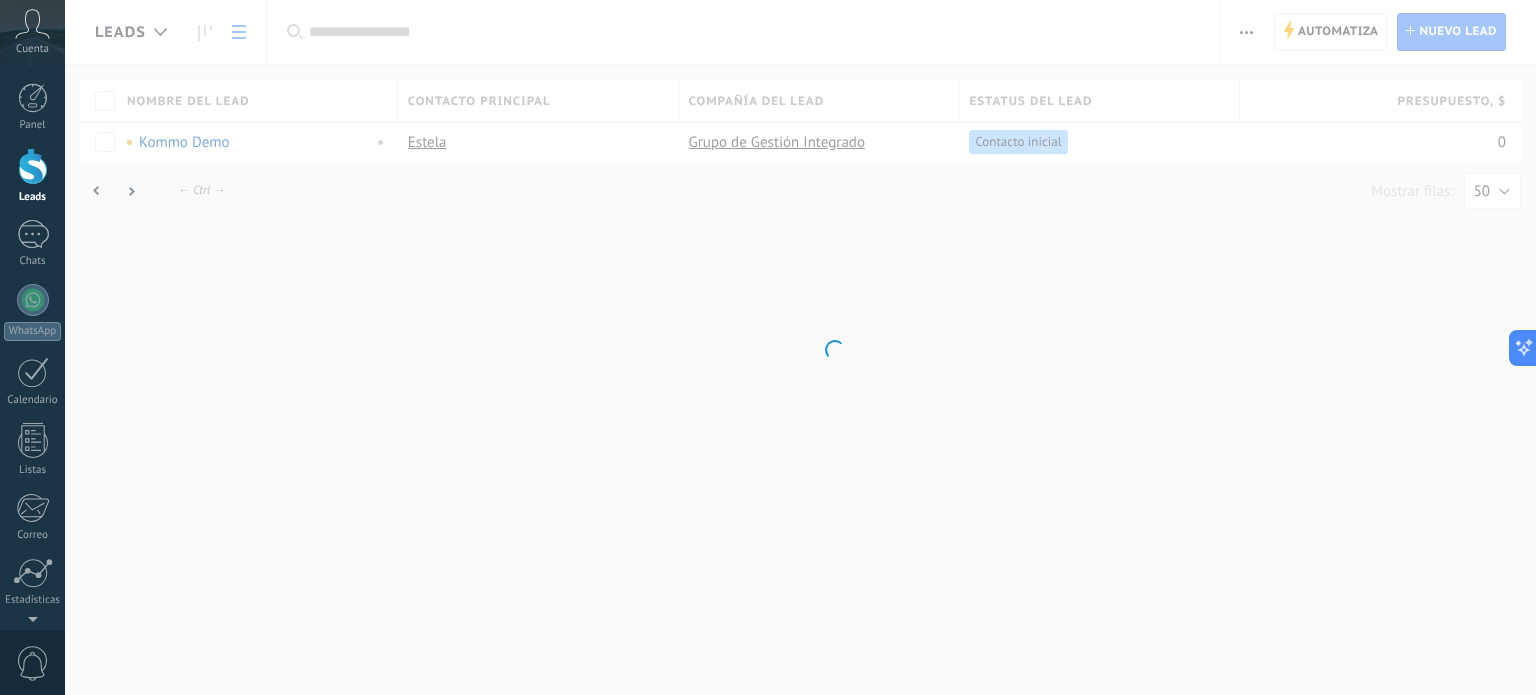 click at bounding box center (33, 166) 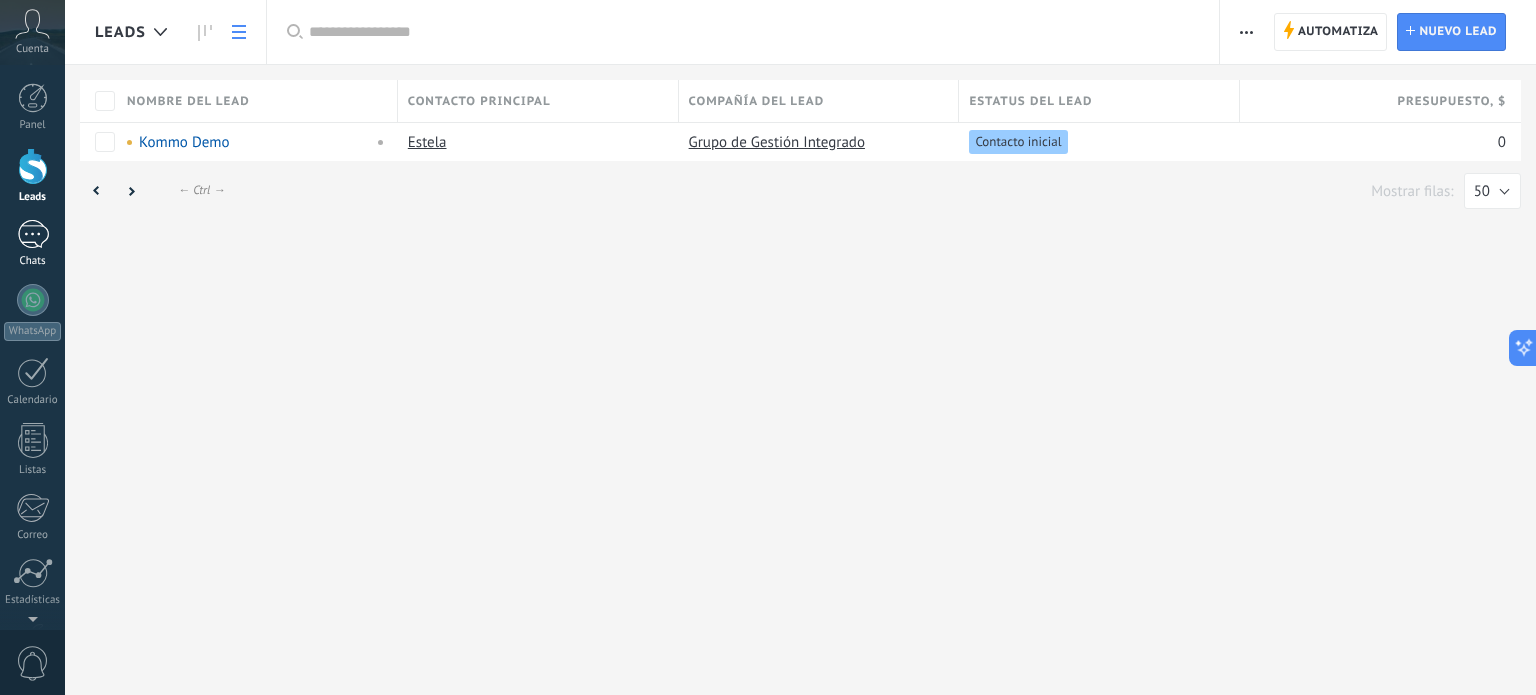 click on "1" at bounding box center (33, 234) 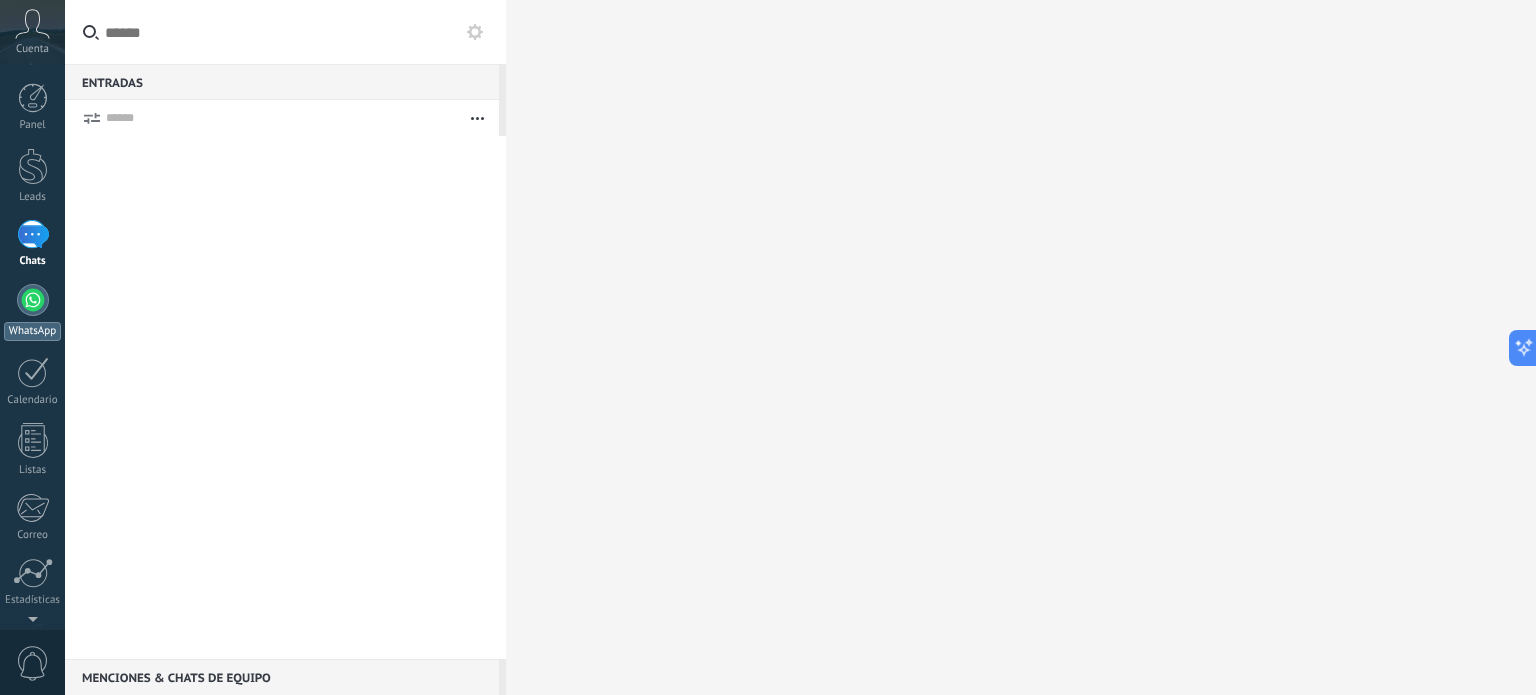 click at bounding box center [33, 300] 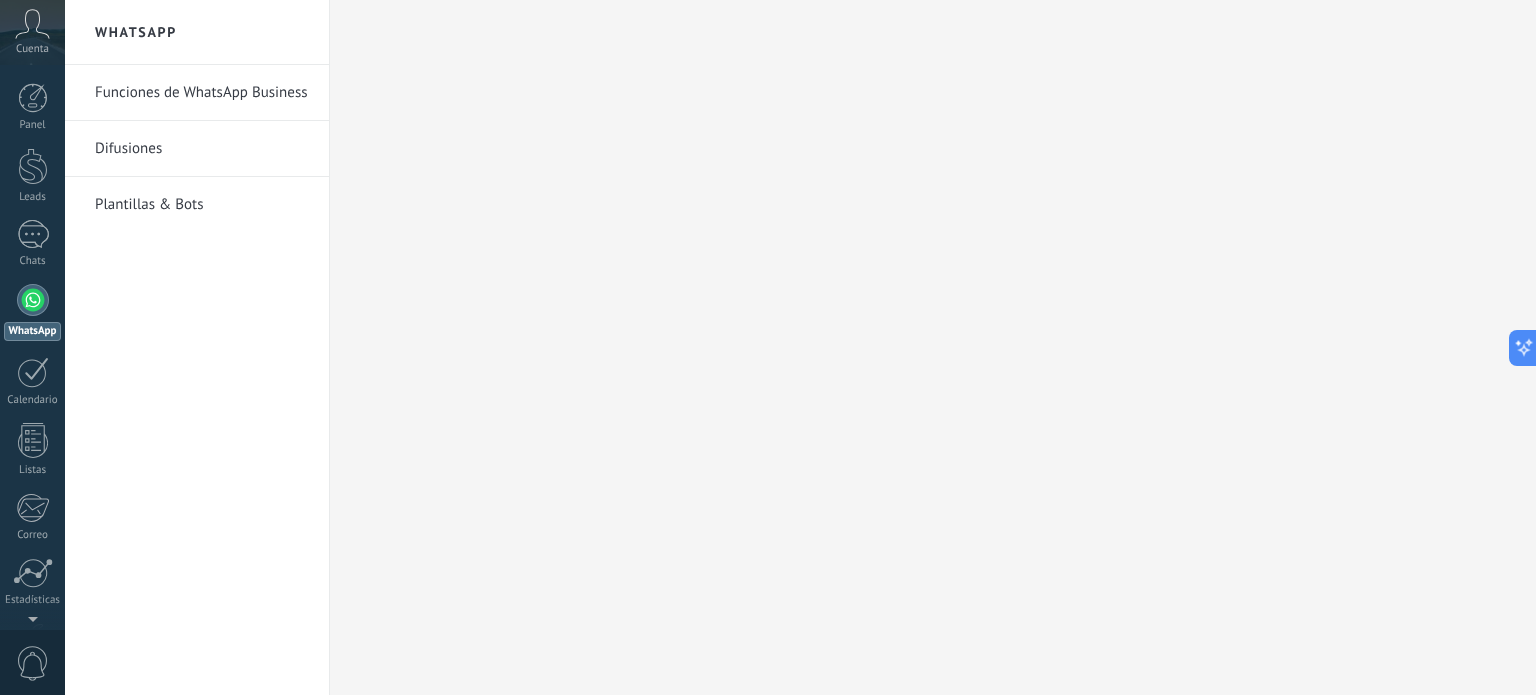click on "Funciones de WhatsApp Business" at bounding box center (202, 93) 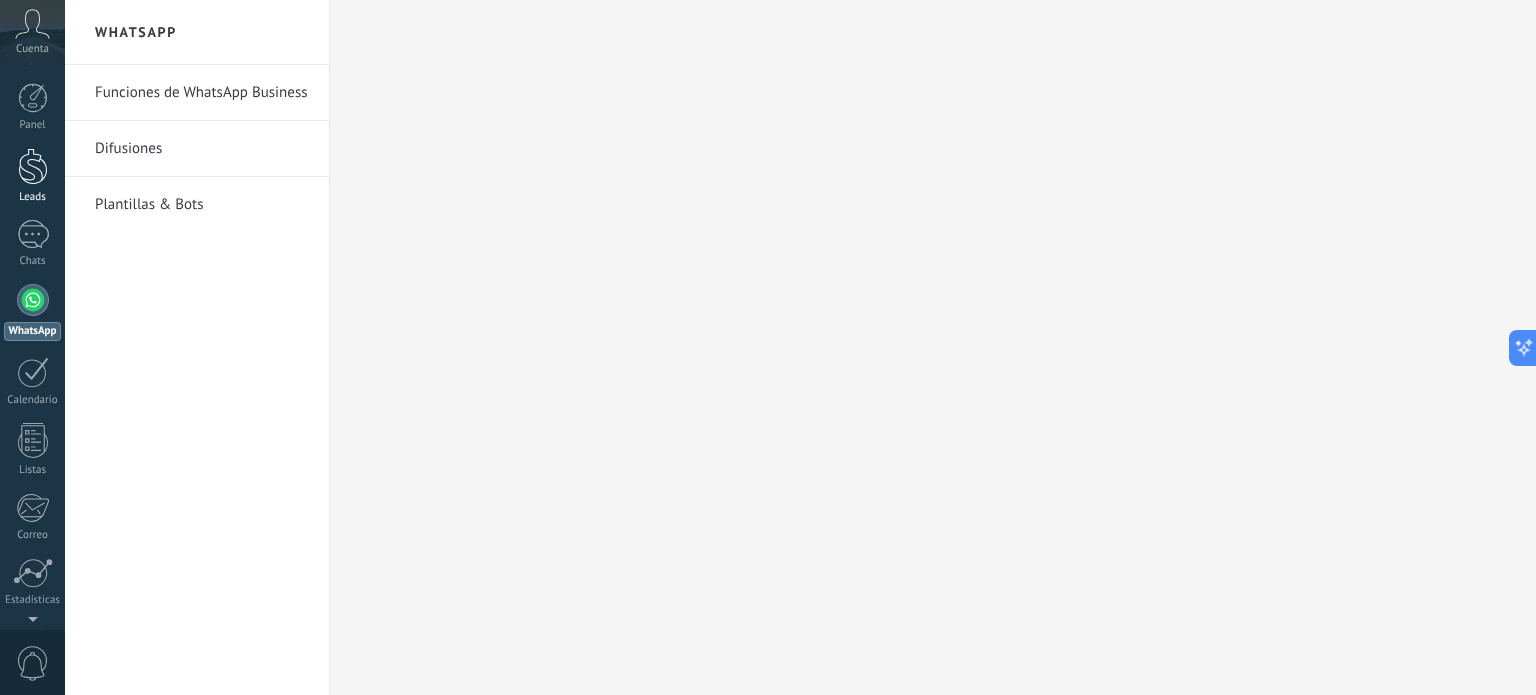 click on "Leads" at bounding box center [32, 176] 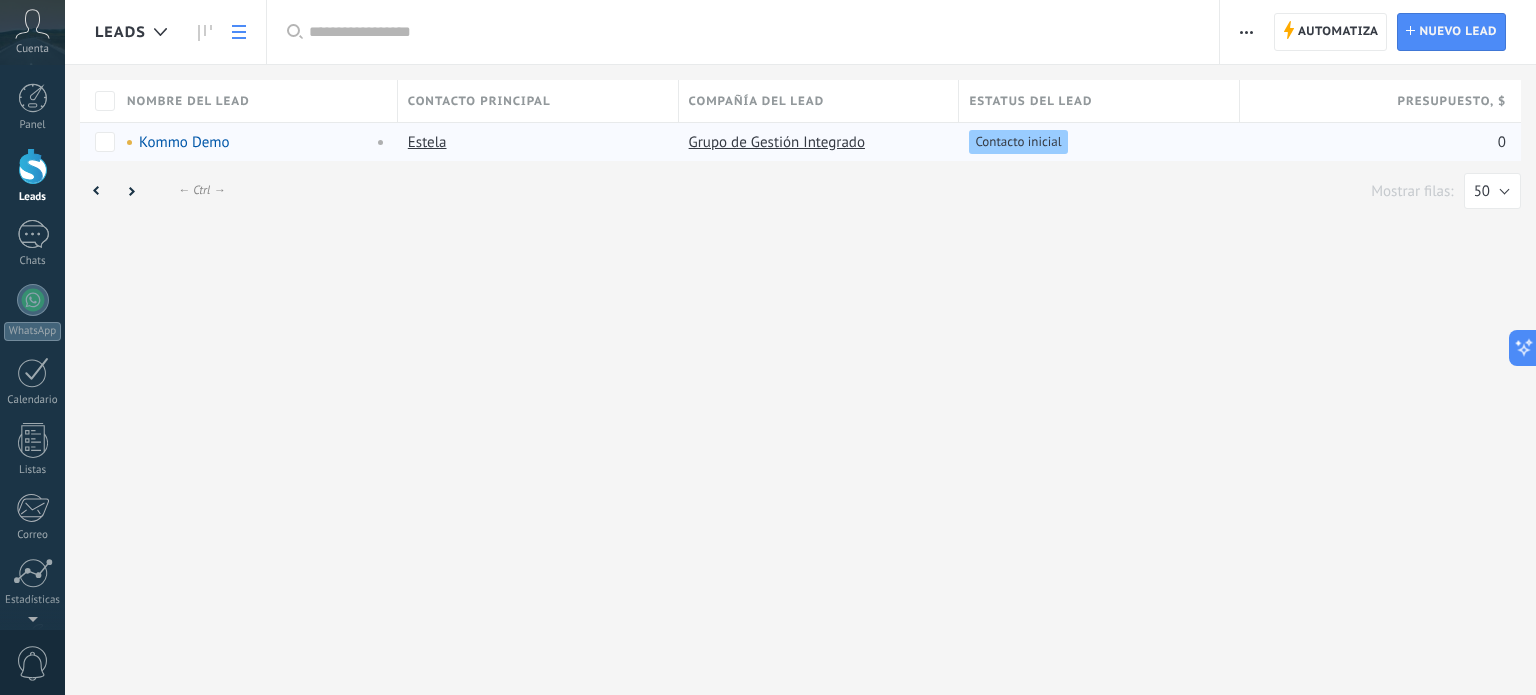 click on "Kommo Demo" at bounding box center (252, 142) 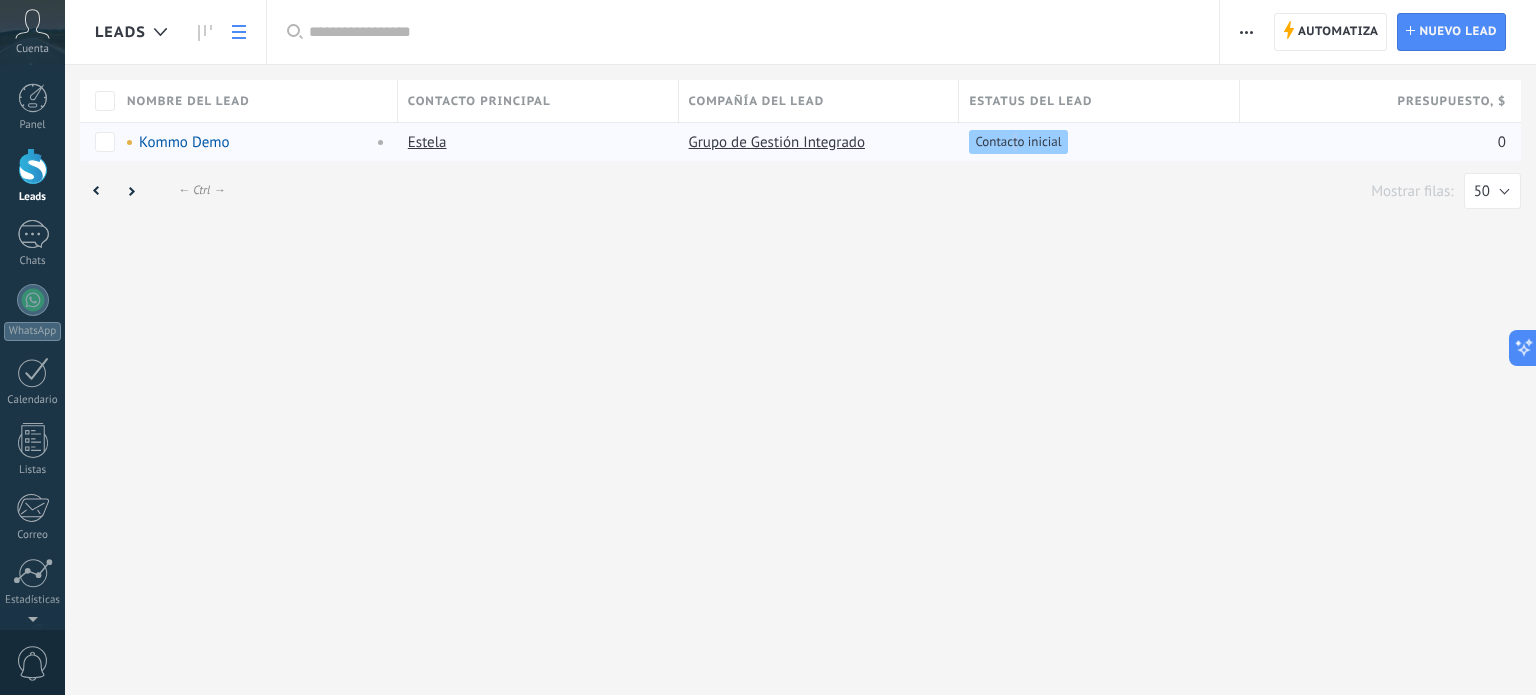 click on "Contacto inicial" at bounding box center [1094, 142] 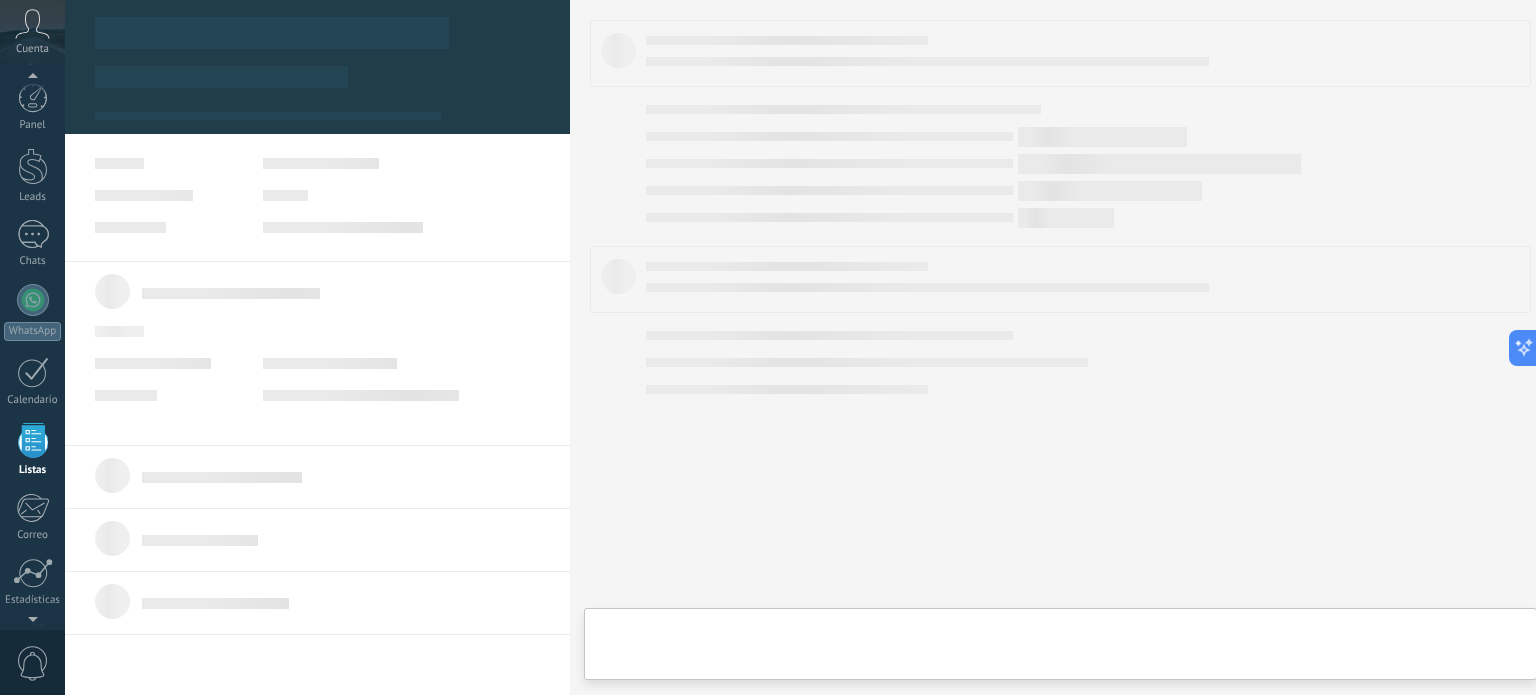scroll, scrollTop: 123, scrollLeft: 0, axis: vertical 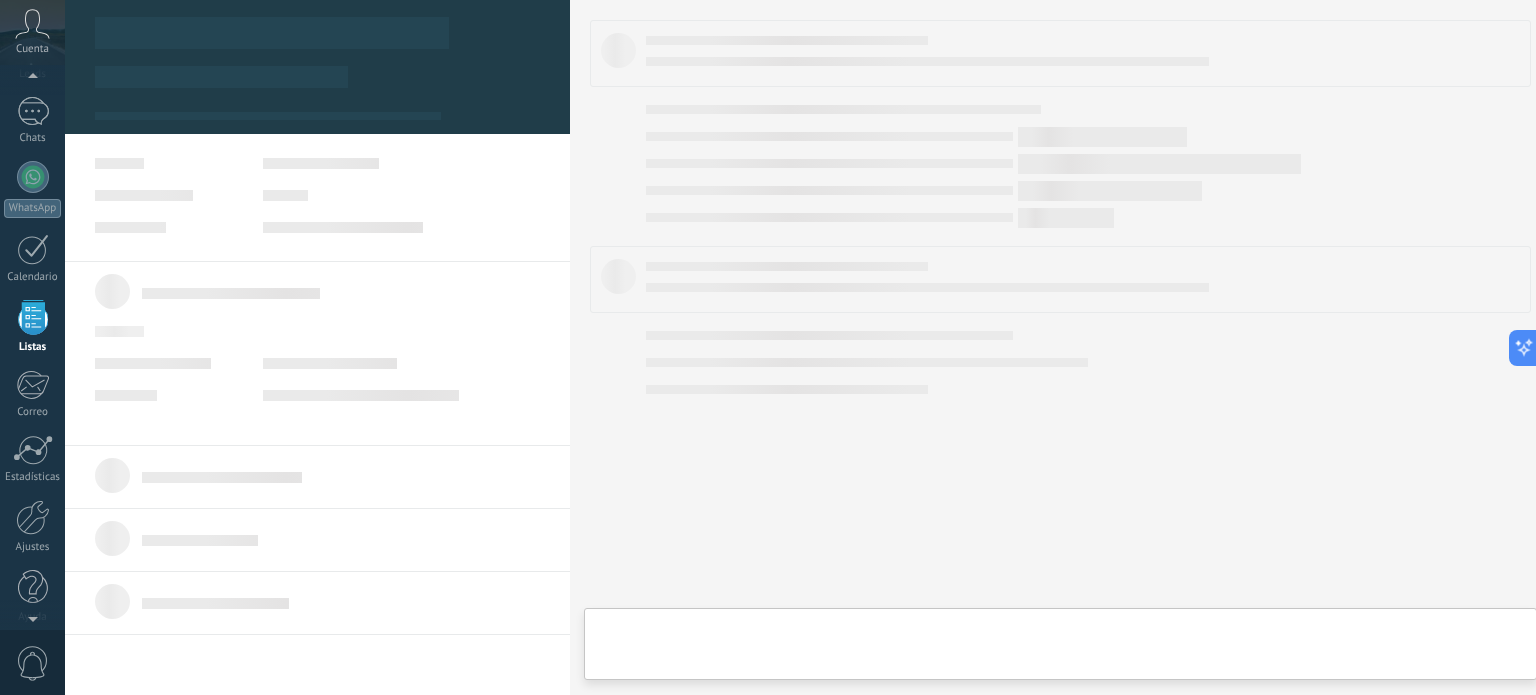 type on "***" 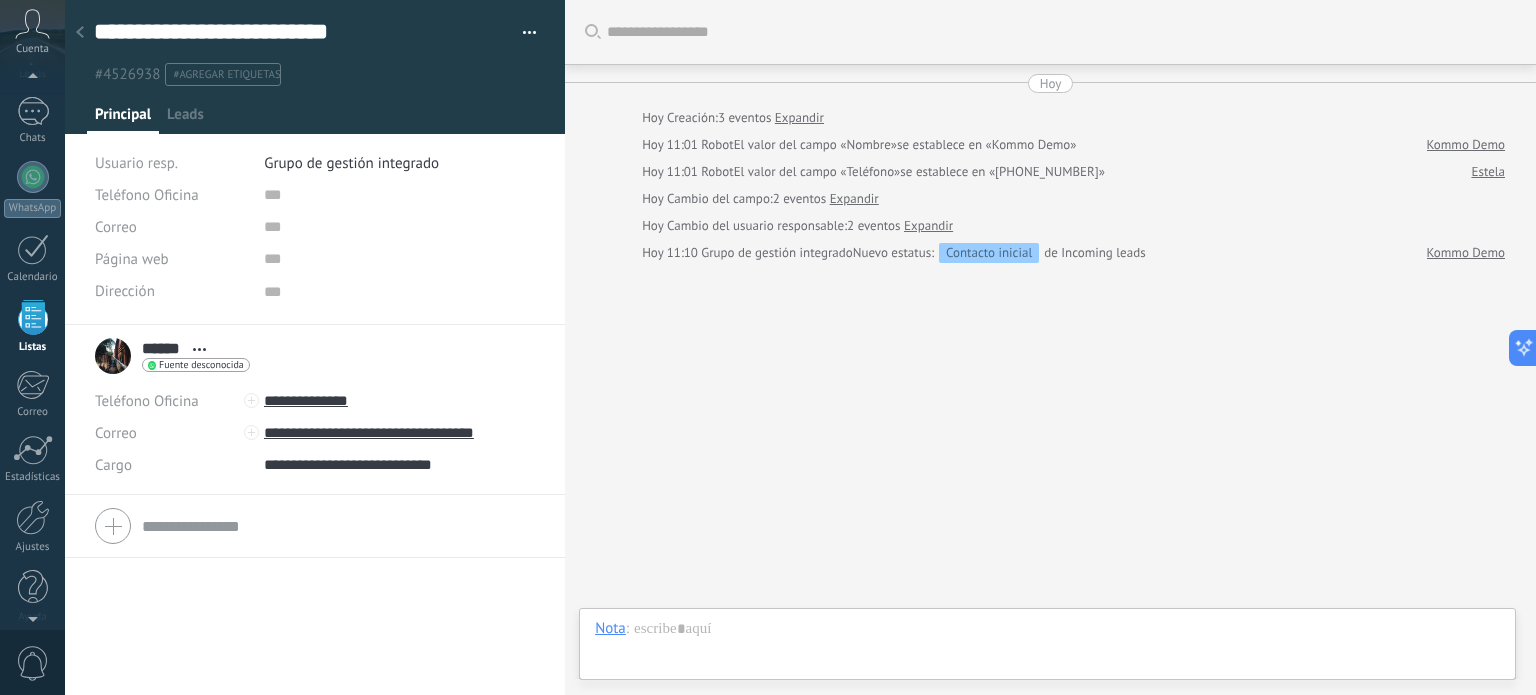 scroll, scrollTop: 20, scrollLeft: 0, axis: vertical 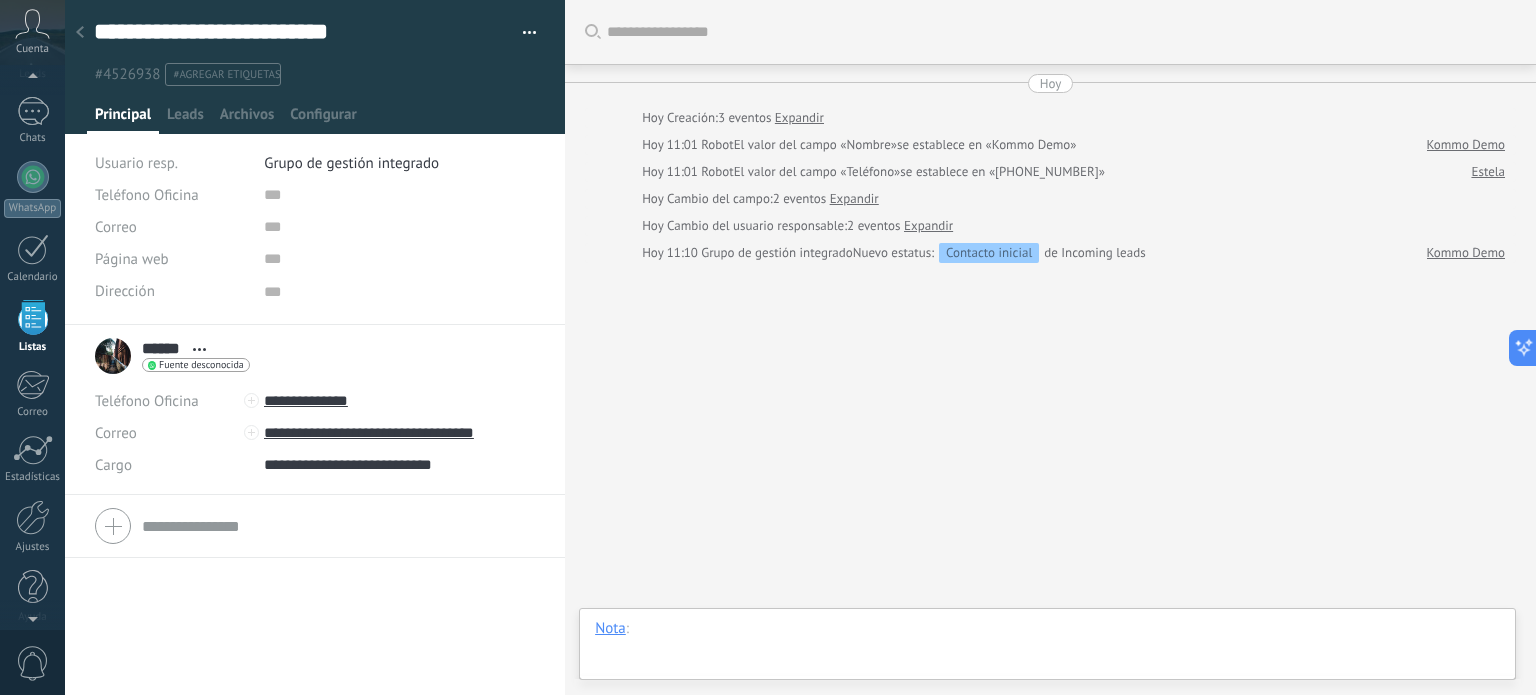 click at bounding box center (1047, 649) 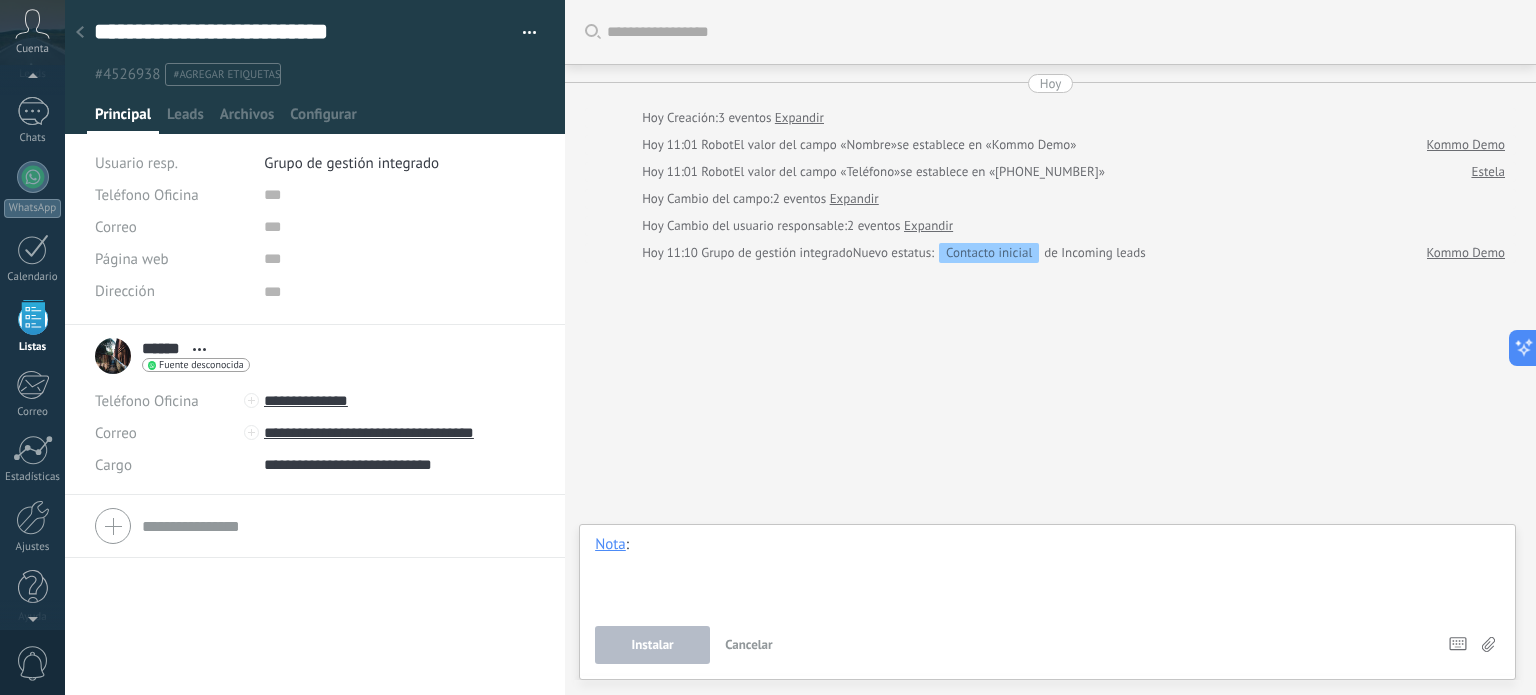 click at bounding box center (1047, 573) 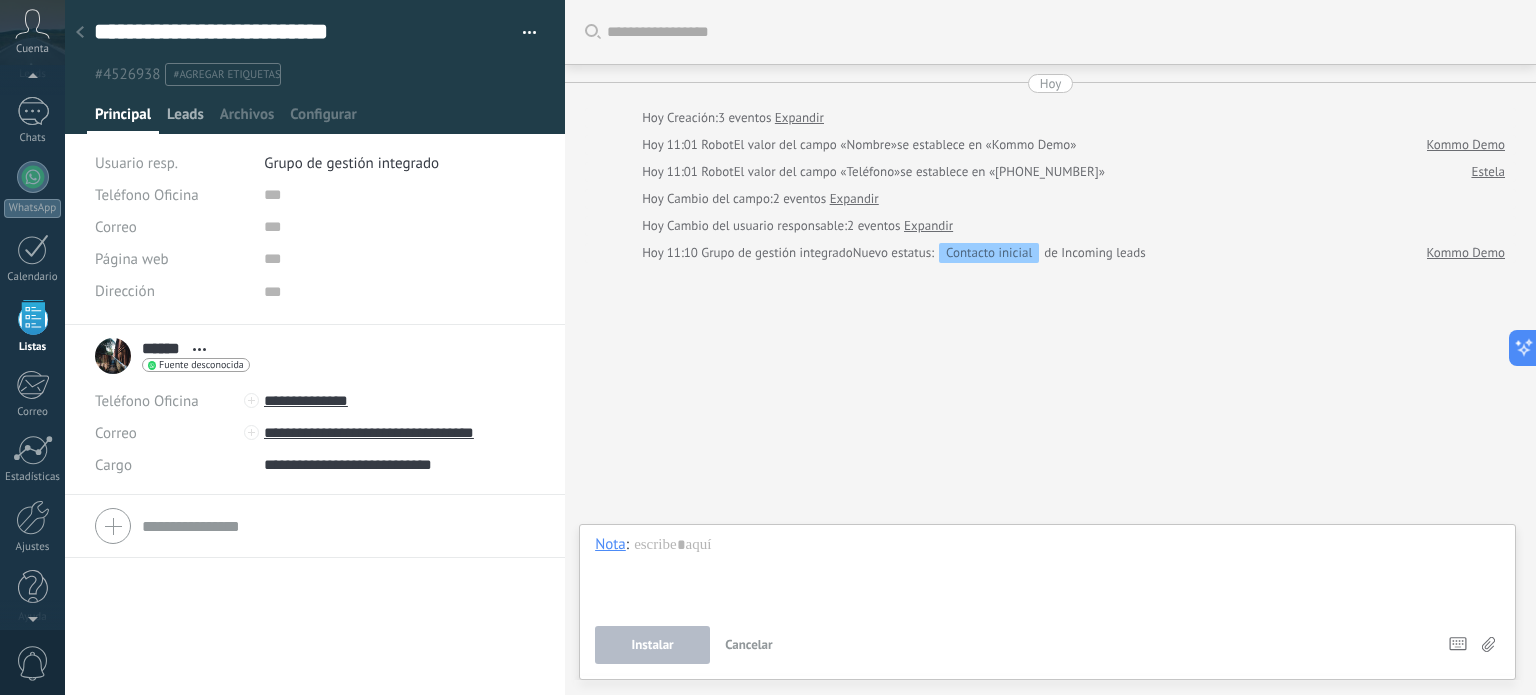 click on "Leads" at bounding box center (185, 119) 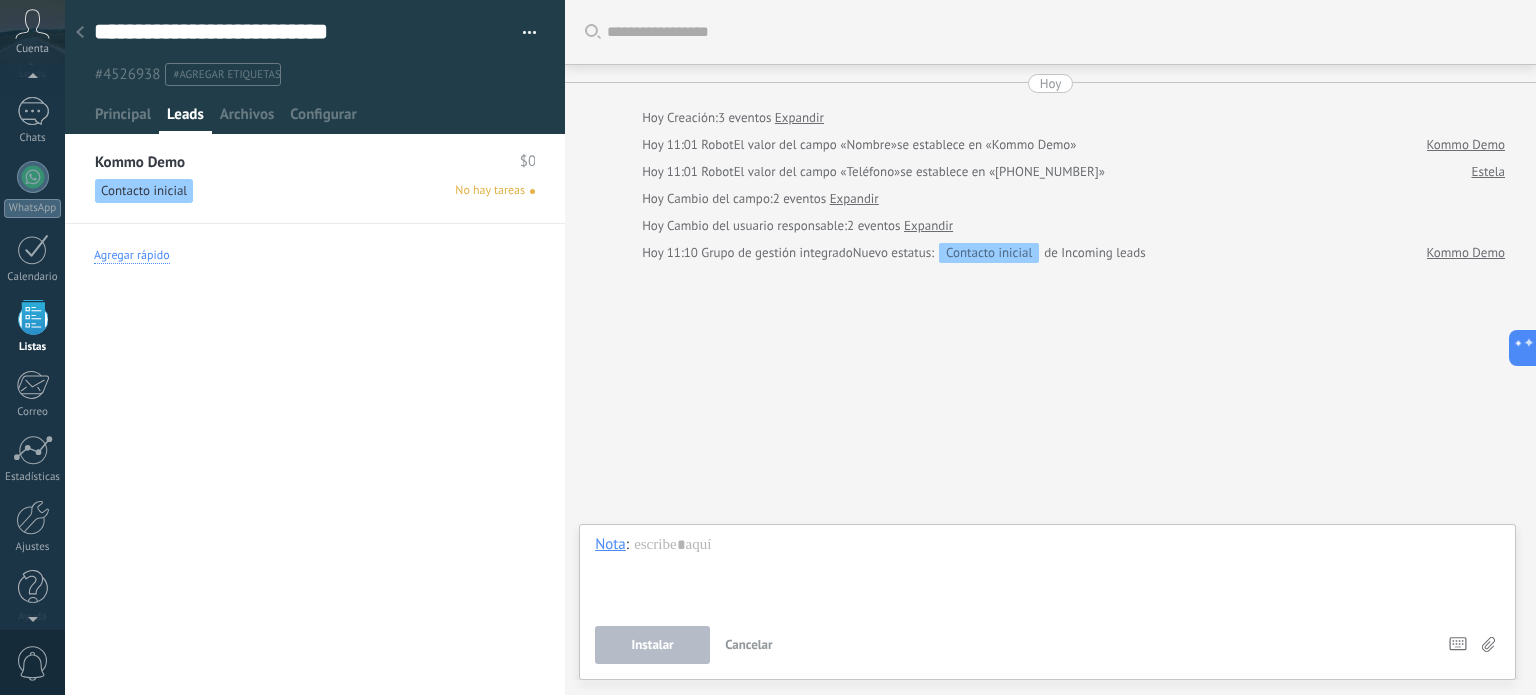 click on "Agregar rápido" at bounding box center [132, 256] 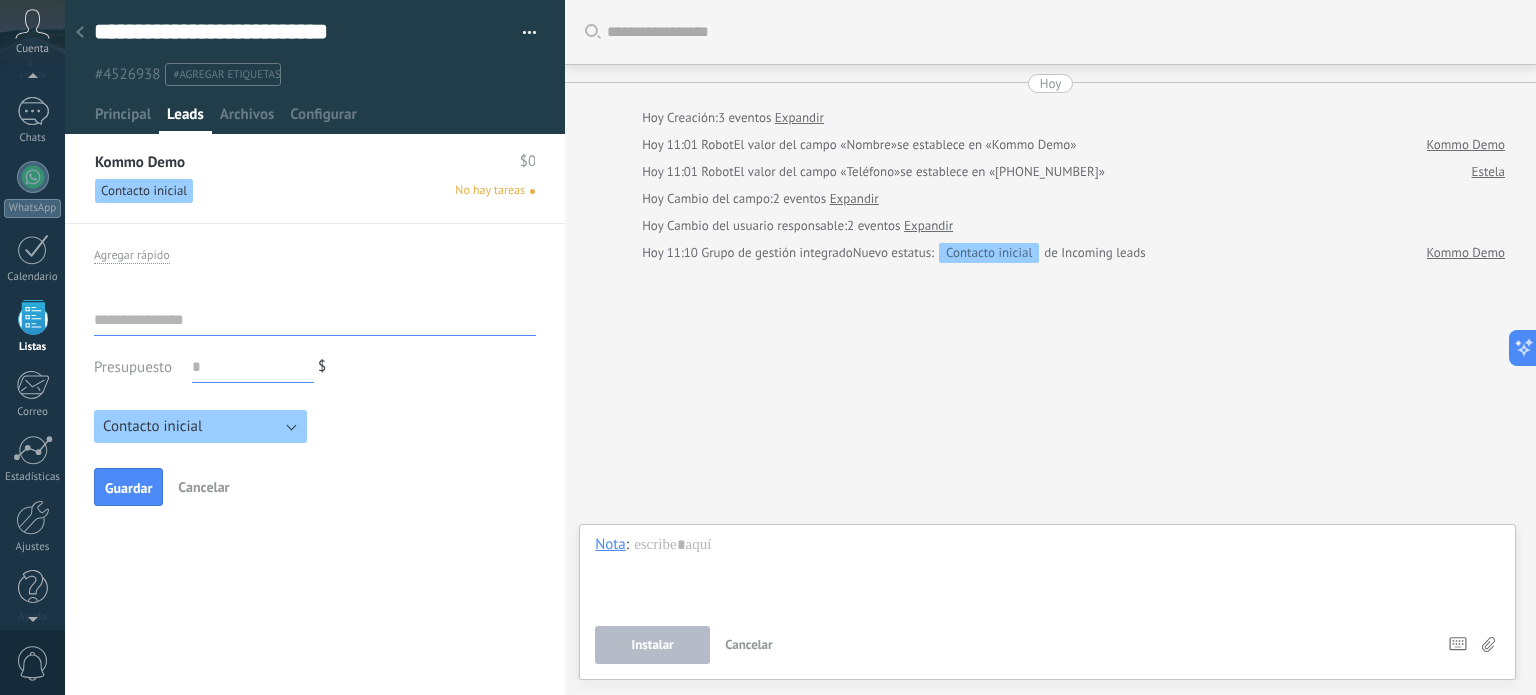 click on "Presupuesto
$
Contacto inicial
Negociación
Debate contractual
Discusión de contrato
Logrado con éxito
Venta Perdido
Contacto inicial" at bounding box center [315, 405] 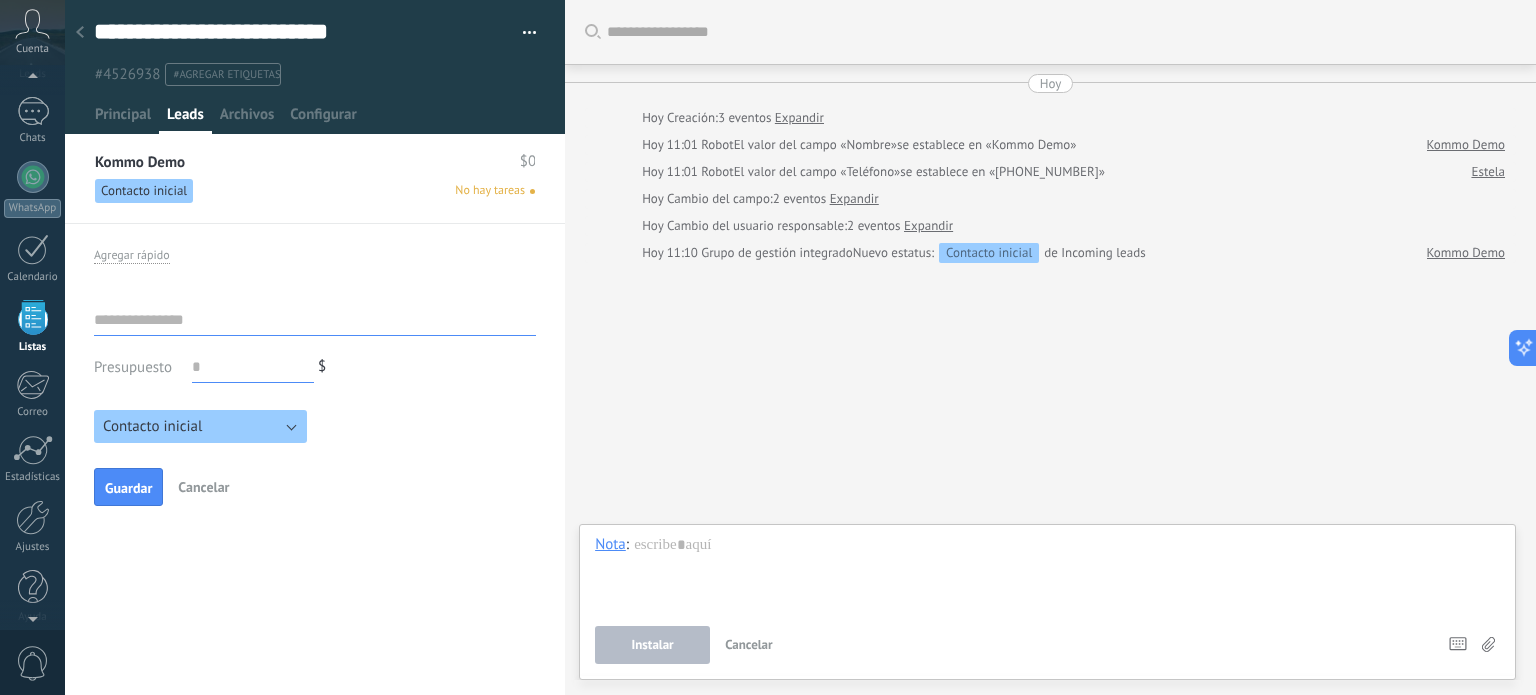 click on "Contacto inicial" at bounding box center (200, 426) 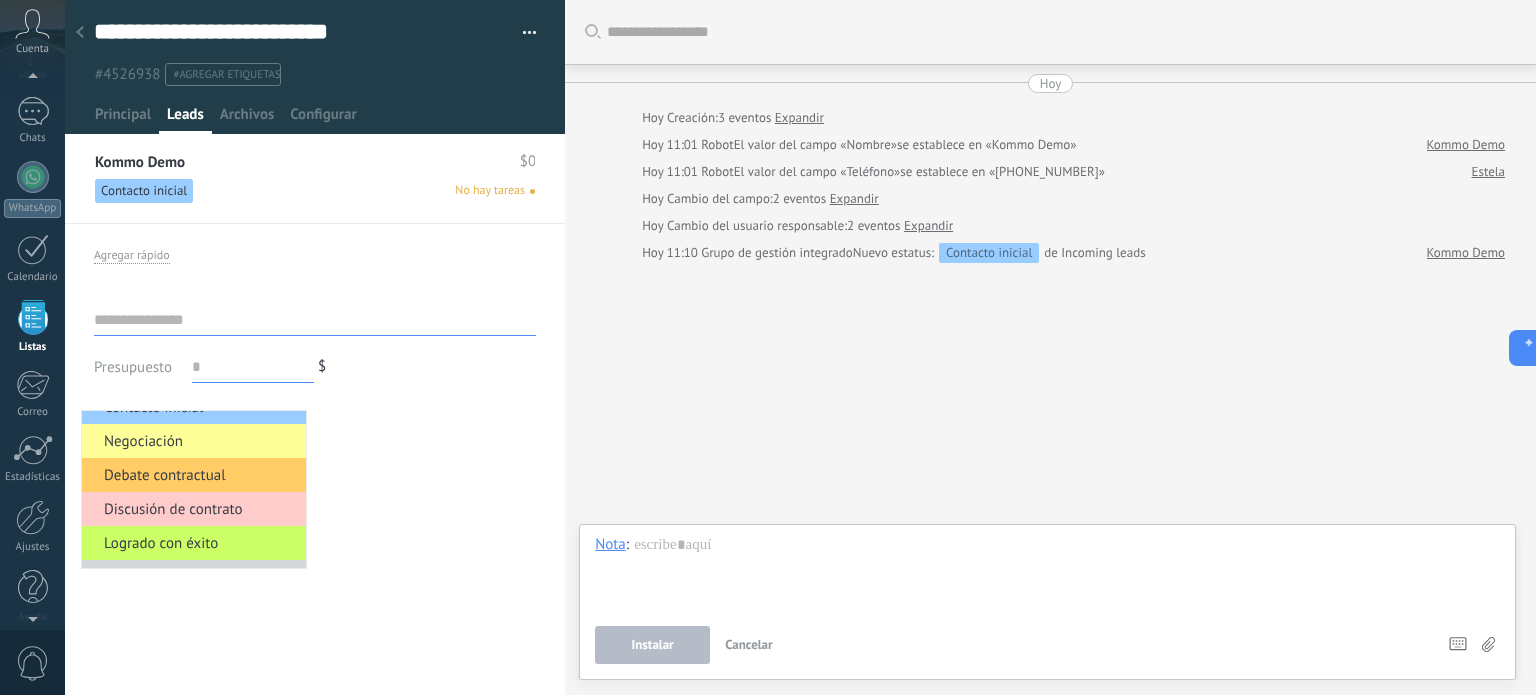 scroll, scrollTop: 0, scrollLeft: 0, axis: both 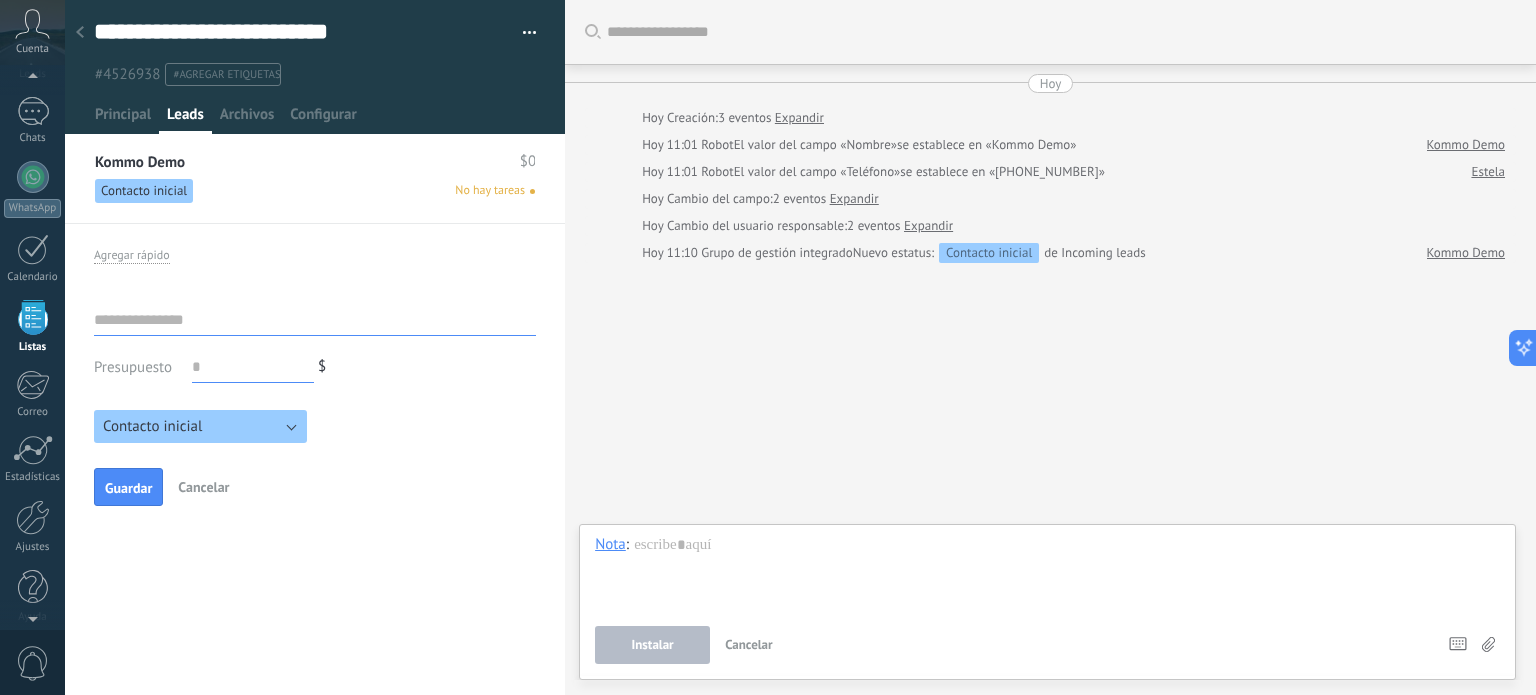 click on "Contacto inicial
Negociación
Debate contractual
Discusión de contrato
Logrado con éxito
Venta Perdido
Contacto inicial" at bounding box center [315, 420] 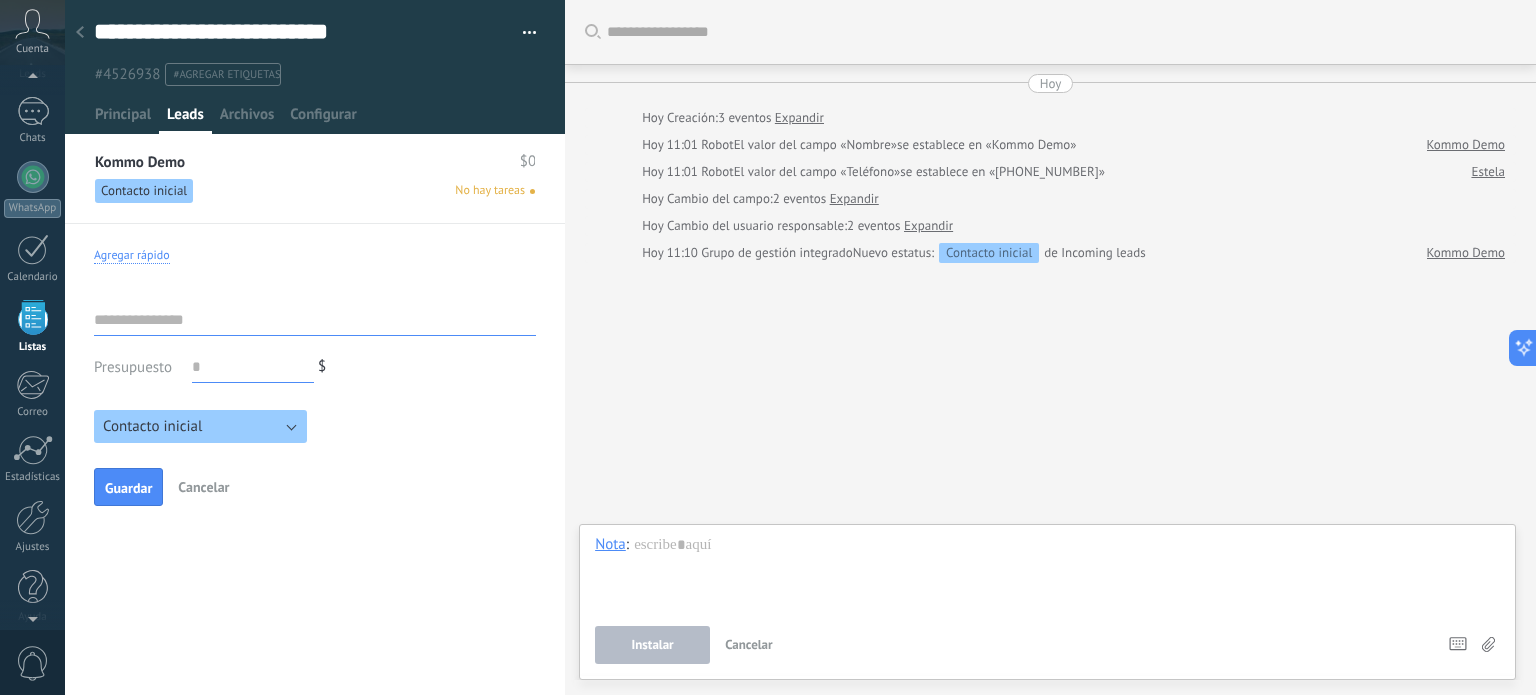 click on "Agregar rápido" at bounding box center [132, 256] 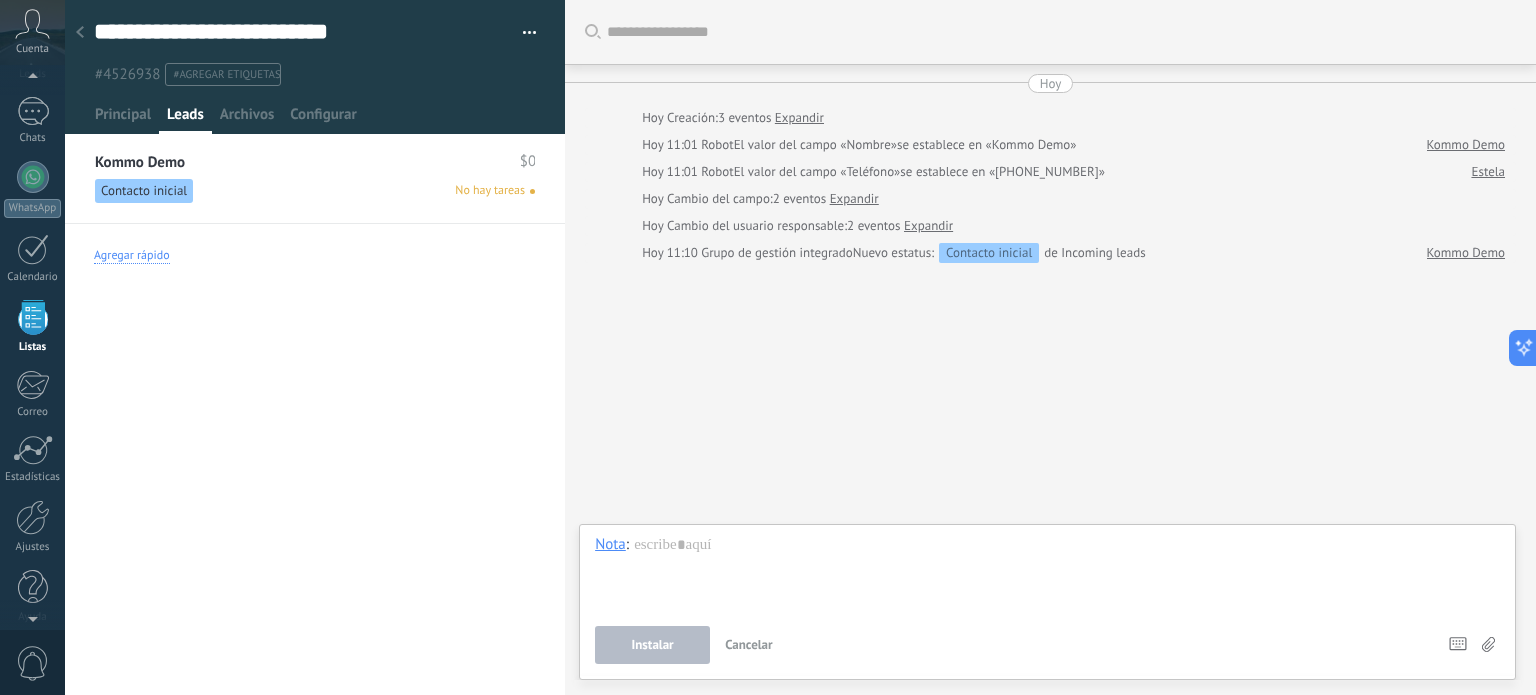 scroll, scrollTop: 31, scrollLeft: 0, axis: vertical 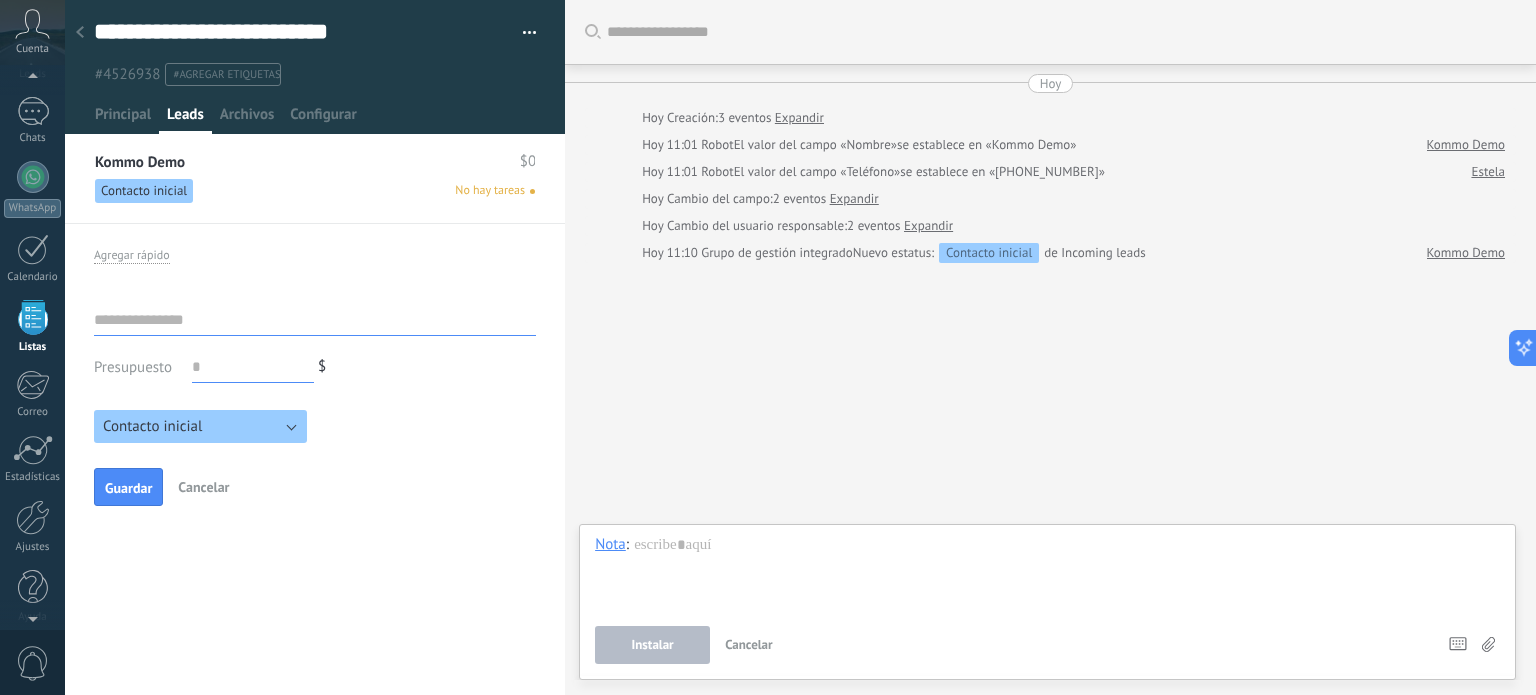 click at bounding box center (253, 367) 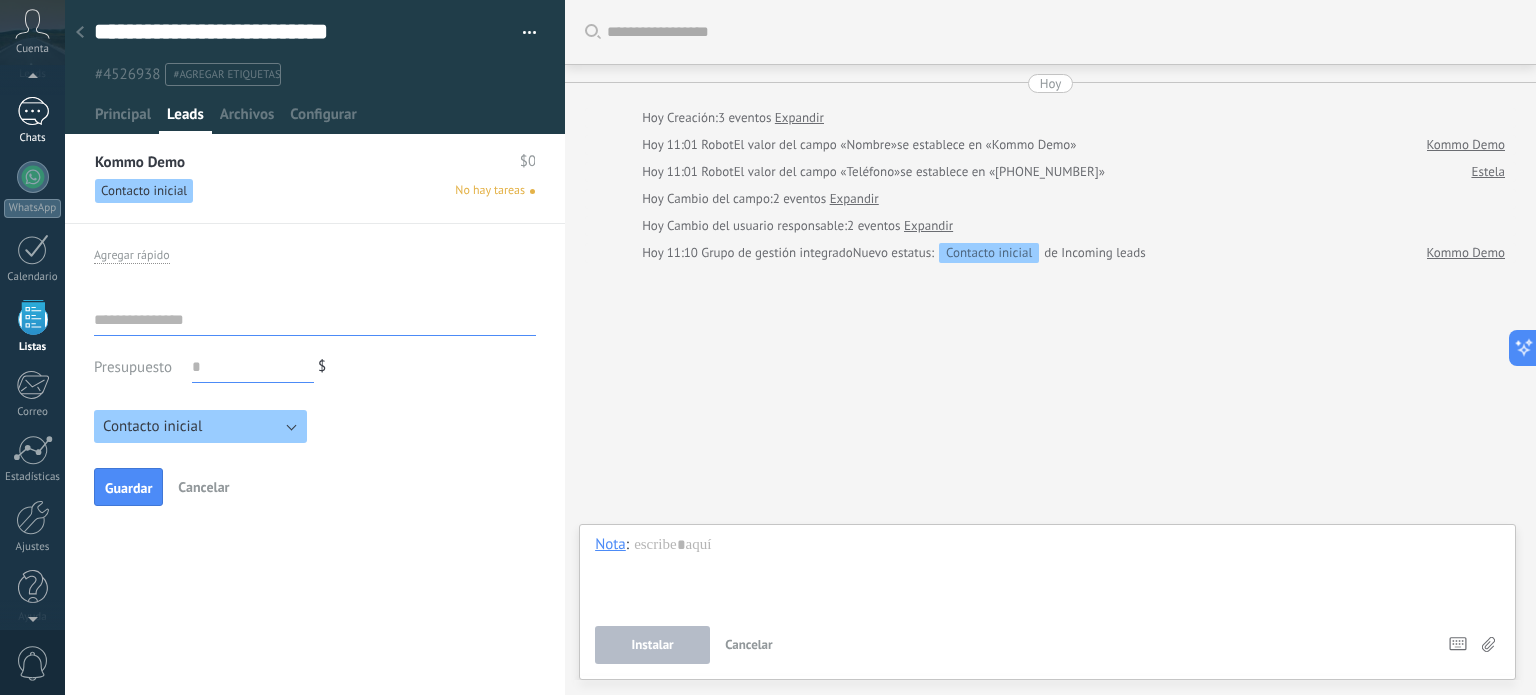click on "1" at bounding box center (33, 111) 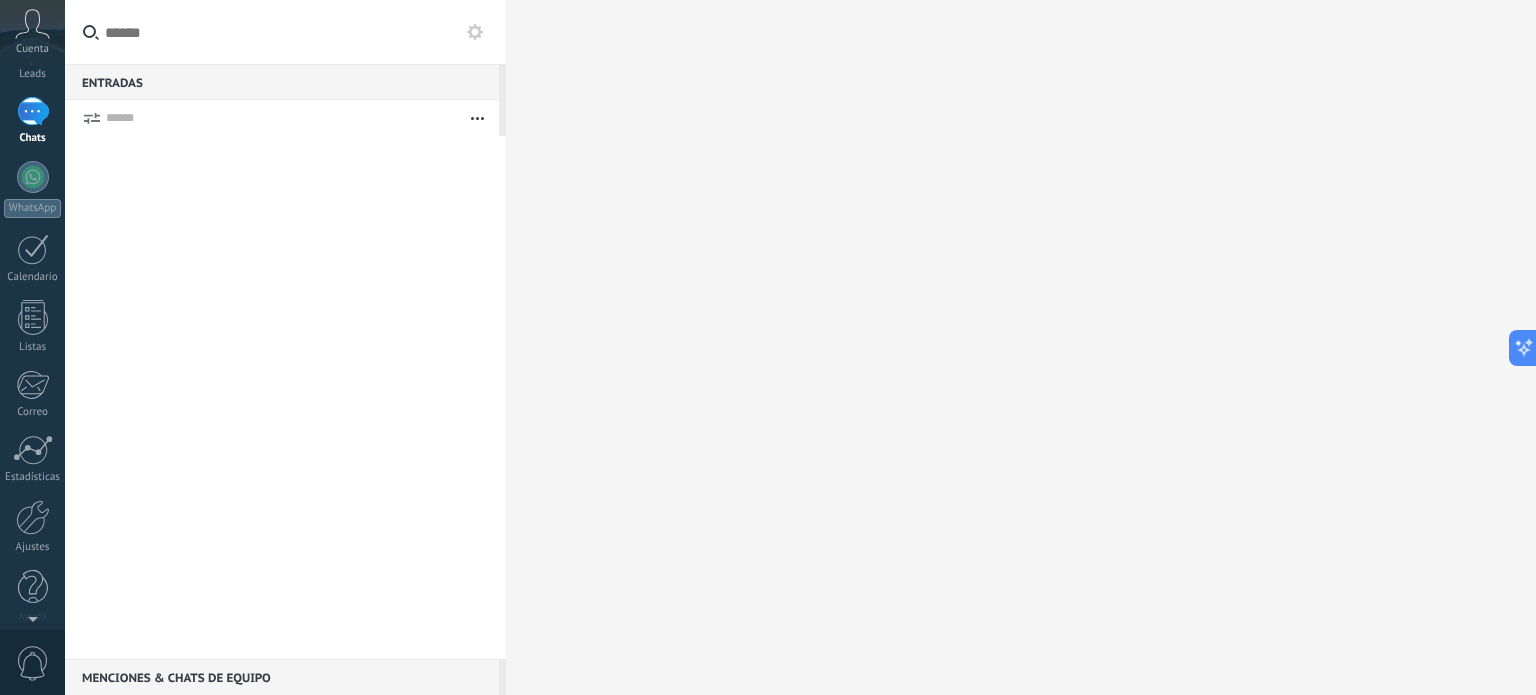 scroll, scrollTop: 0, scrollLeft: 0, axis: both 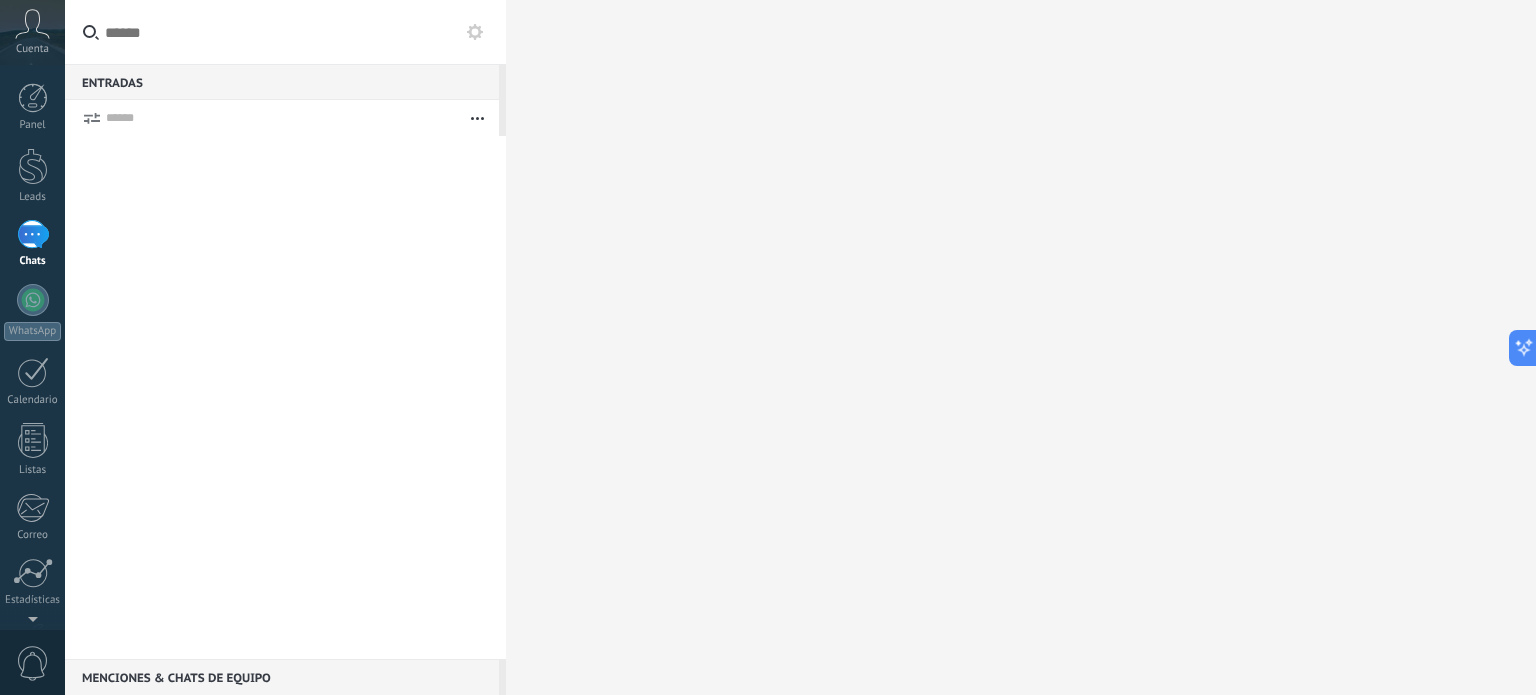click 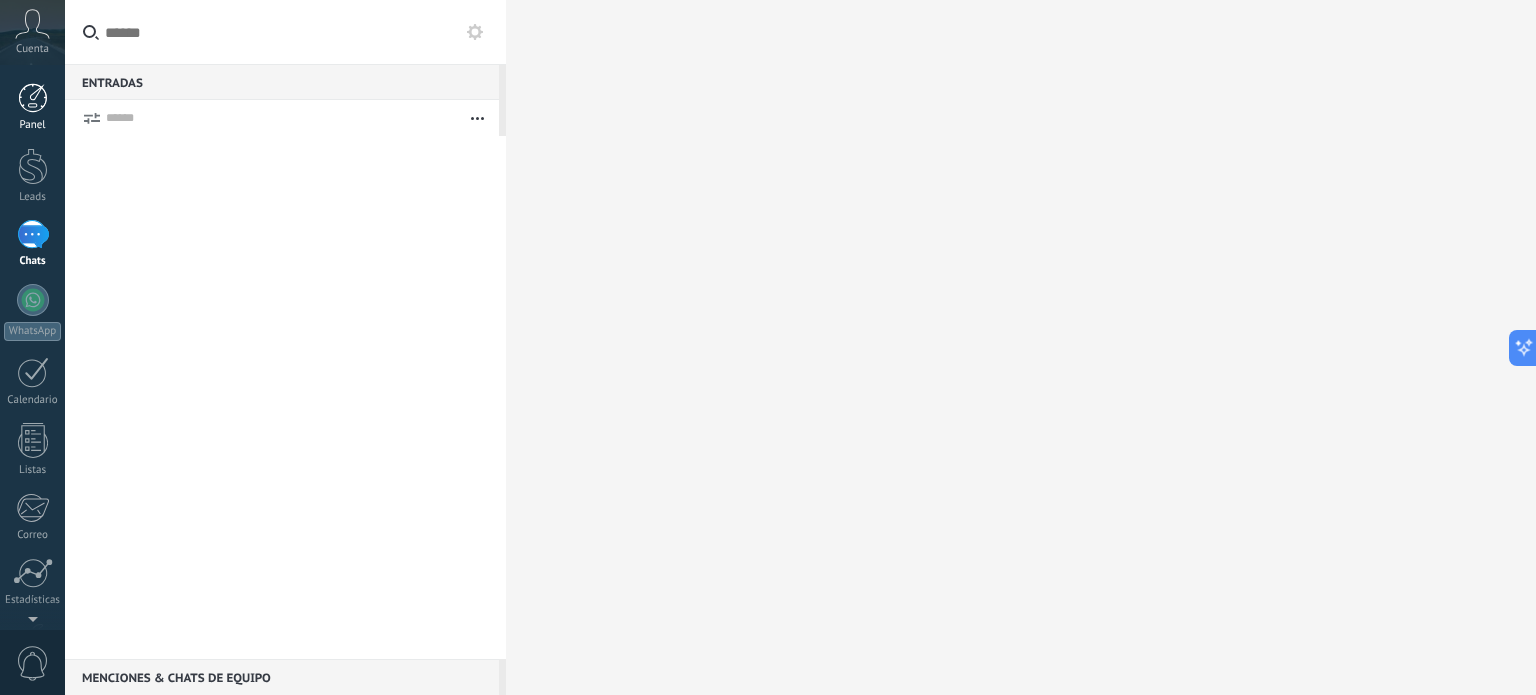 click at bounding box center (33, 98) 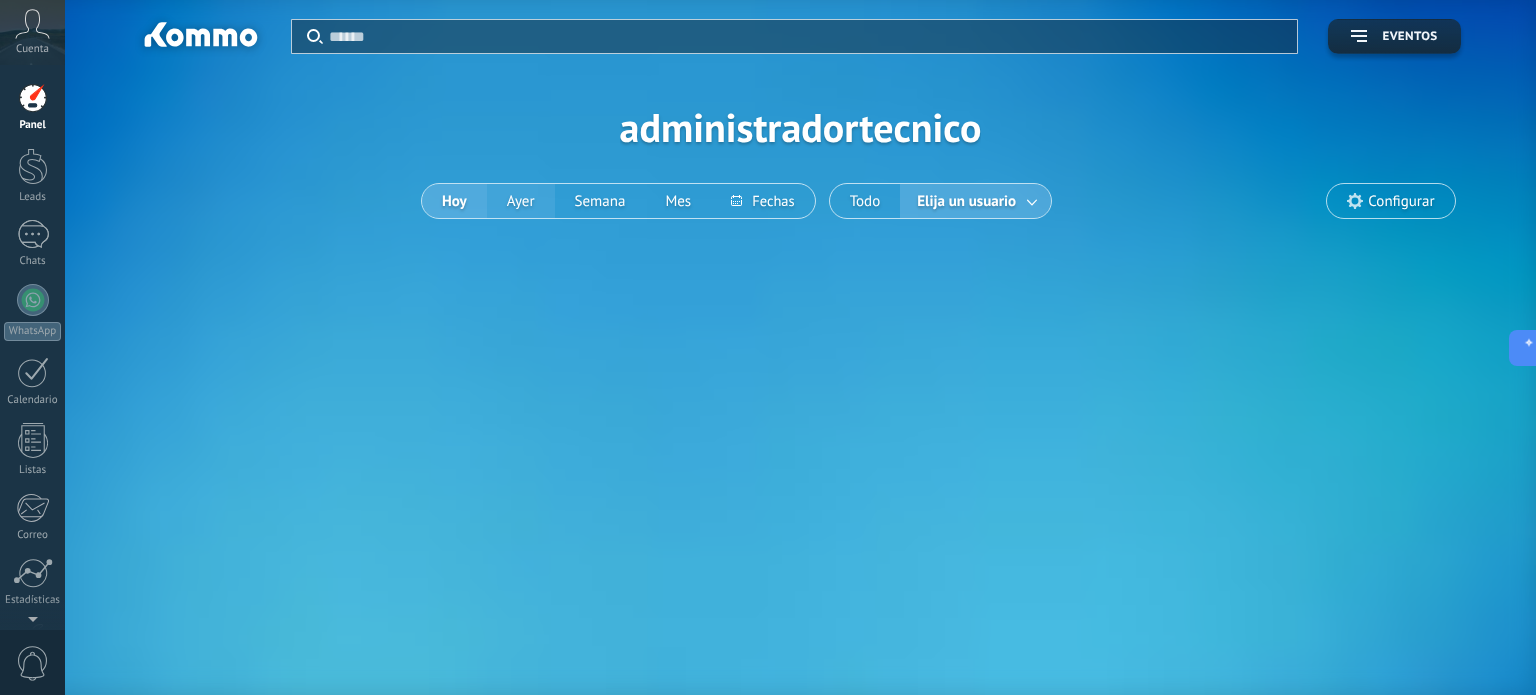 click on "Ayer" at bounding box center (521, 201) 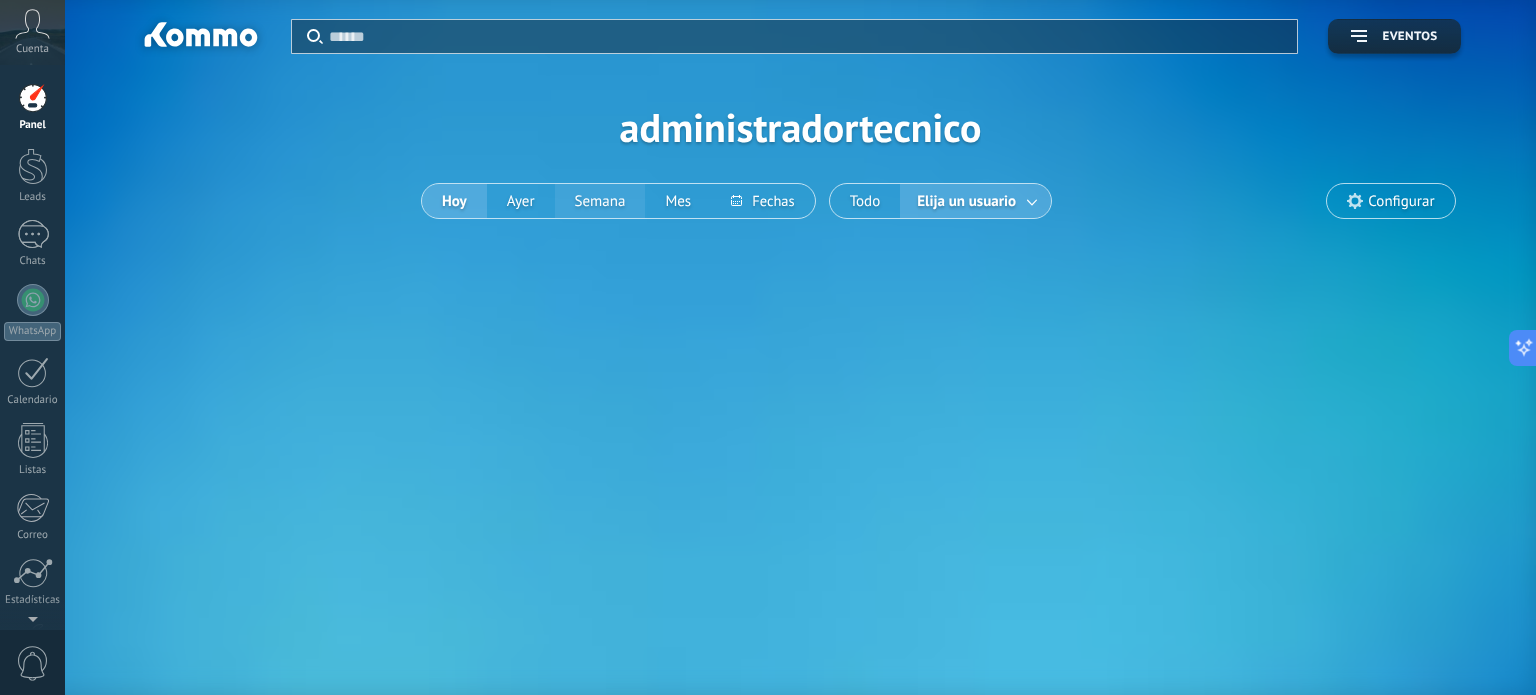 click on "Semana" at bounding box center [600, 201] 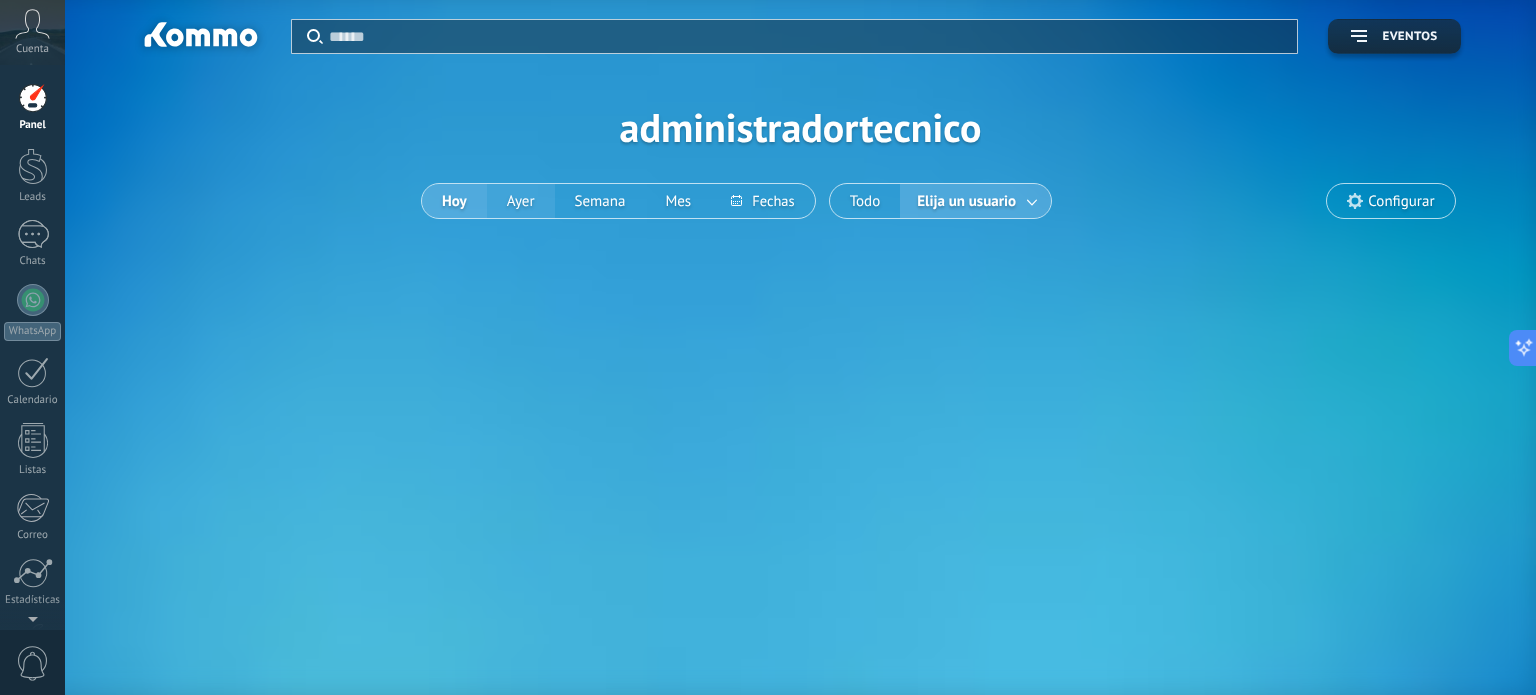 click on "Ayer" at bounding box center (521, 201) 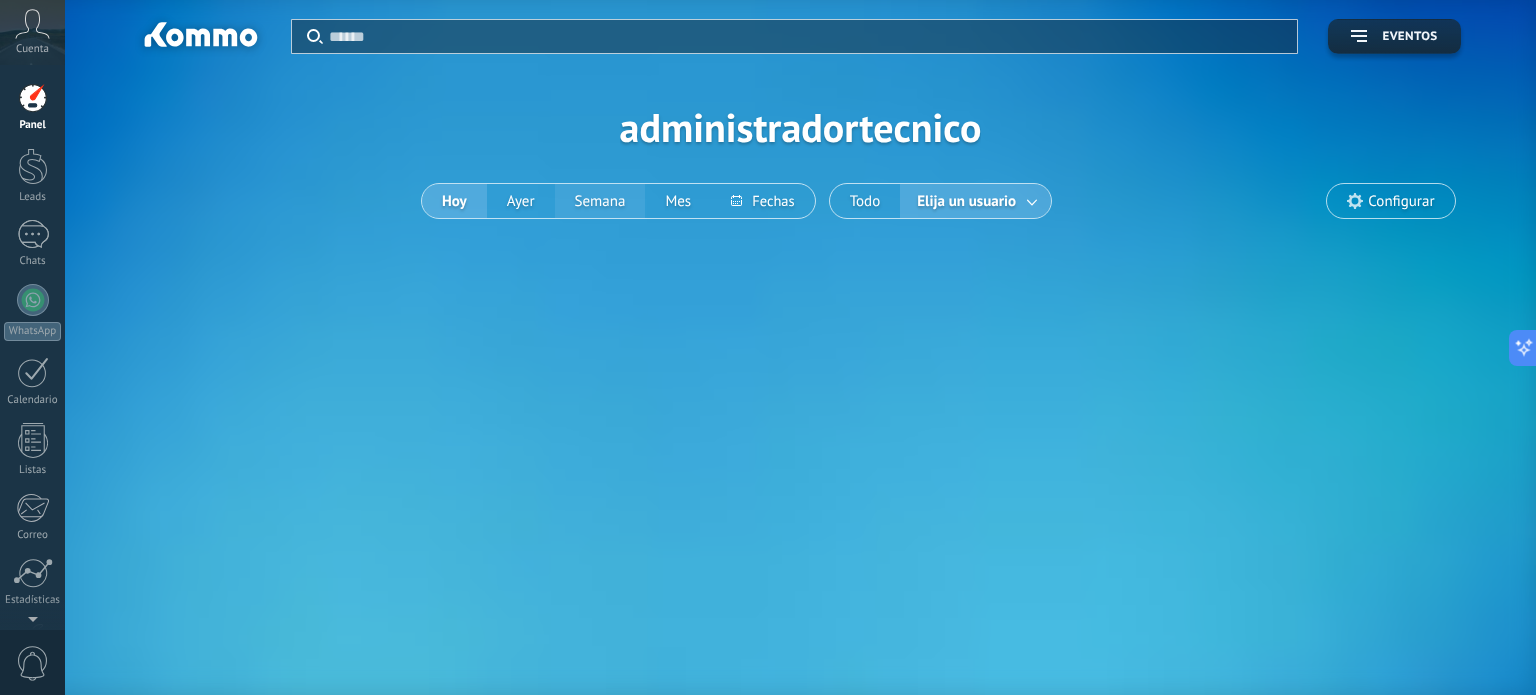 click on "Semana" at bounding box center [600, 201] 